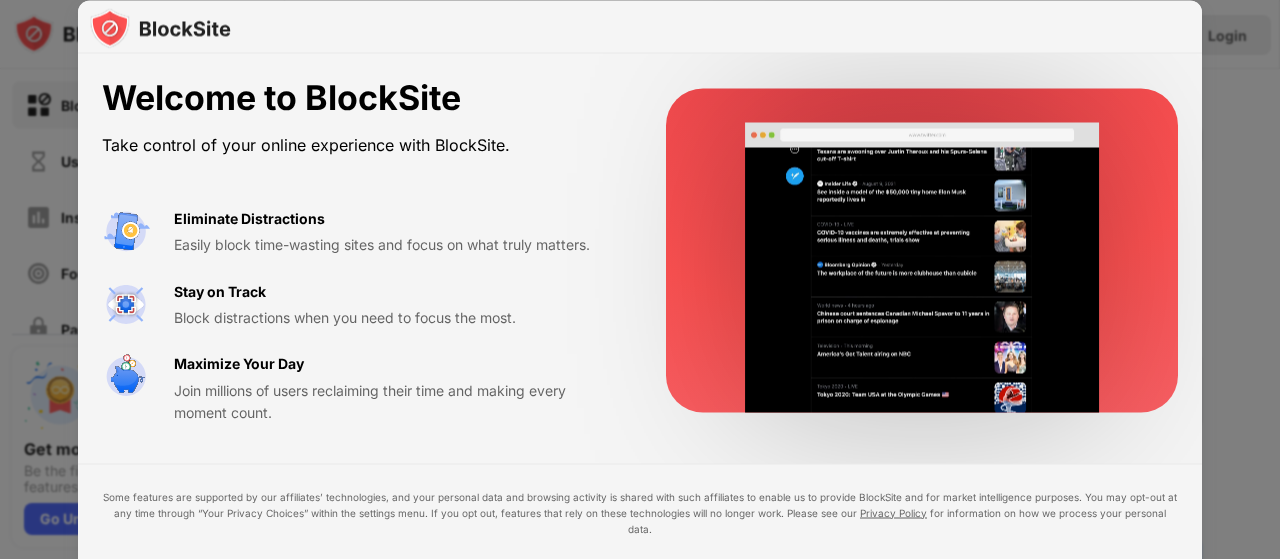 scroll, scrollTop: 0, scrollLeft: 0, axis: both 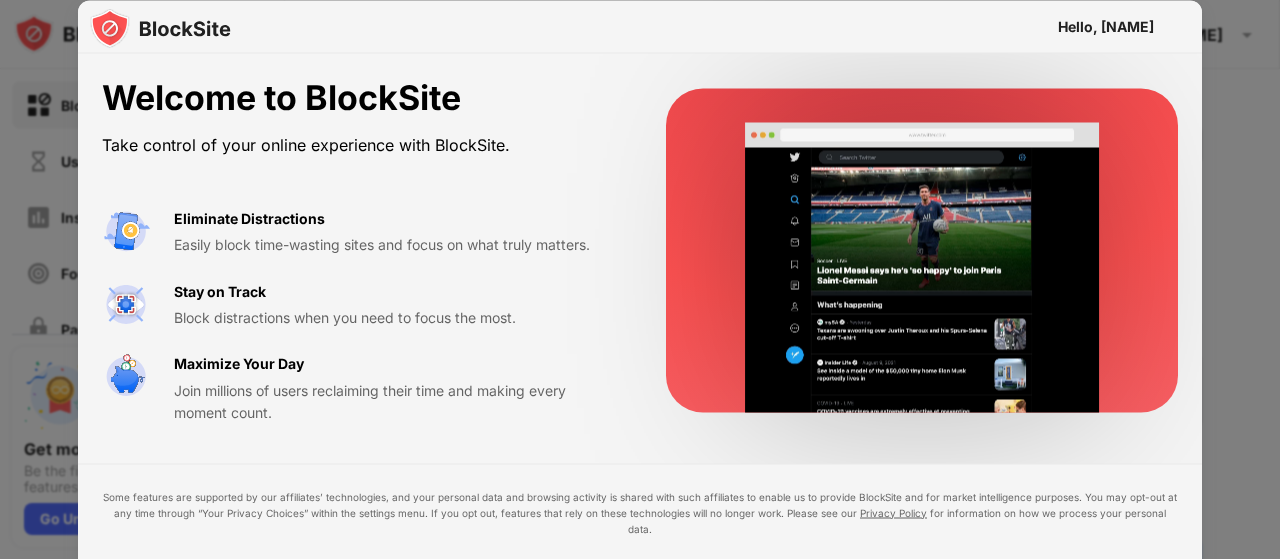 drag, startPoint x: 1272, startPoint y: 235, endPoint x: 1255, endPoint y: 396, distance: 161.89503 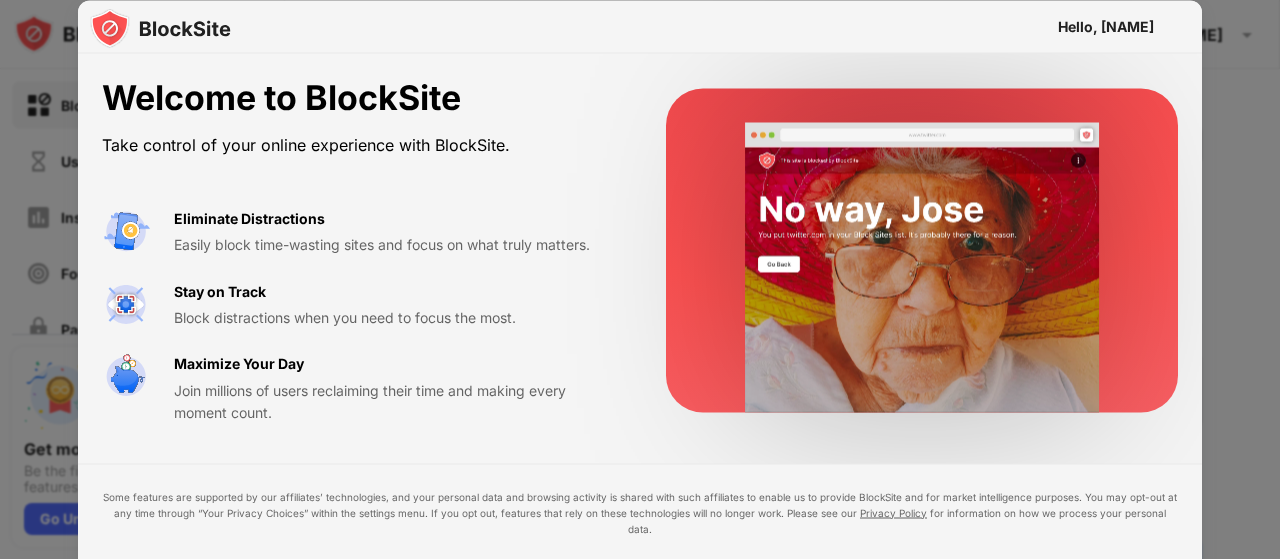 click at bounding box center (640, 279) 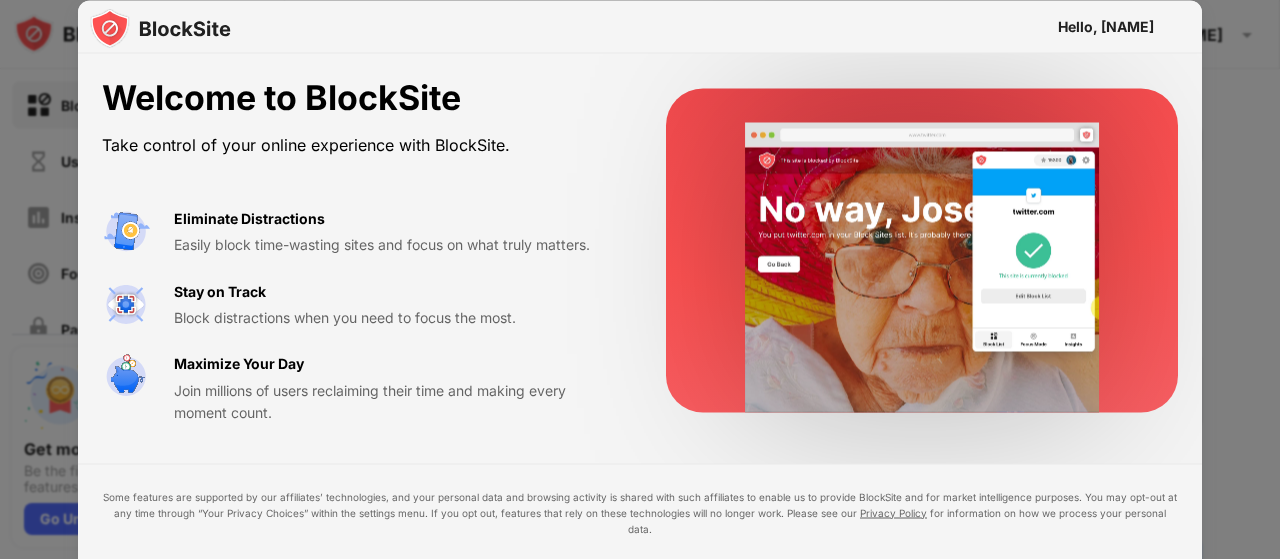 drag, startPoint x: 1273, startPoint y: 320, endPoint x: 1266, endPoint y: 457, distance: 137.17871 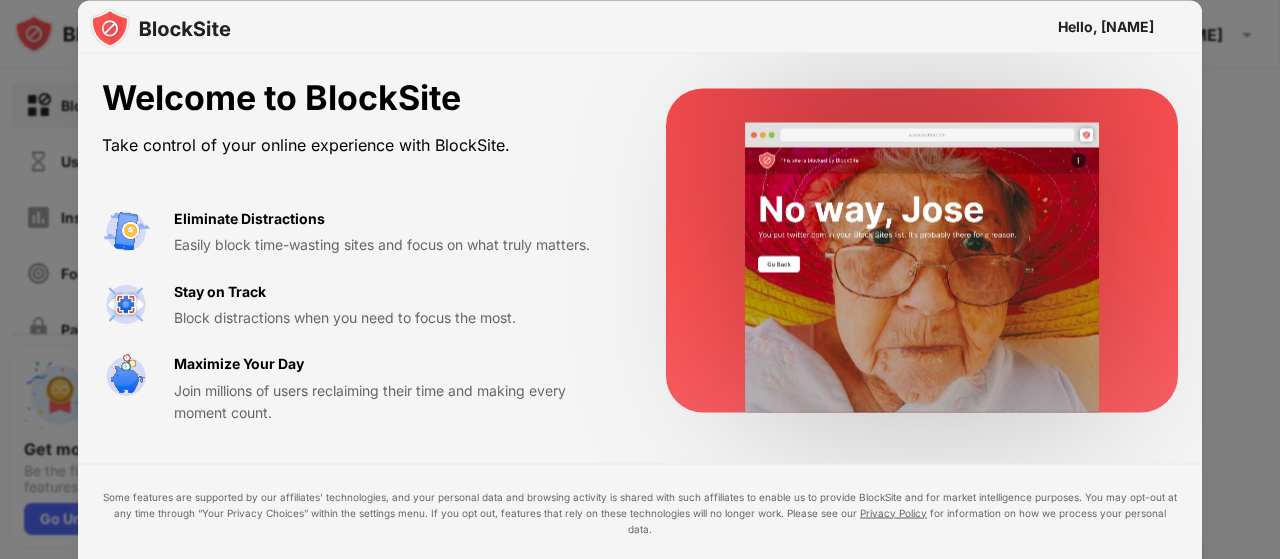 click at bounding box center (640, 279) 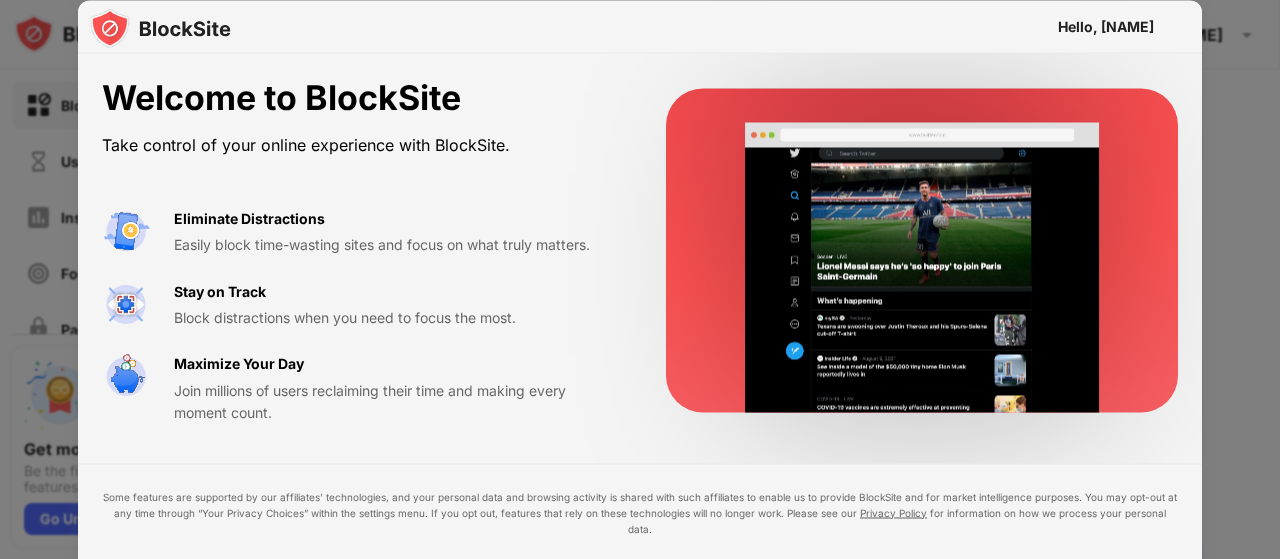 click at bounding box center [640, 279] 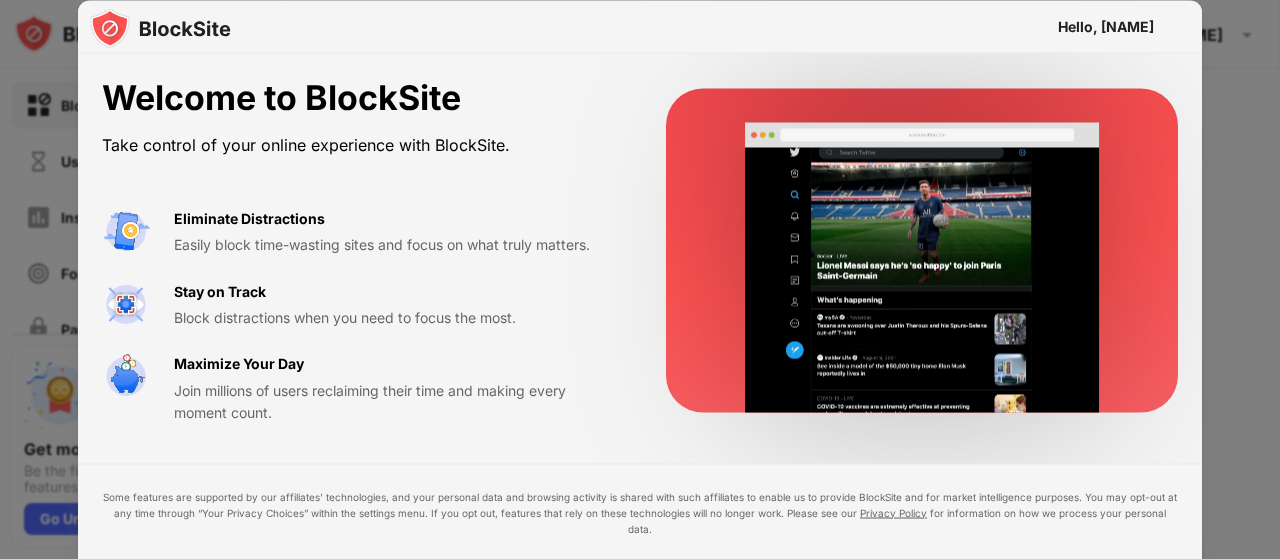 click on "Welcome to BlockSite Take control of your online experience with BlockSite. Eliminate Distractions Easily block time-wasting sites and focus on what truly matters. Stay on Track Block distractions when you need to focus the most. Maximize Your Day Join millions of users reclaiming their time and making every moment count." at bounding box center [640, 251] 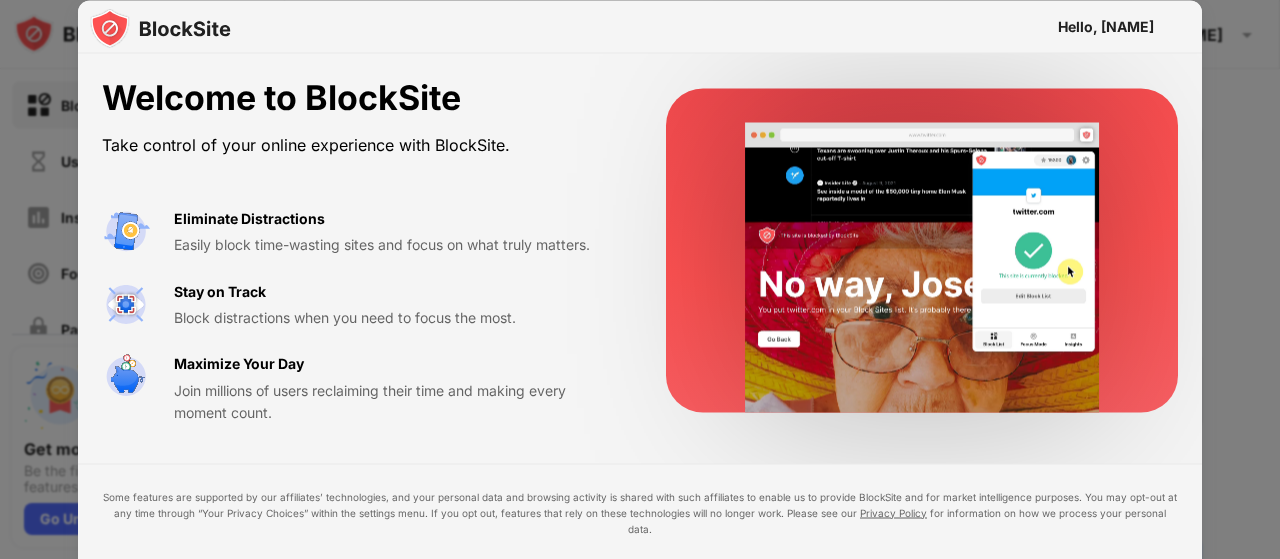 click at bounding box center (640, 279) 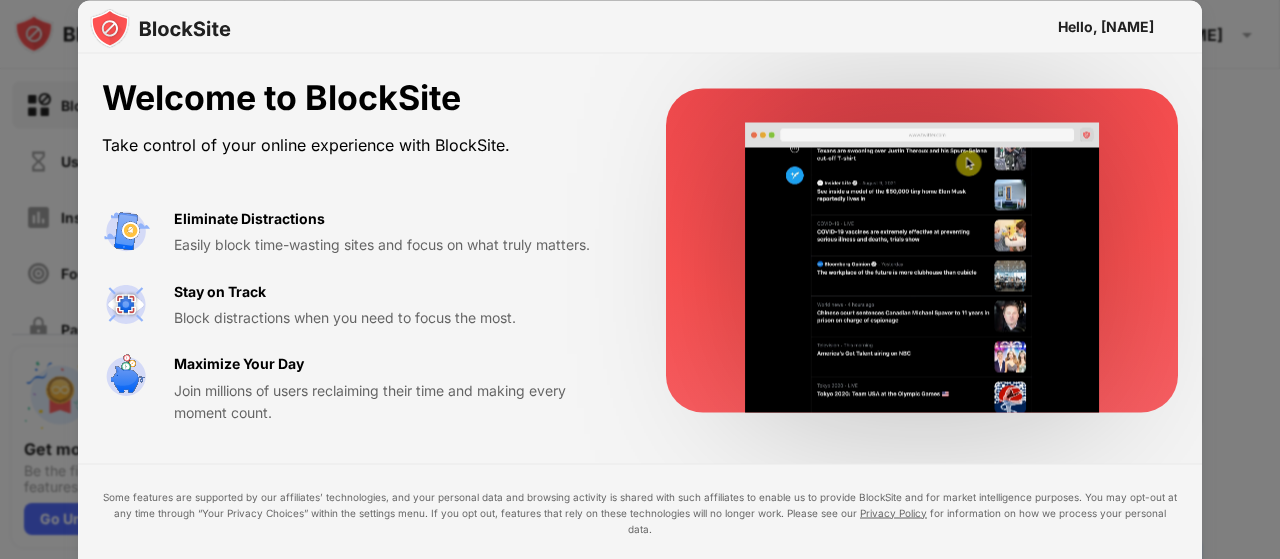 click on "Maximize Your Day" at bounding box center (239, 364) 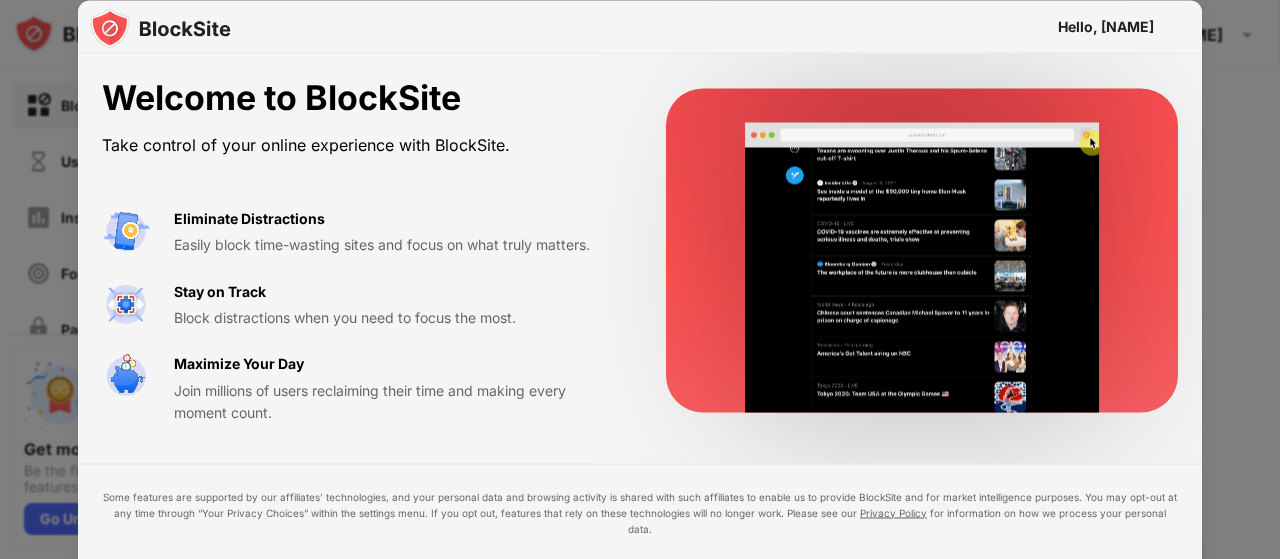 drag, startPoint x: 236, startPoint y: 363, endPoint x: 700, endPoint y: 479, distance: 478.28024 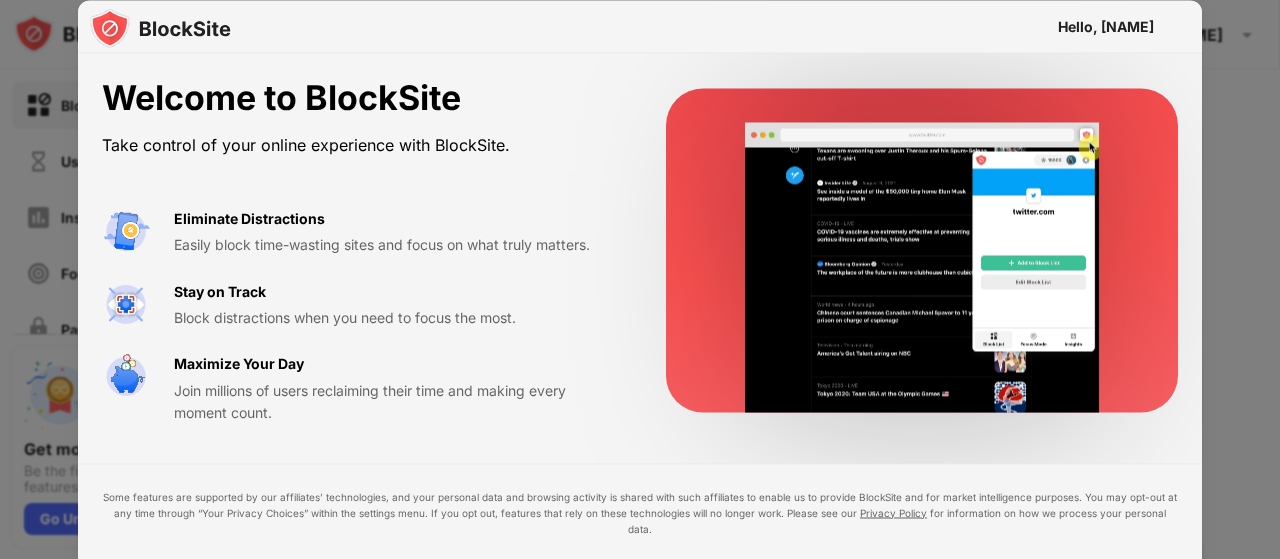 click on "Welcome to BlockSite Take control of your online experience with BlockSite. Eliminate Distractions Easily block time-wasting sites and focus on what truly matters. Stay on Track Block distractions when you need to focus the most. Maximize Your Day Join millions of users reclaiming their time and making every moment count. Some features are supported by our affiliates’ technologies, and your personal data and browsing activity is shared with such affiliates to enable us to provide BlockSite and for market intelligence purposes. You may opt-out at any time through “Your Privacy Choices” within the settings menu. If you opt out, features that rely on these technologies will no longer work. Please see our   Privacy Policy   for information on how we process your personal data. I Accept Maybe Later" at bounding box center [640, 347] 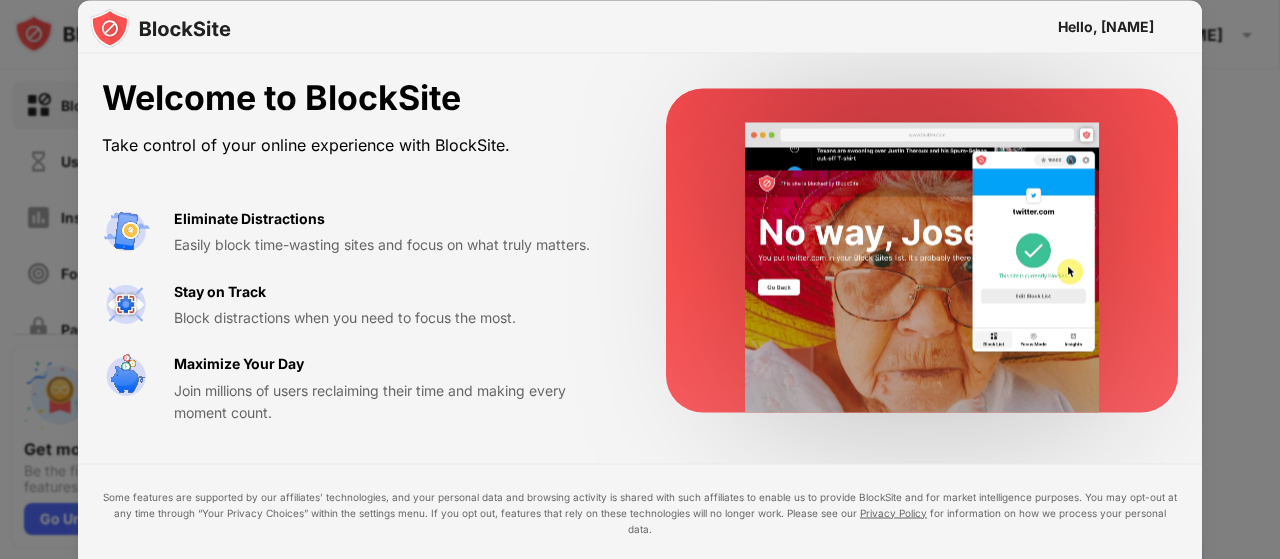 drag, startPoint x: 1269, startPoint y: 407, endPoint x: 1268, endPoint y: 491, distance: 84.00595 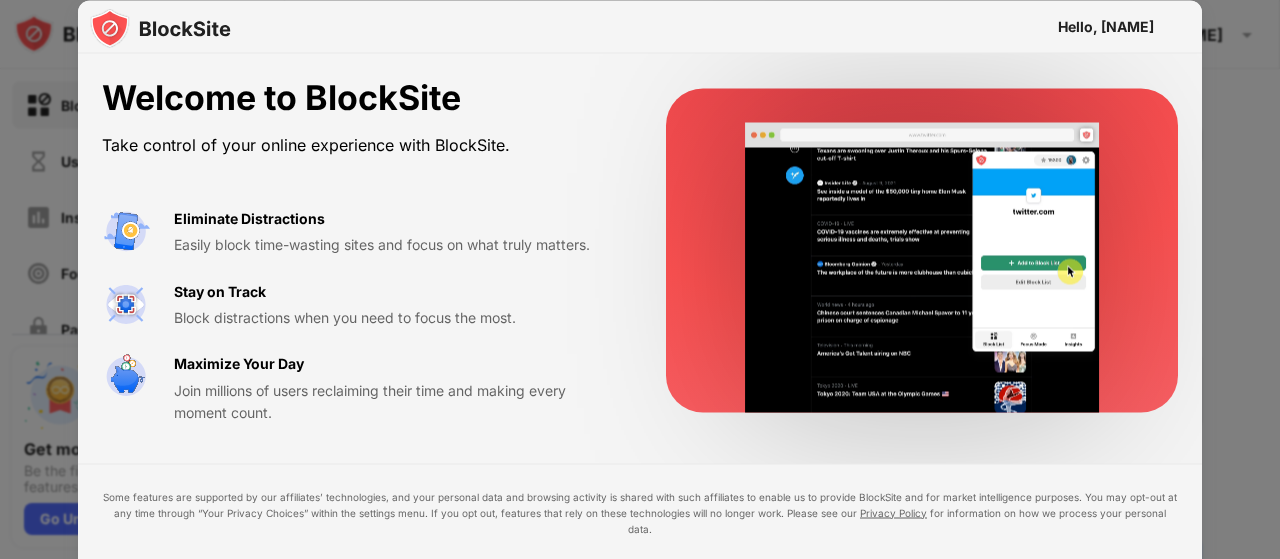 click at bounding box center (640, 279) 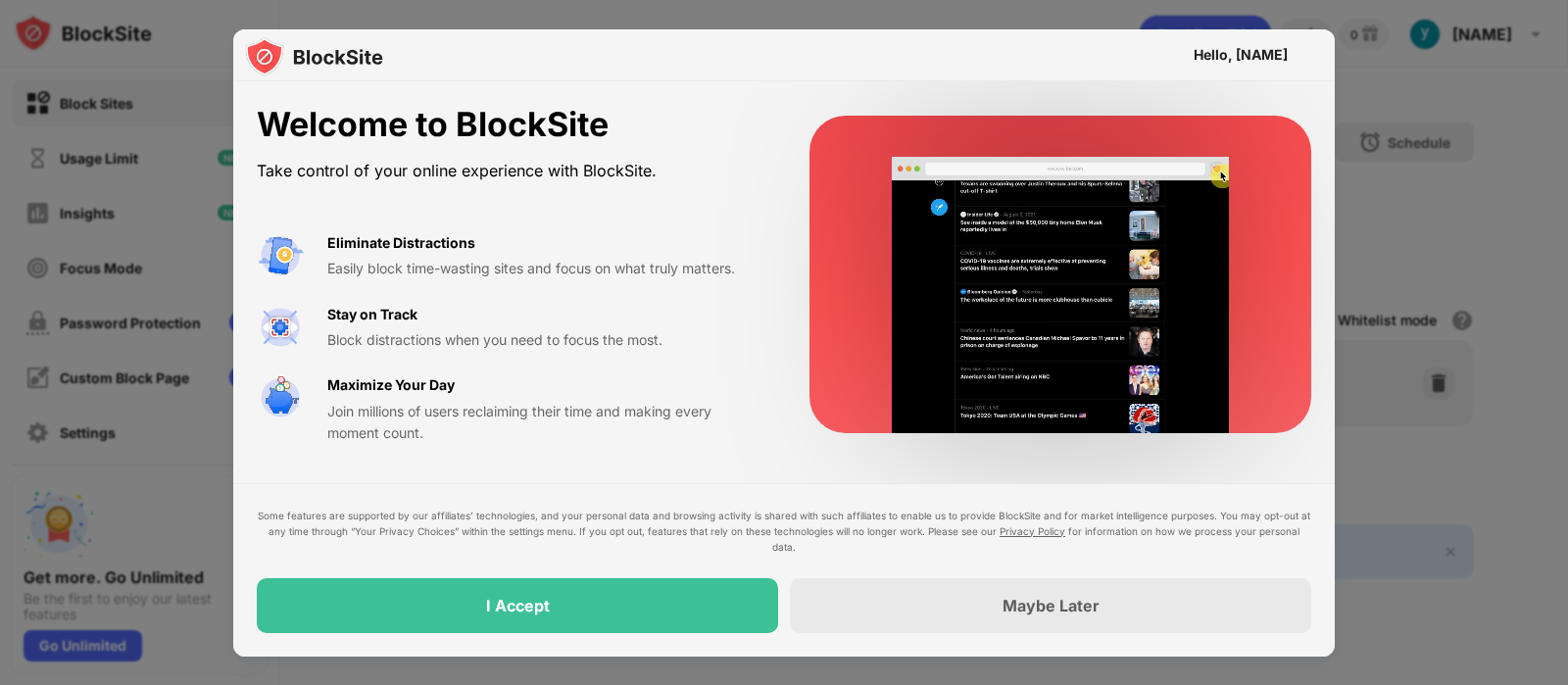 drag, startPoint x: 1235, startPoint y: 3, endPoint x: 622, endPoint y: 590, distance: 848.727 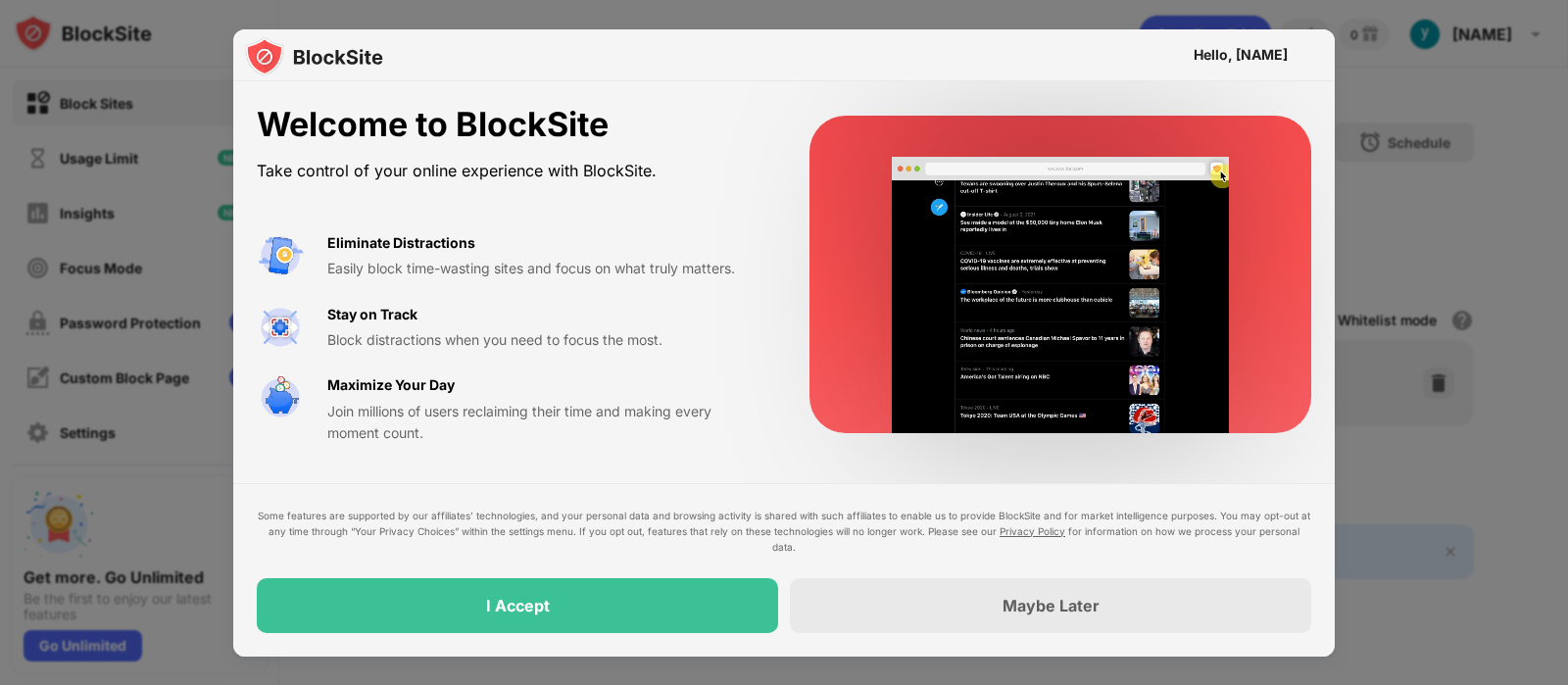 click on "I Accept" at bounding box center (517, 606) 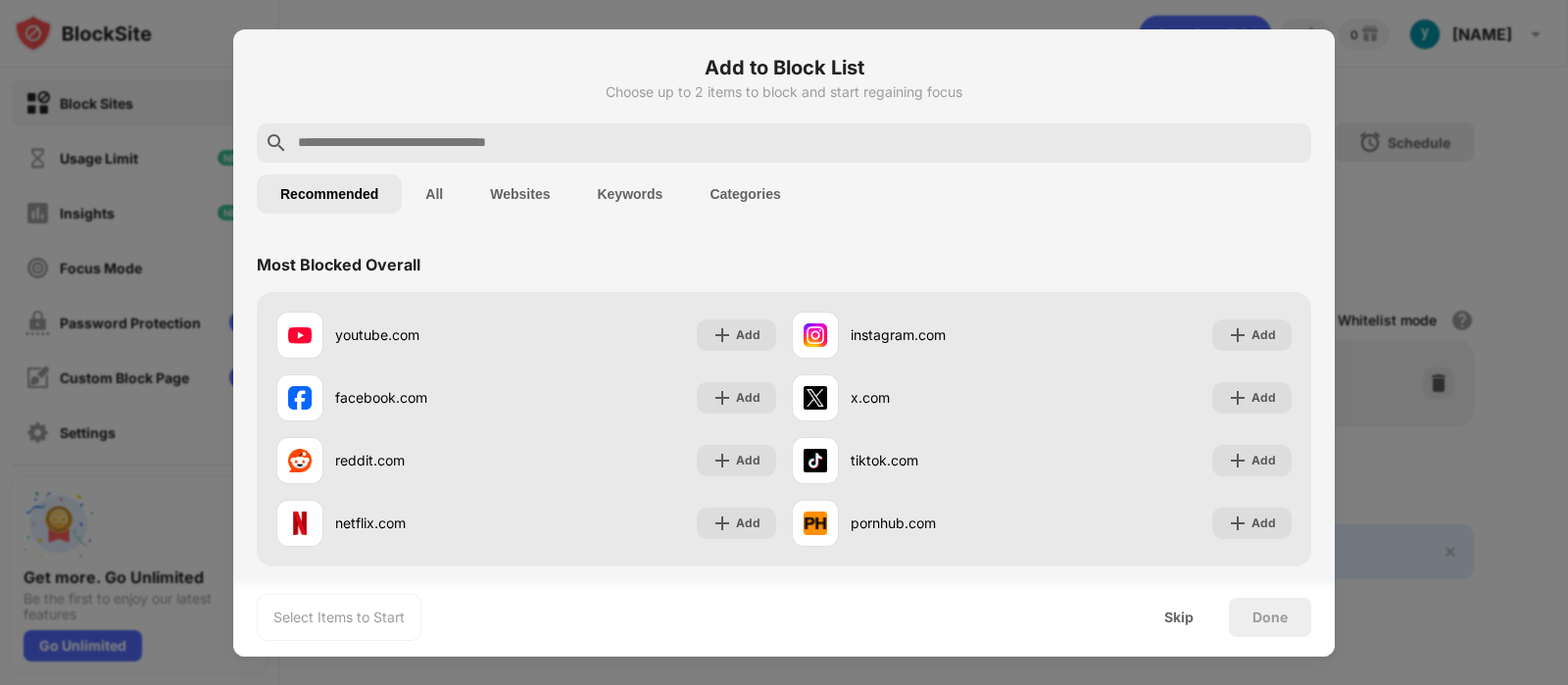 click on "All" at bounding box center (434, 194) 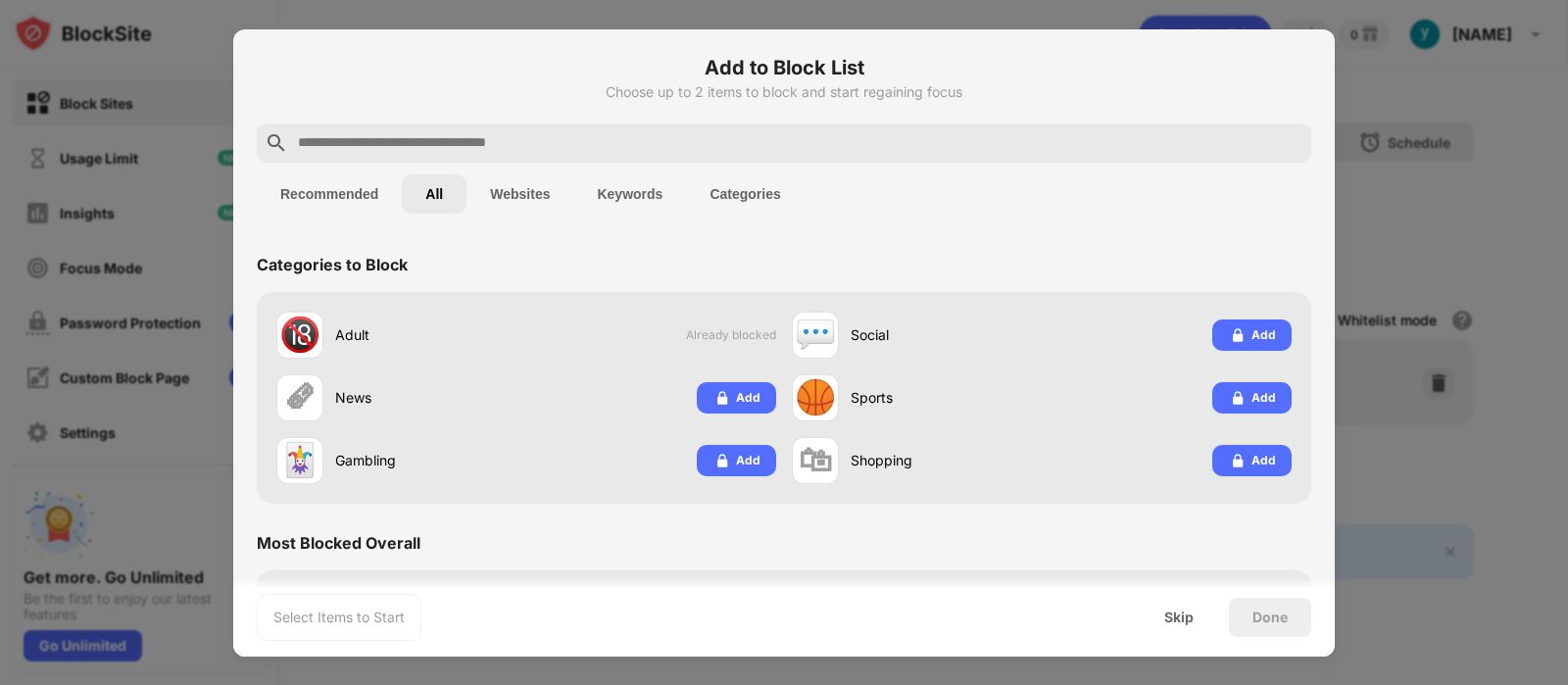 click on "Websites" at bounding box center [519, 194] 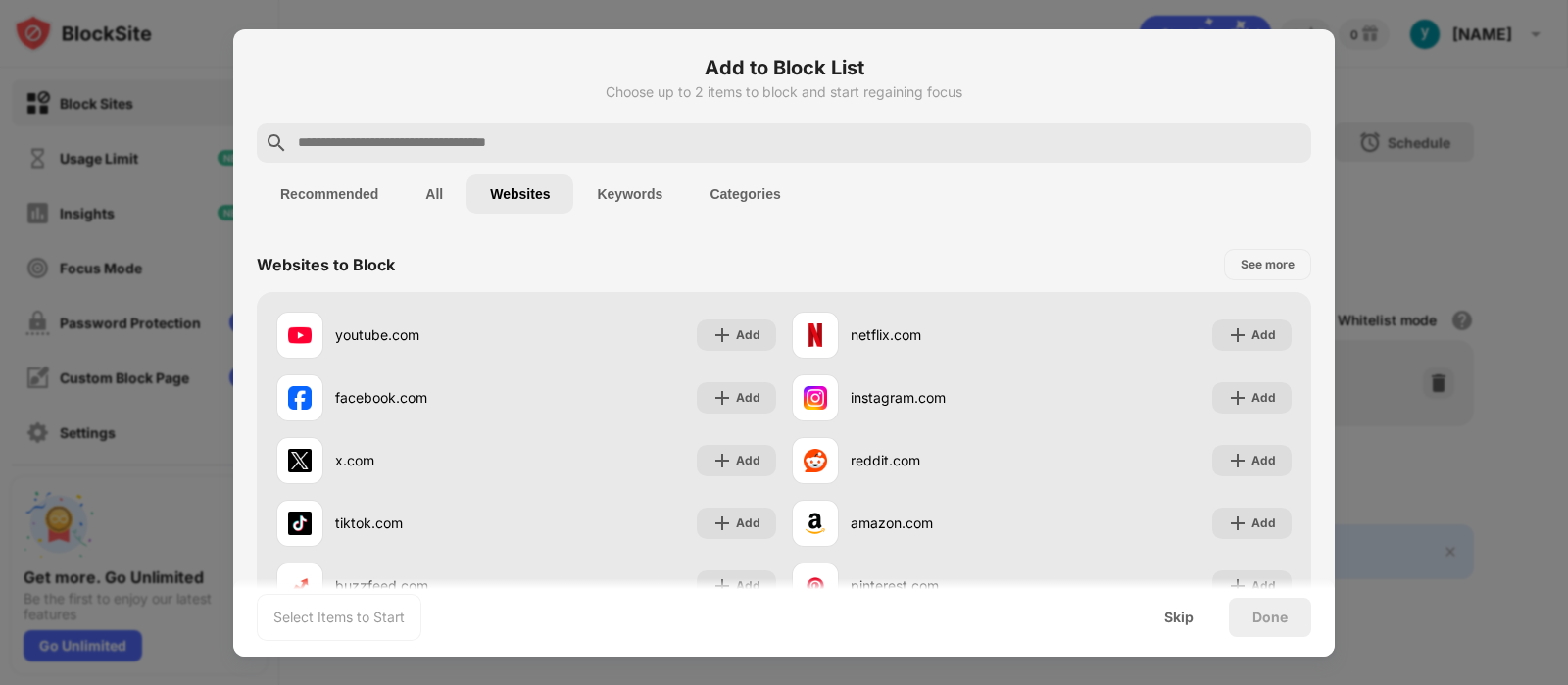 click on "Keywords" at bounding box center [629, 194] 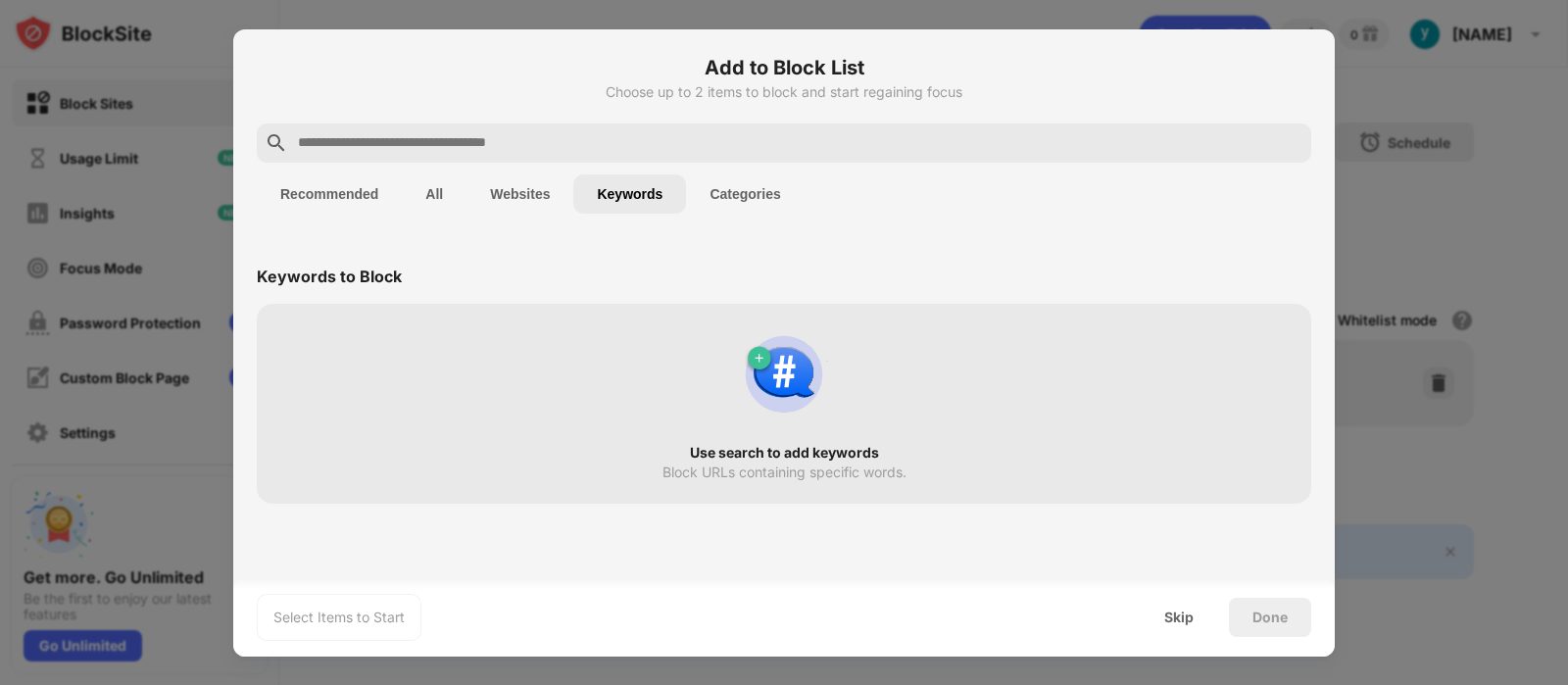 click on "Categories" at bounding box center [745, 194] 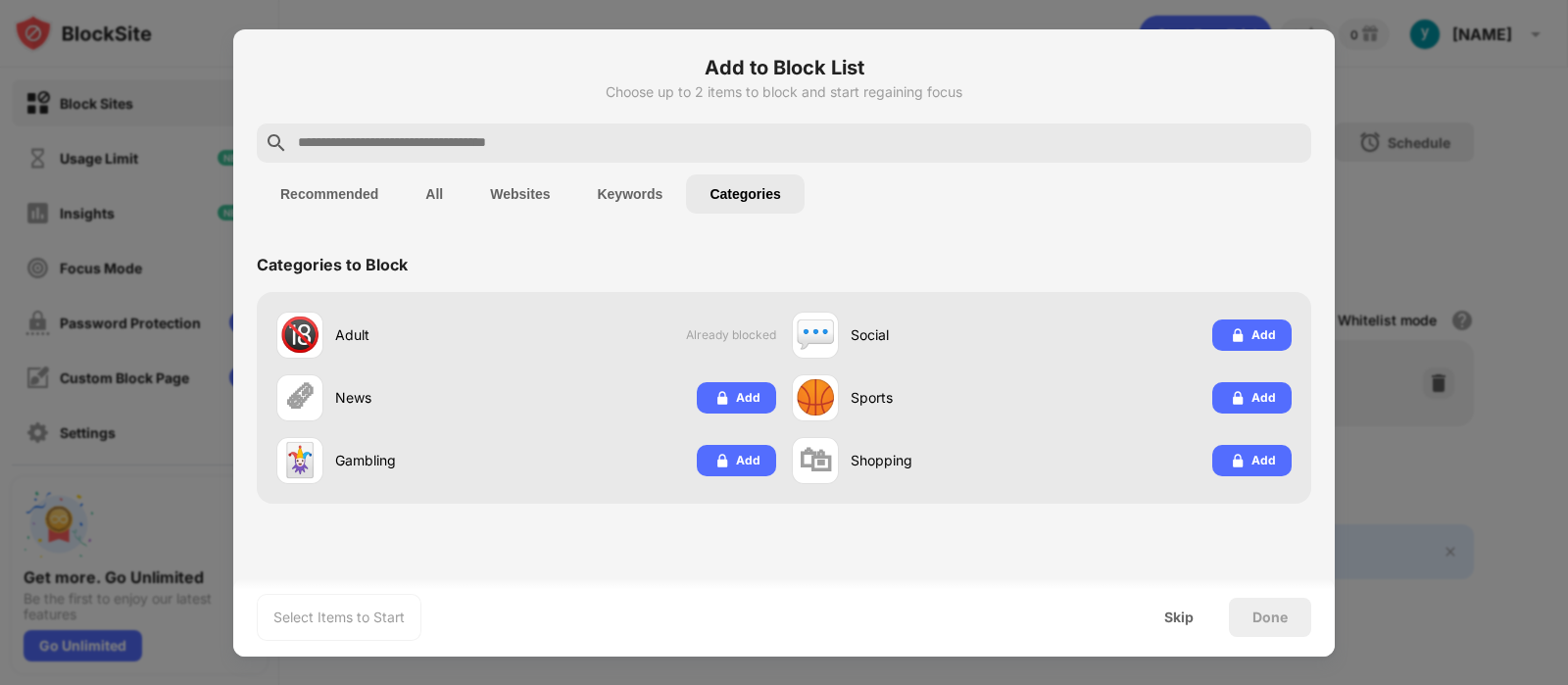 click on "Keywords" at bounding box center (629, 194) 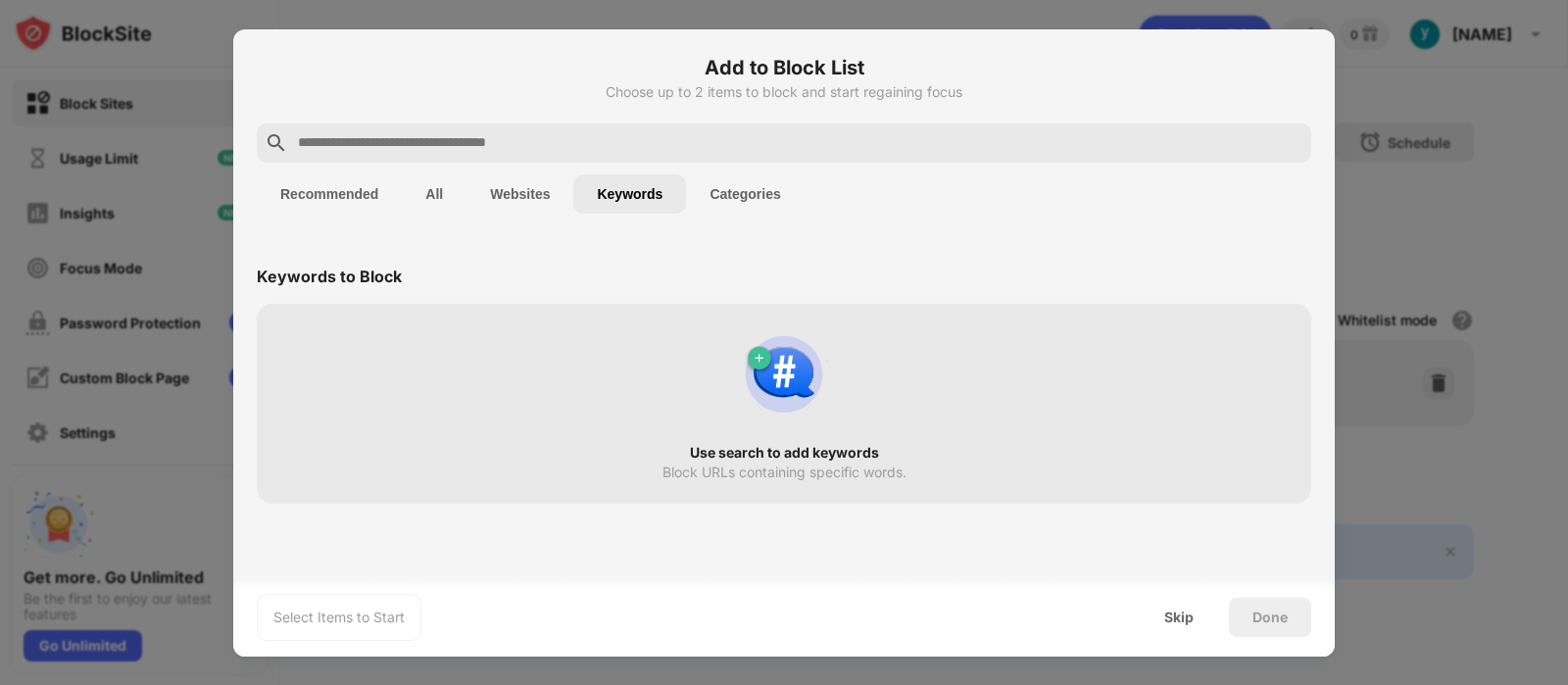 click at bounding box center (800, 143) 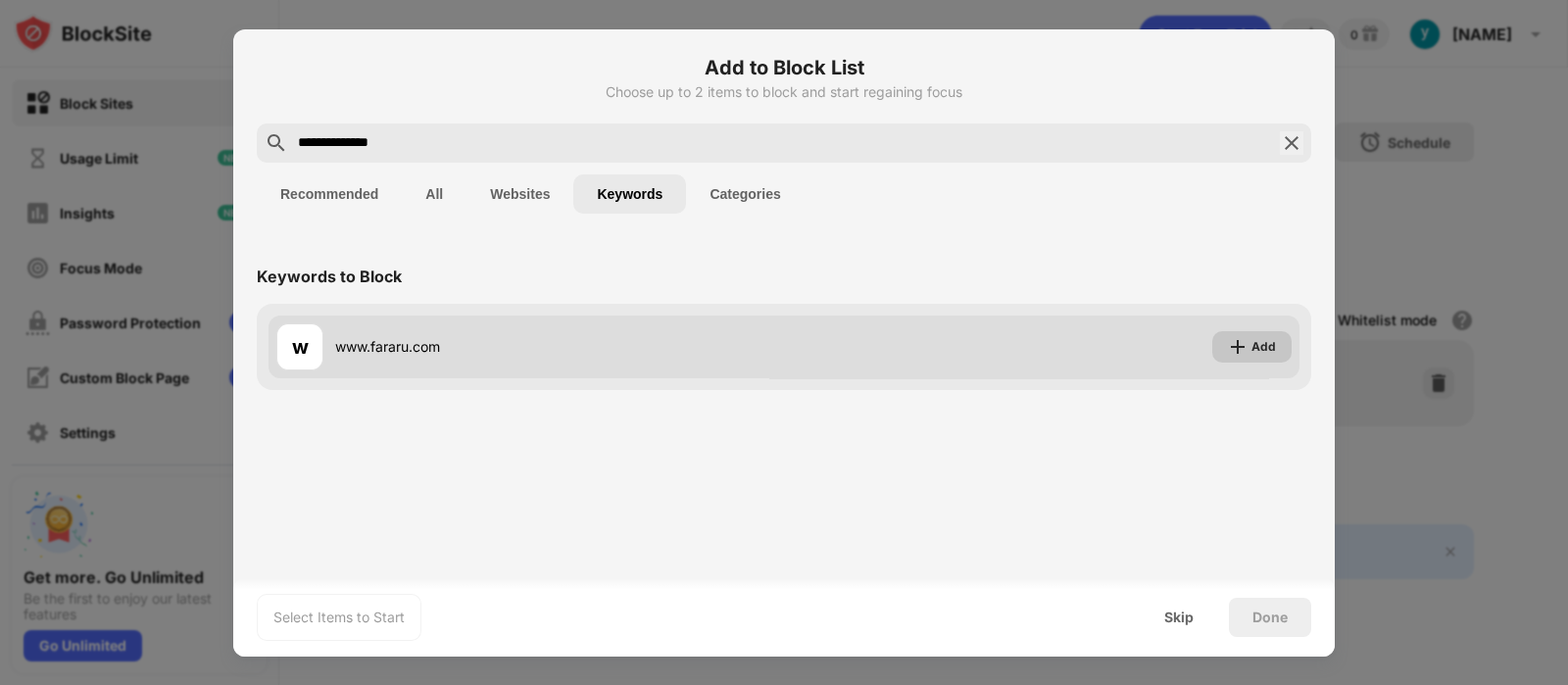 type on "**********" 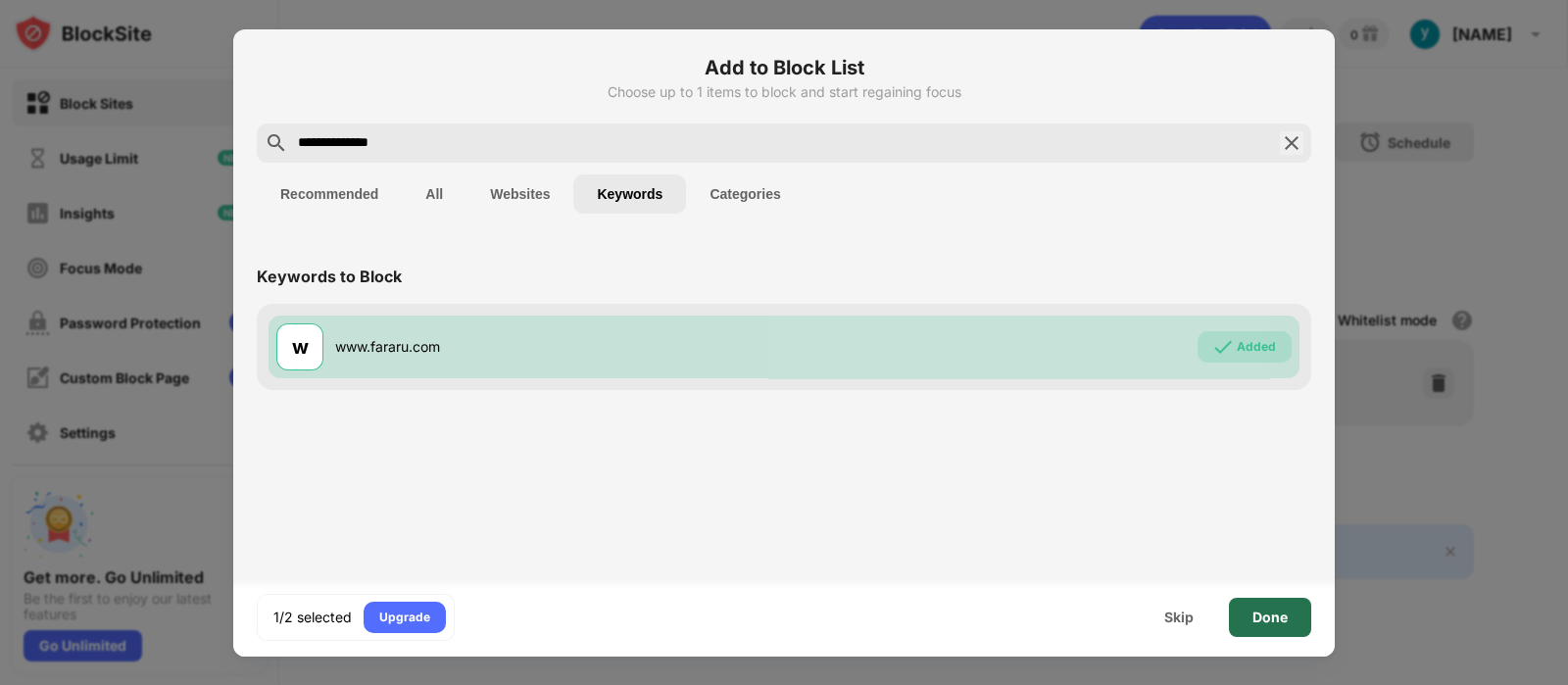 click on "Done" at bounding box center [1270, 617] 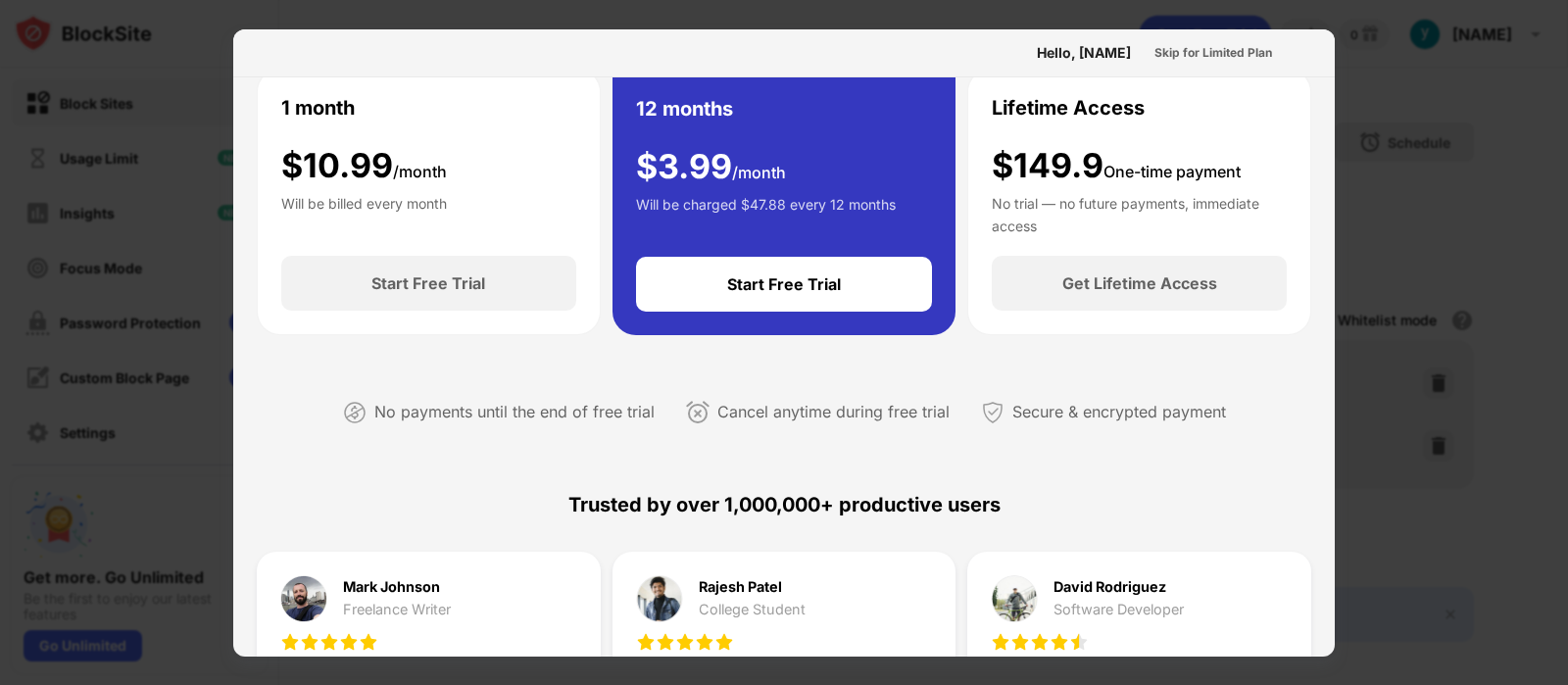 scroll, scrollTop: 124, scrollLeft: 0, axis: vertical 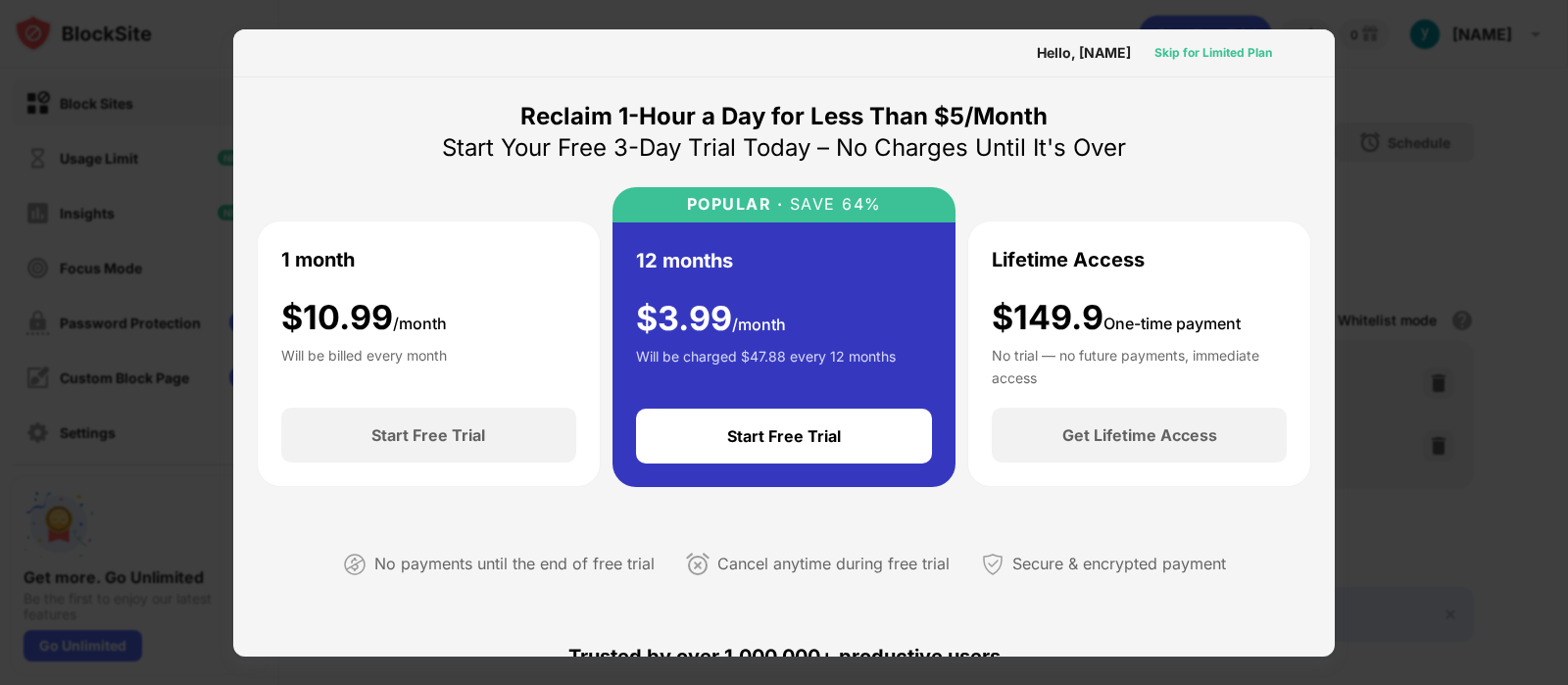 click on "Skip for Limited Plan" at bounding box center [1213, 53] 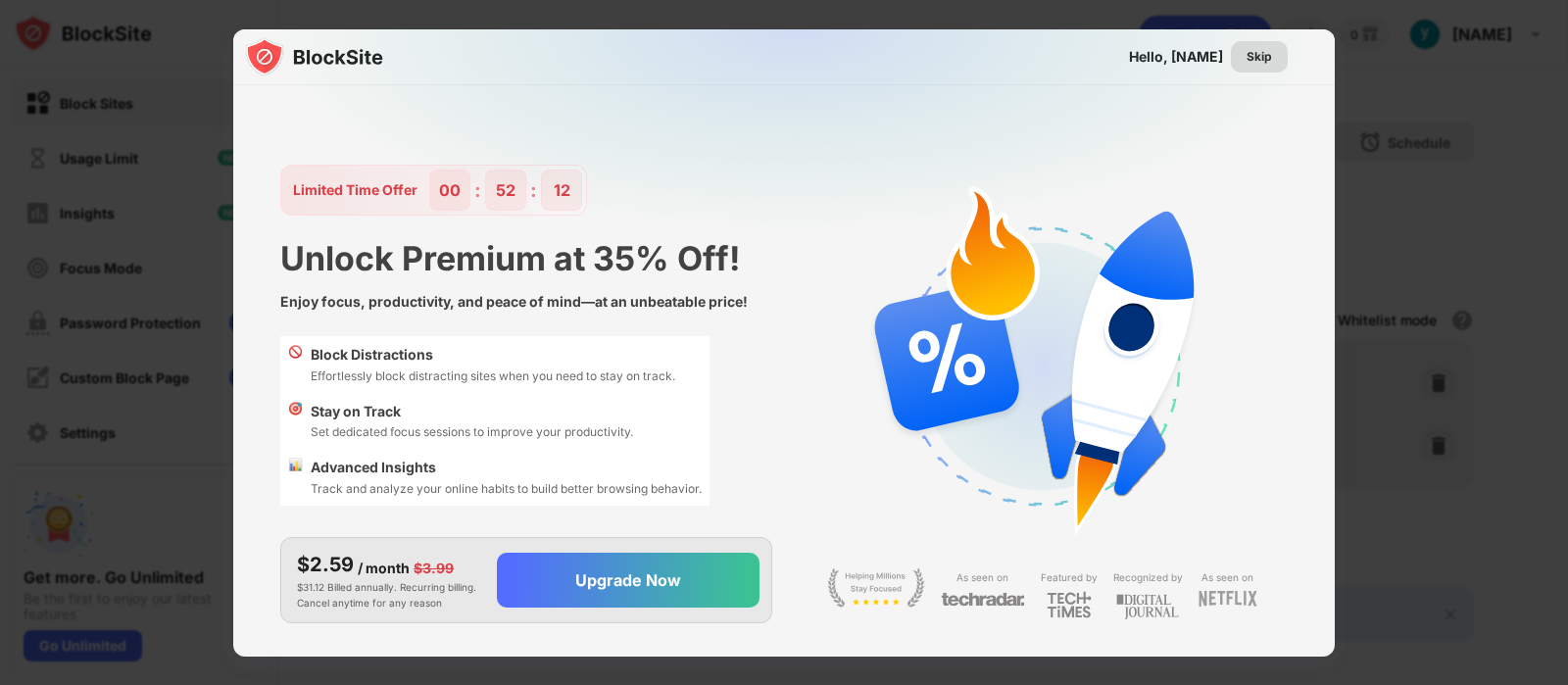 click on "Skip" at bounding box center [1259, 57] 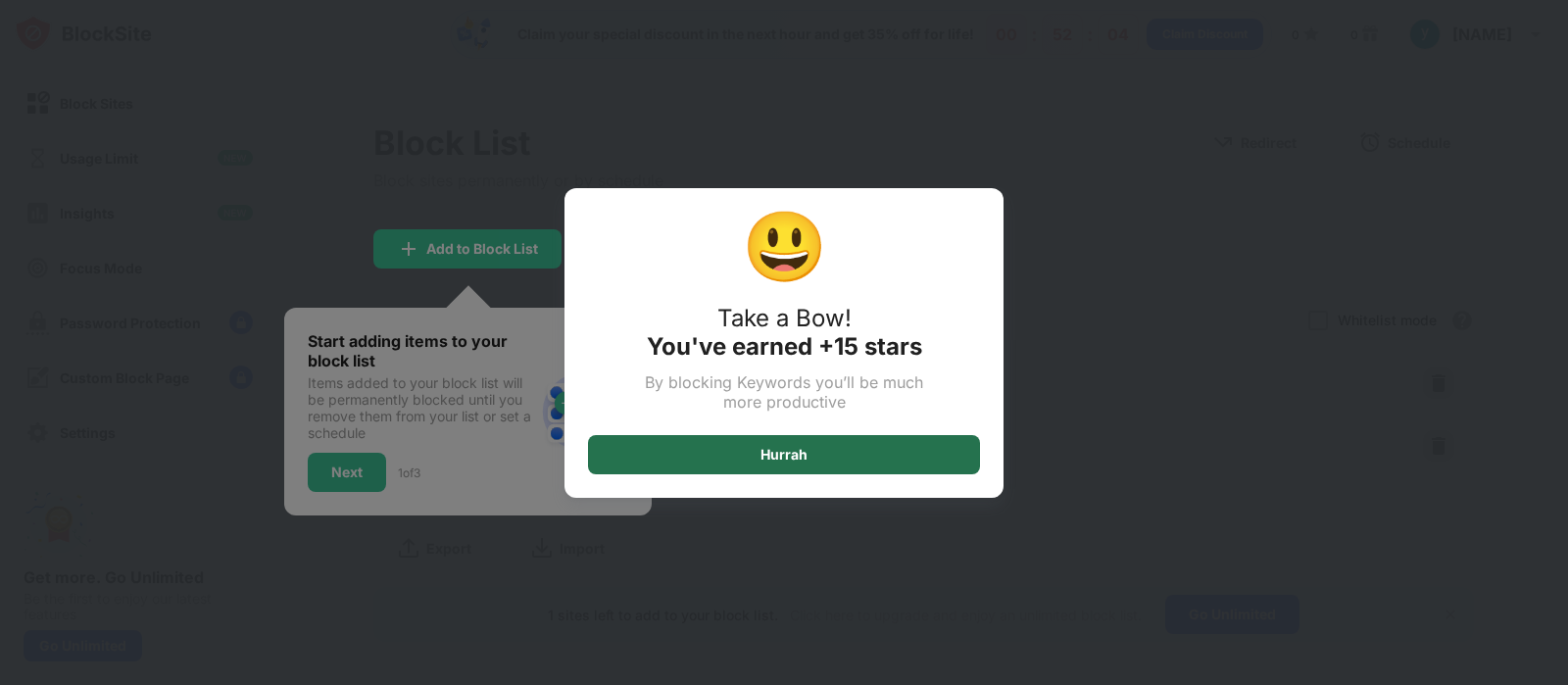 click on "Hurrah" at bounding box center (784, 455) 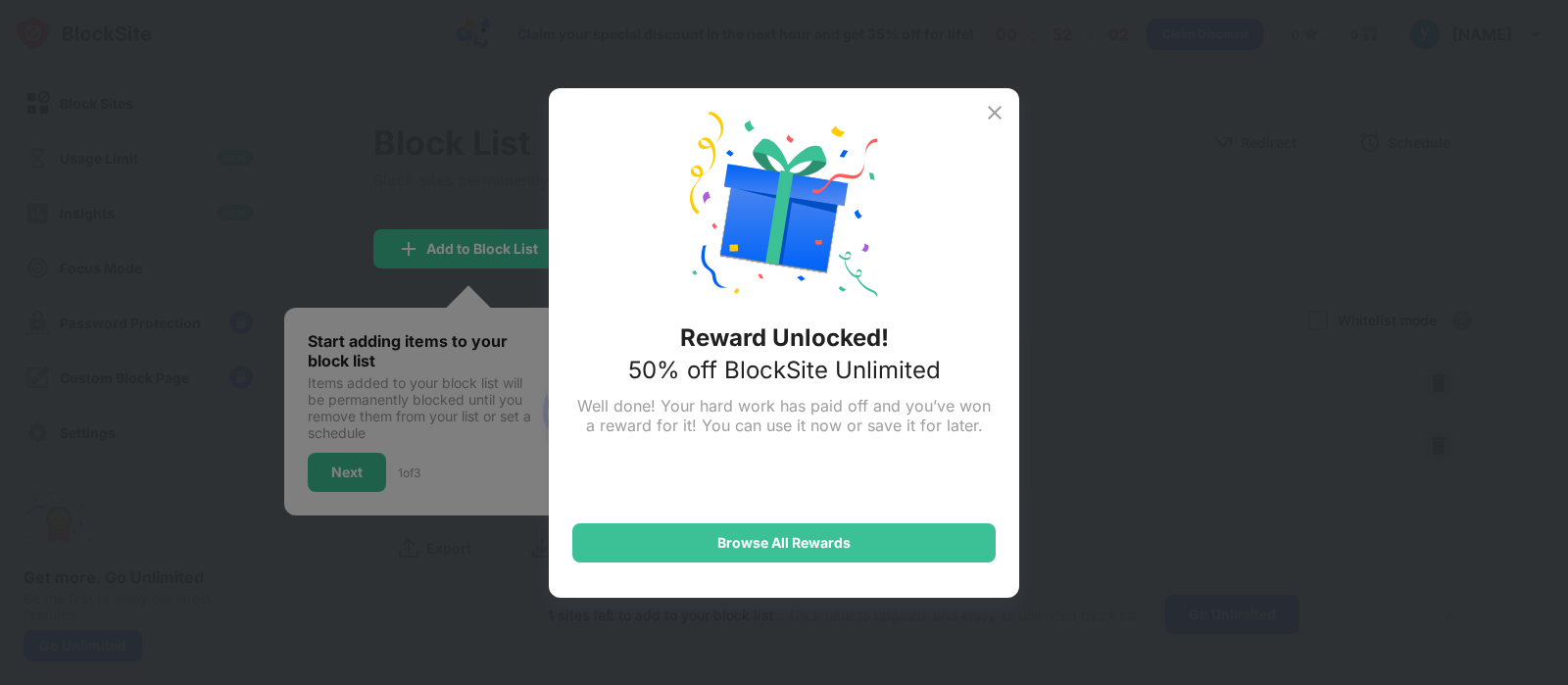click at bounding box center (995, 113) 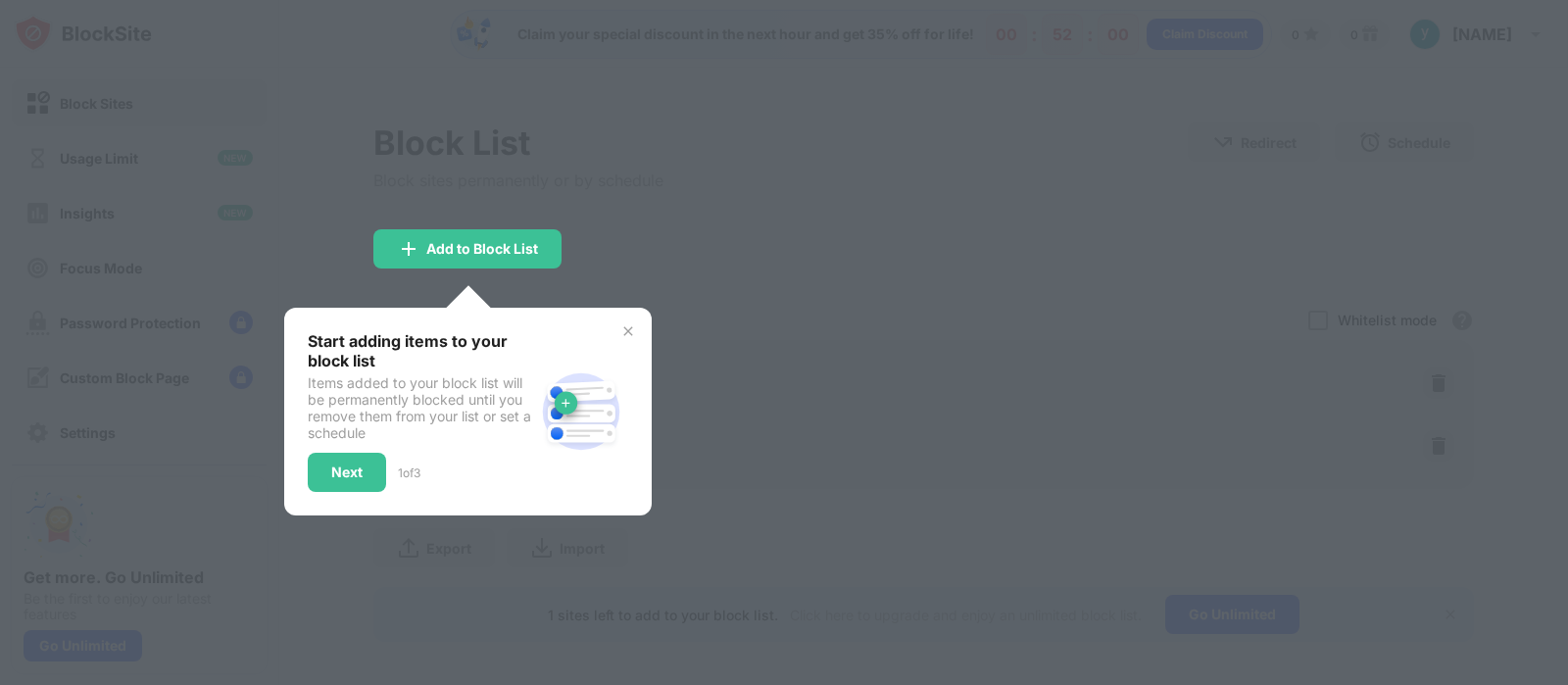 click at bounding box center (628, 331) 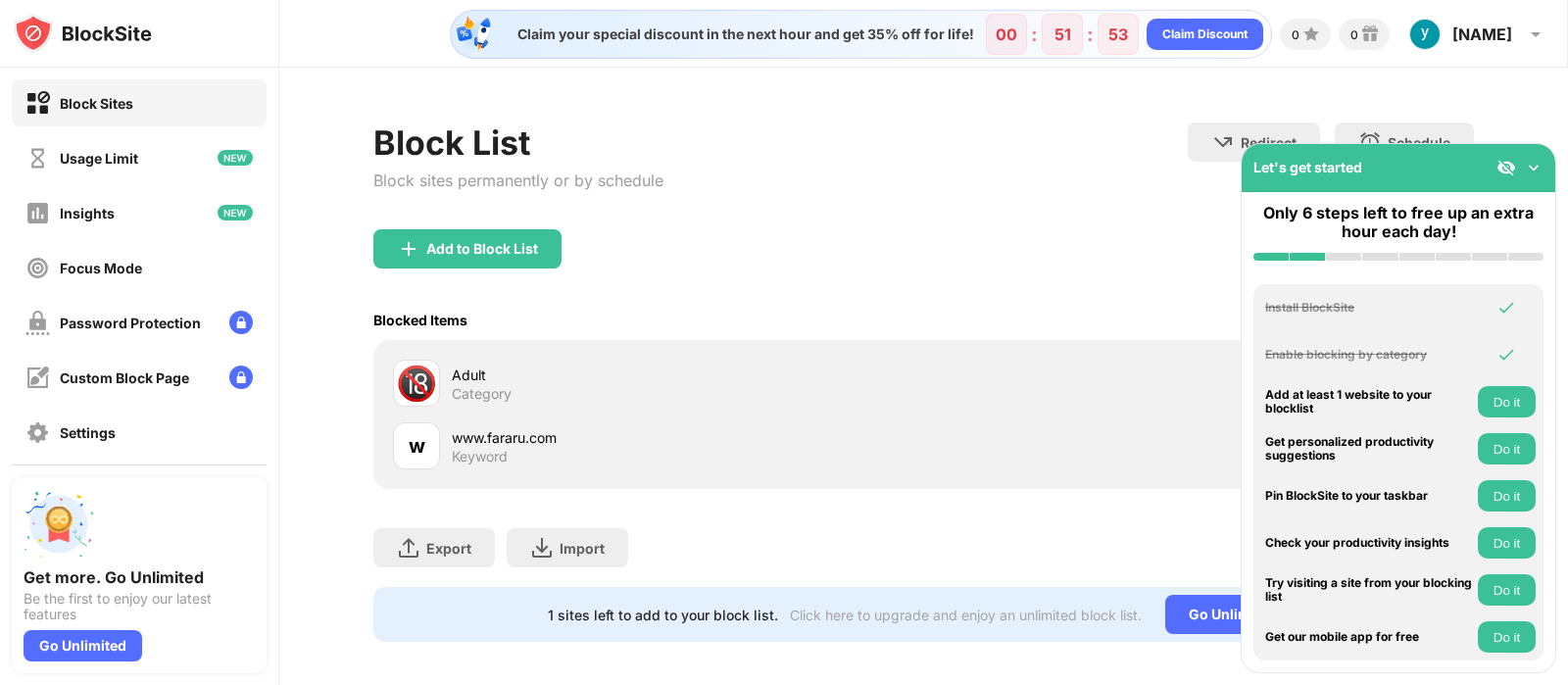 click on "Adult" at bounding box center [688, 374] 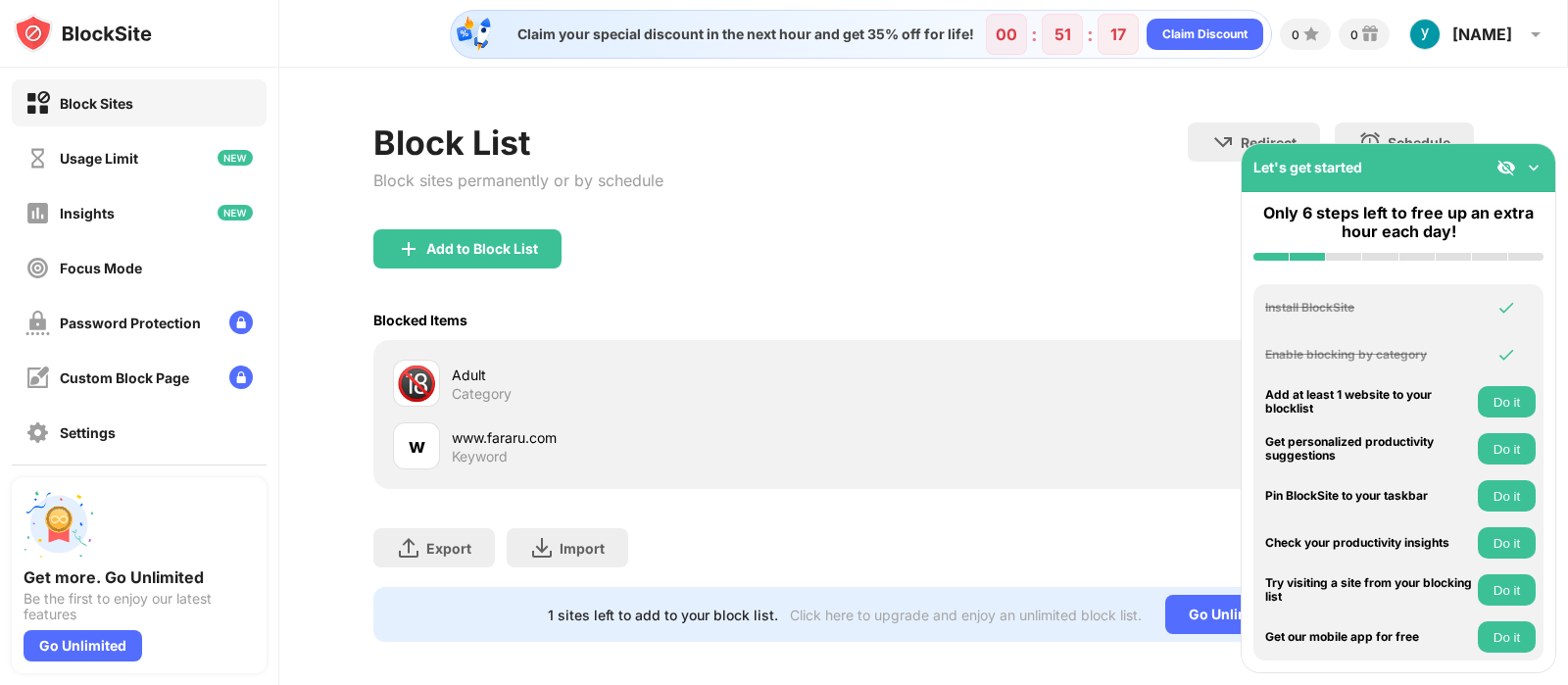 click on "Keyword" at bounding box center (479, 457) 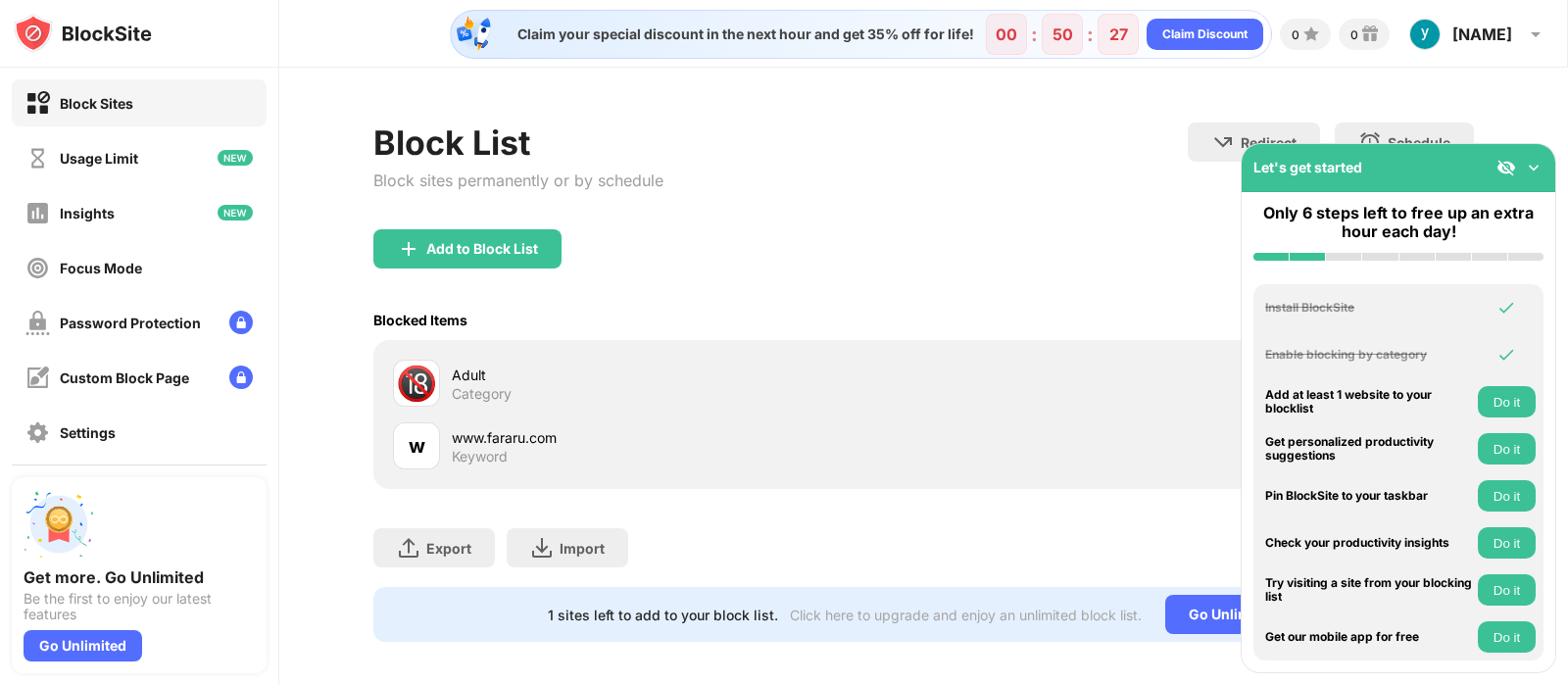 click on "w" at bounding box center (416, 446) 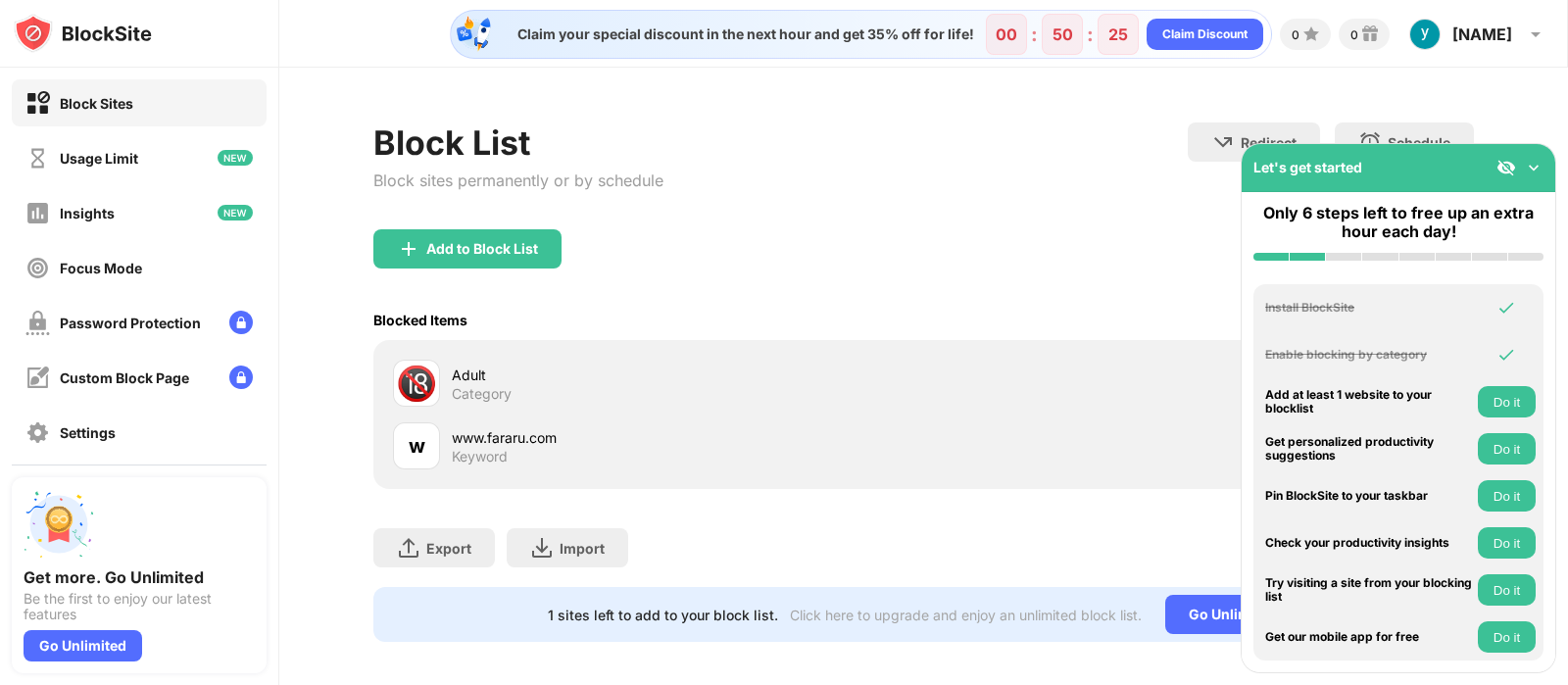 click on "Adult" at bounding box center [688, 374] 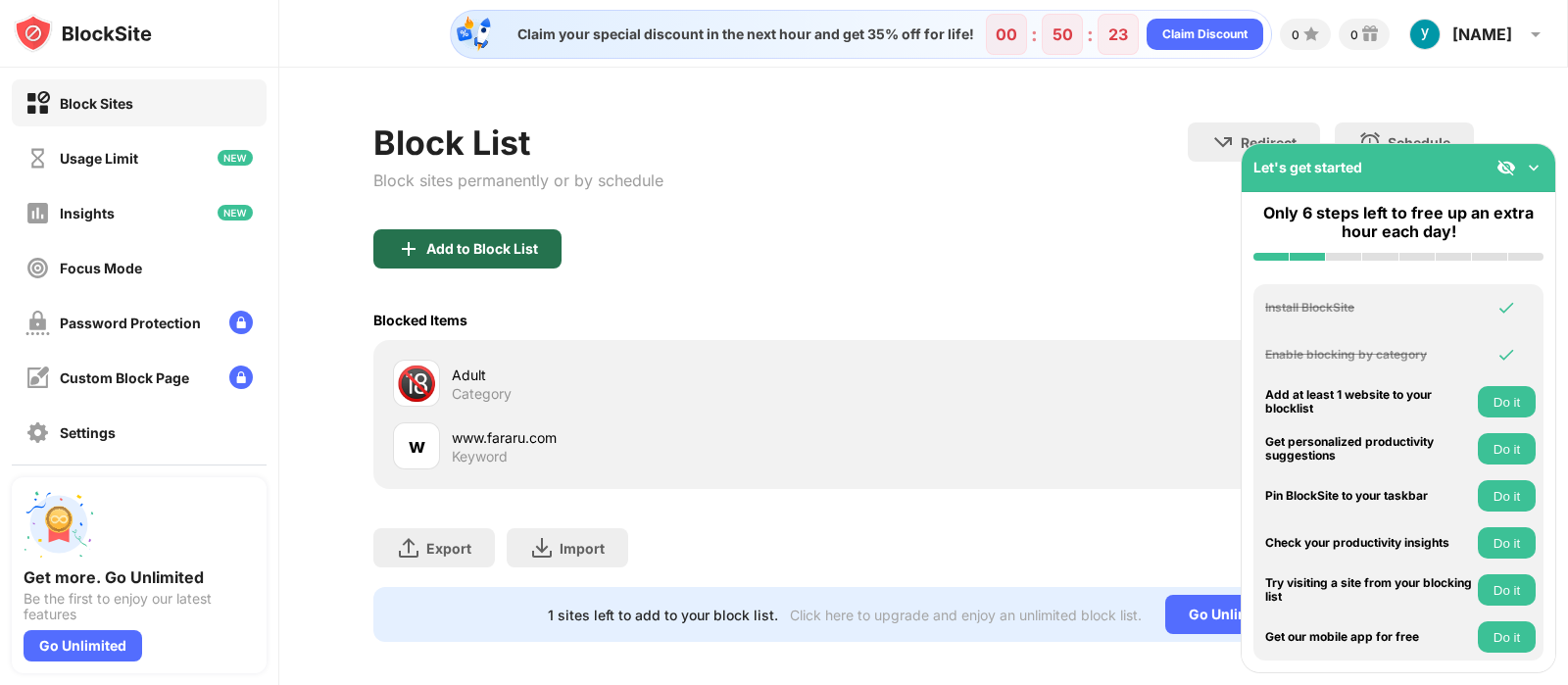 click on "Add to Block List" at bounding box center (482, 249) 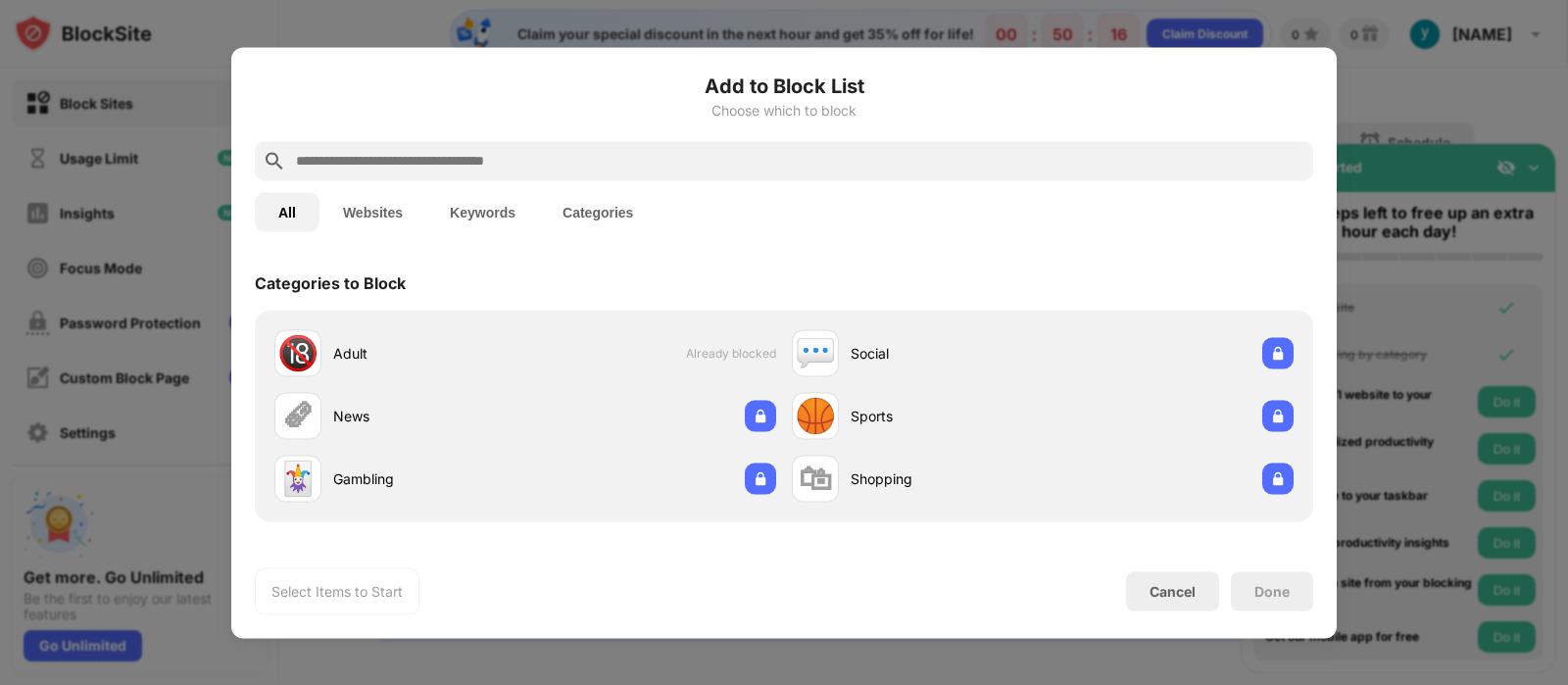 click on "Keywords" at bounding box center [482, 212] 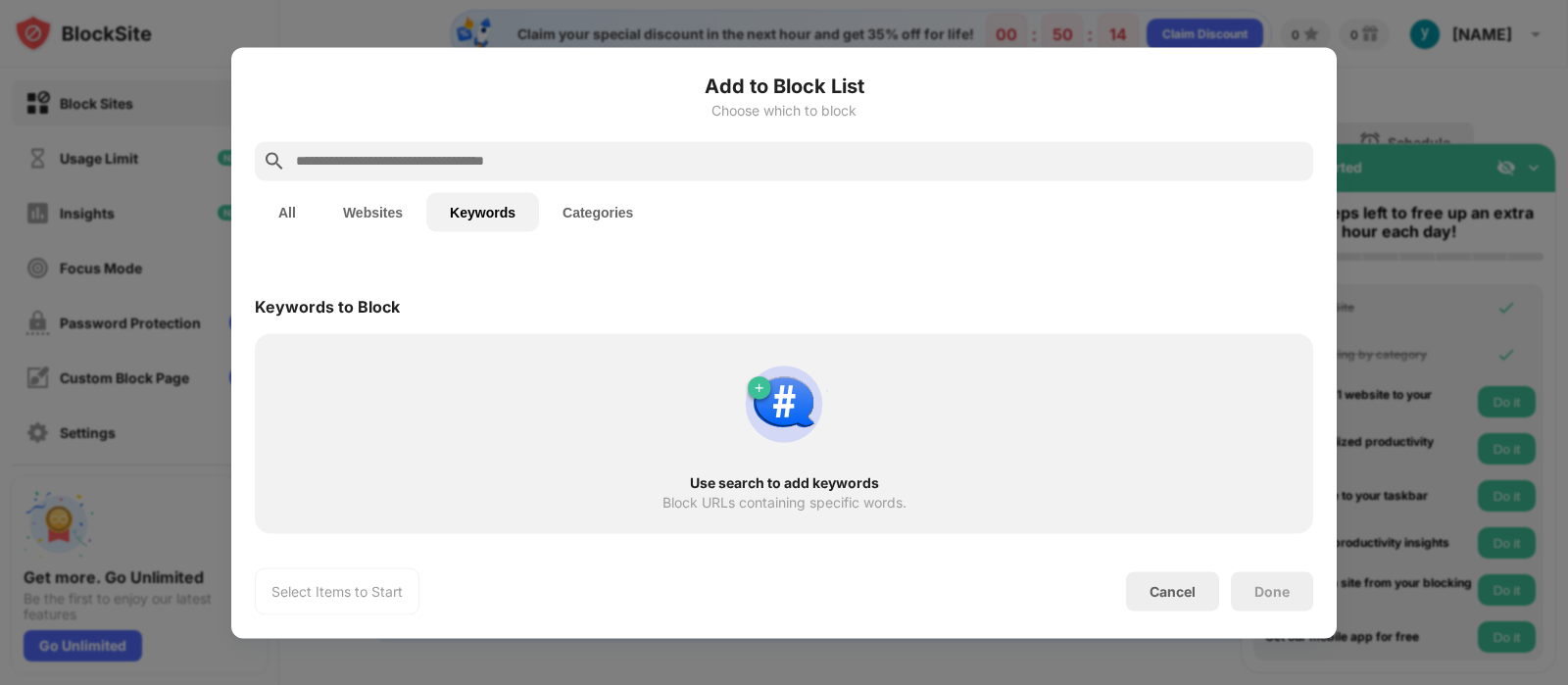 click on "All" at bounding box center (287, 212) 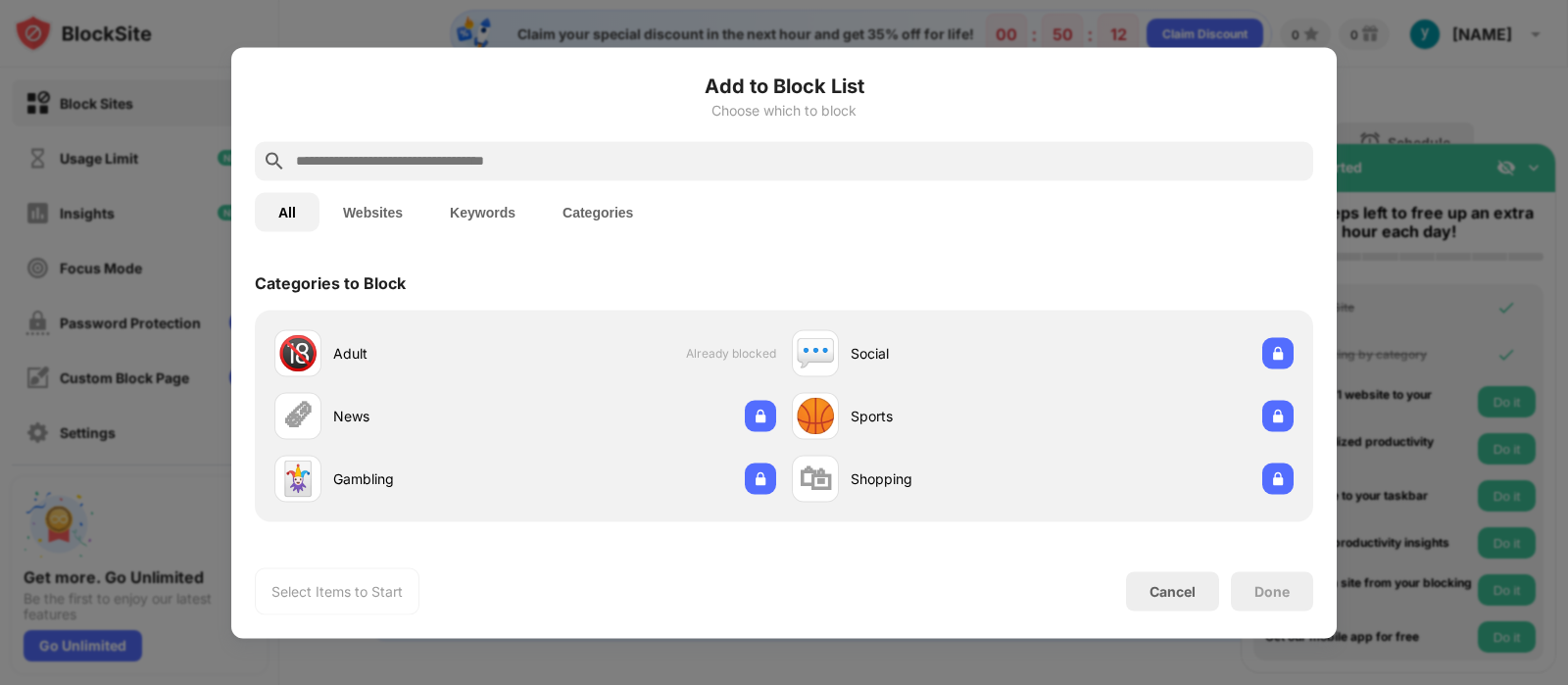 click at bounding box center [800, 161] 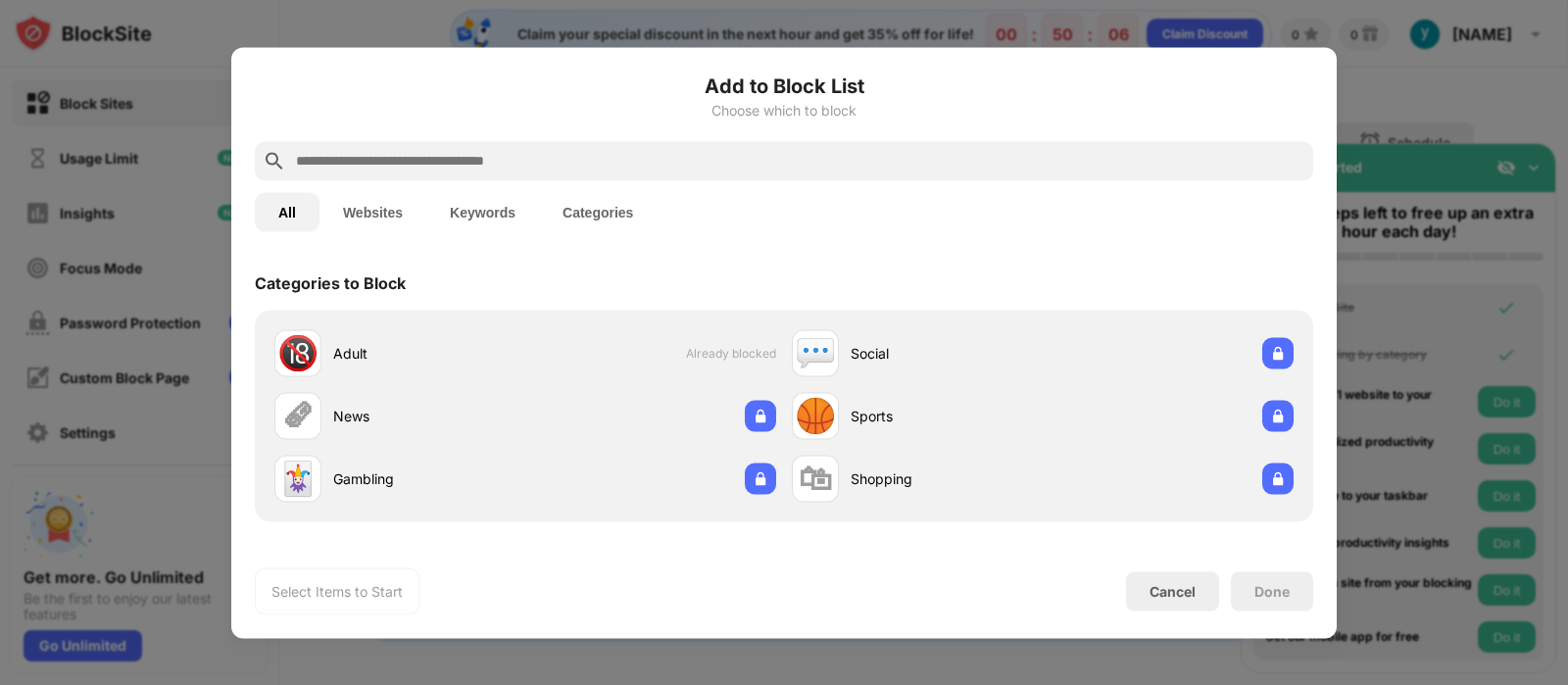 click on "Keywords" at bounding box center (482, 212) 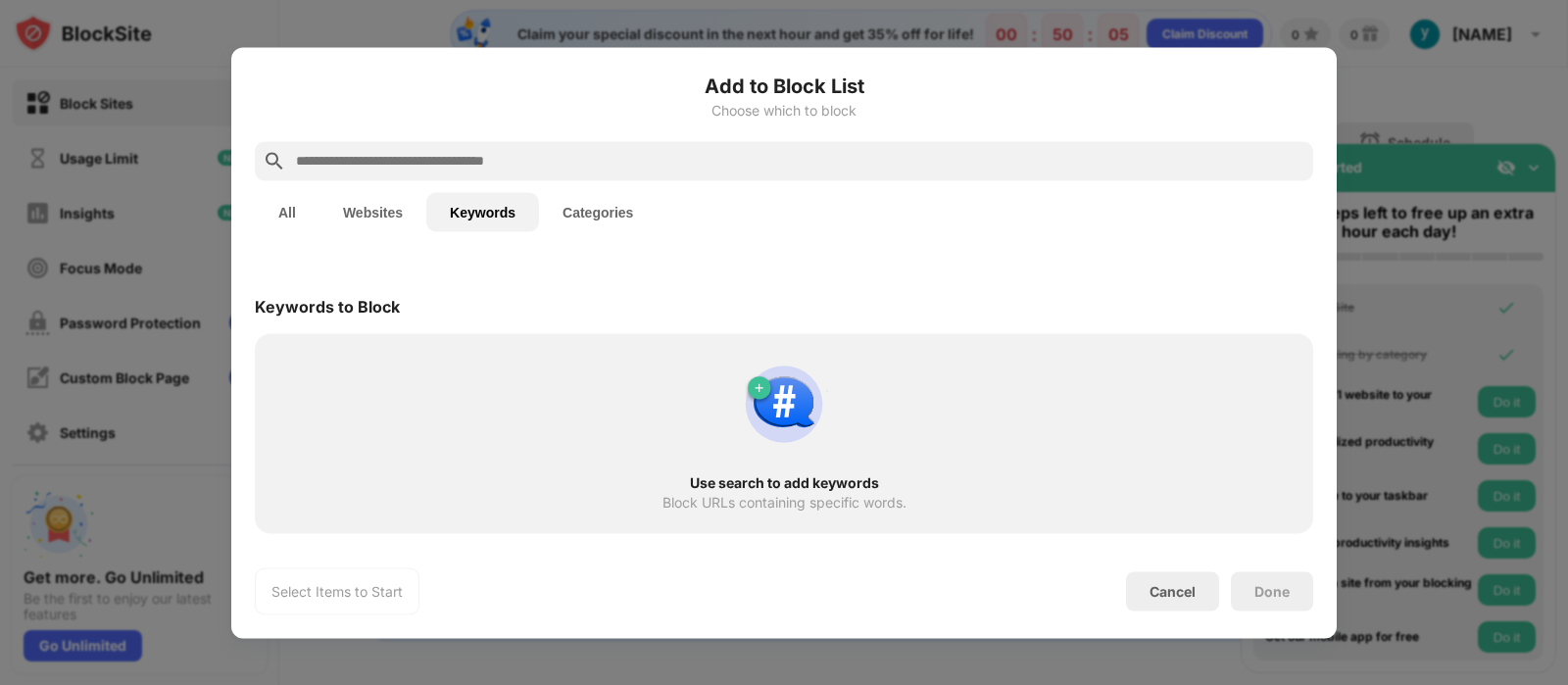 click at bounding box center (784, 161) 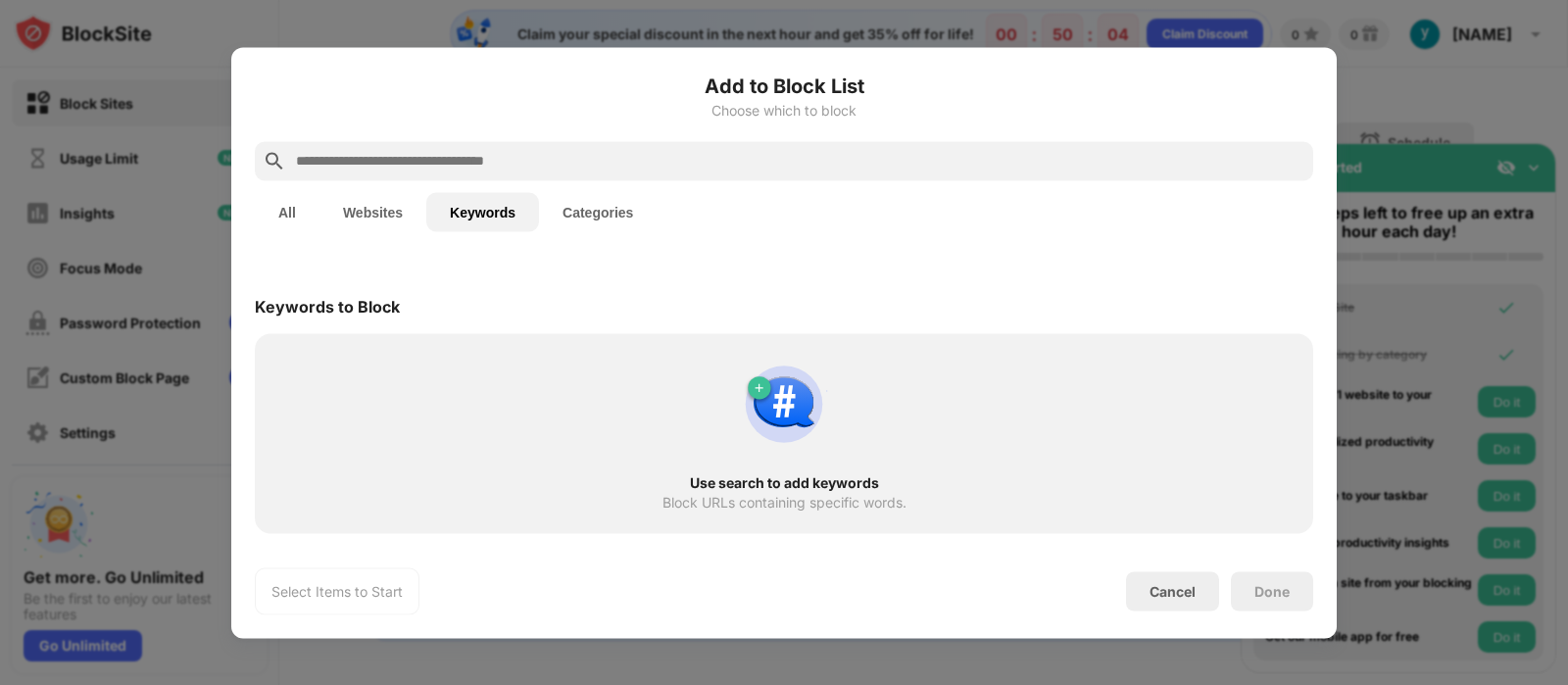 click at bounding box center [800, 161] 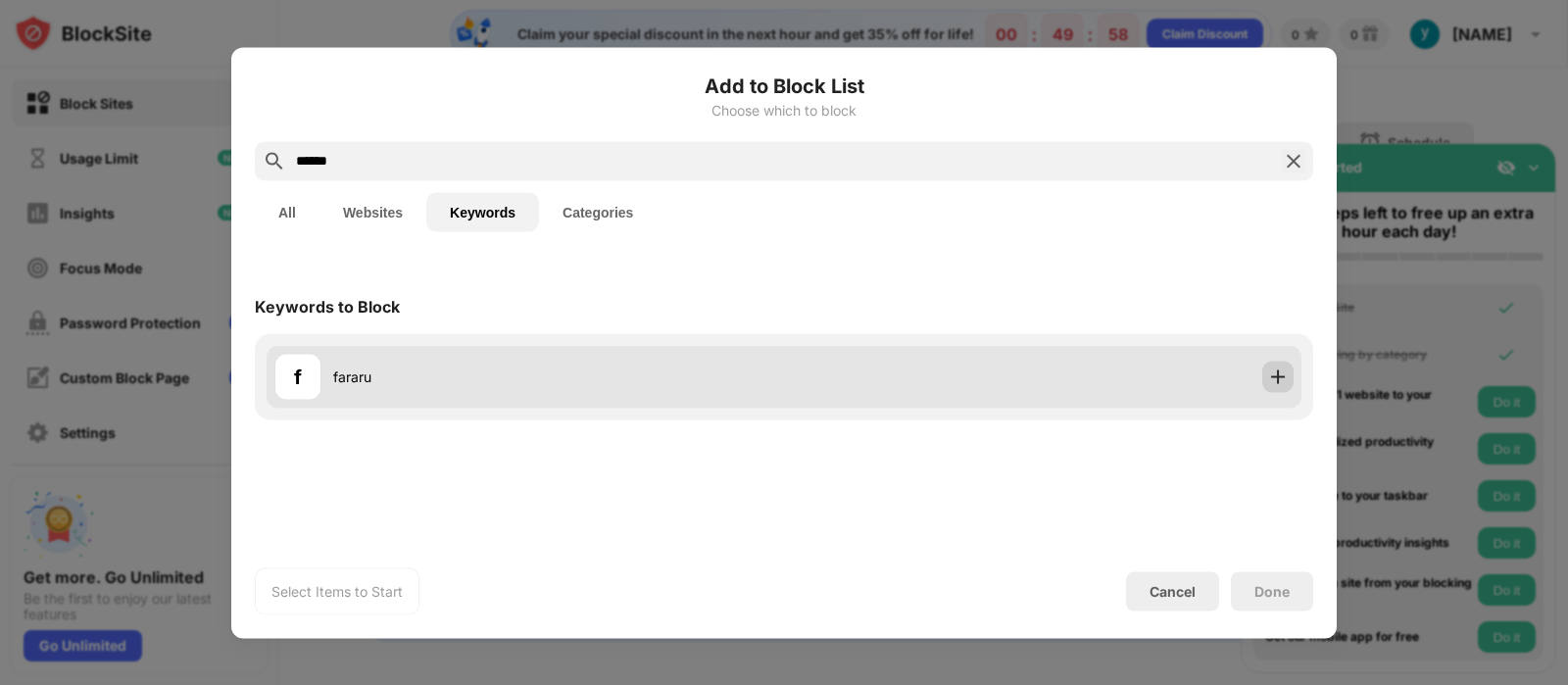 type on "******" 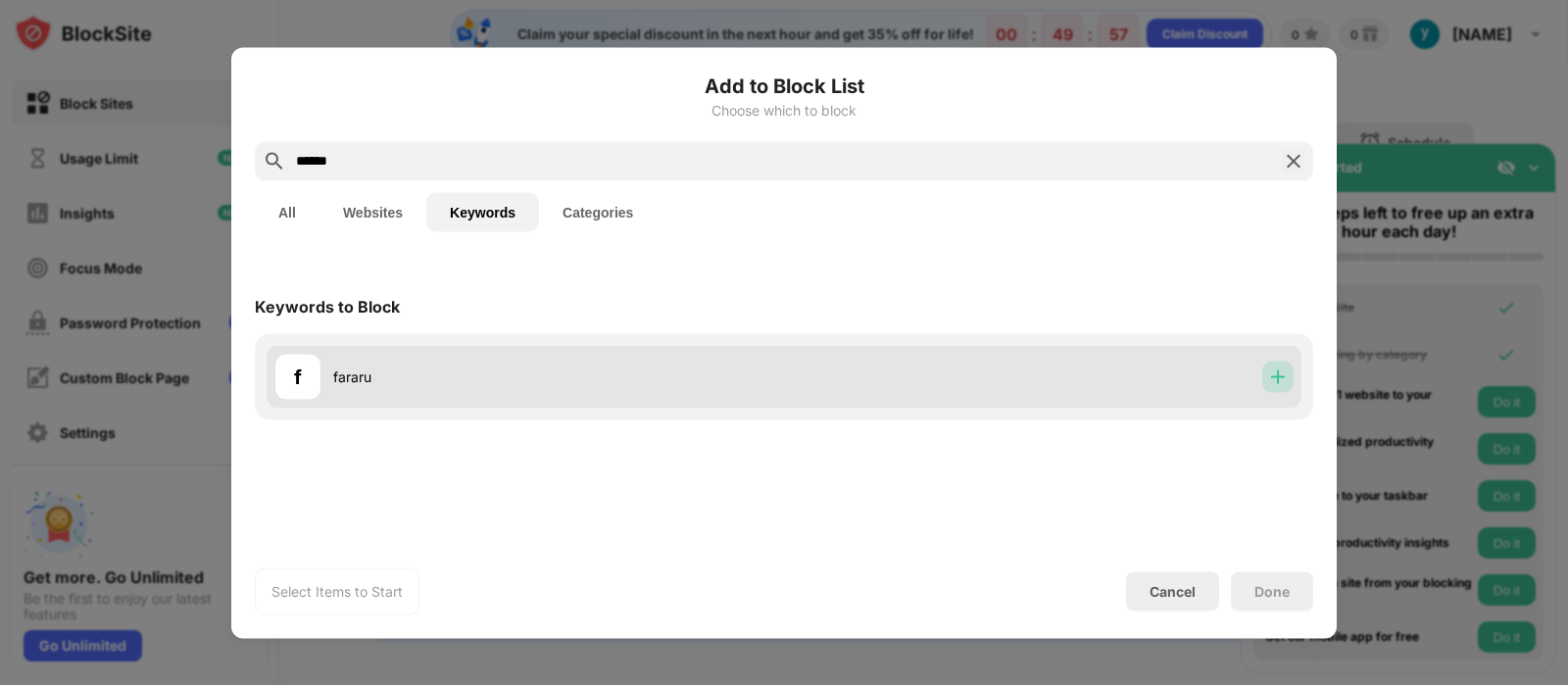 click at bounding box center [1278, 376] 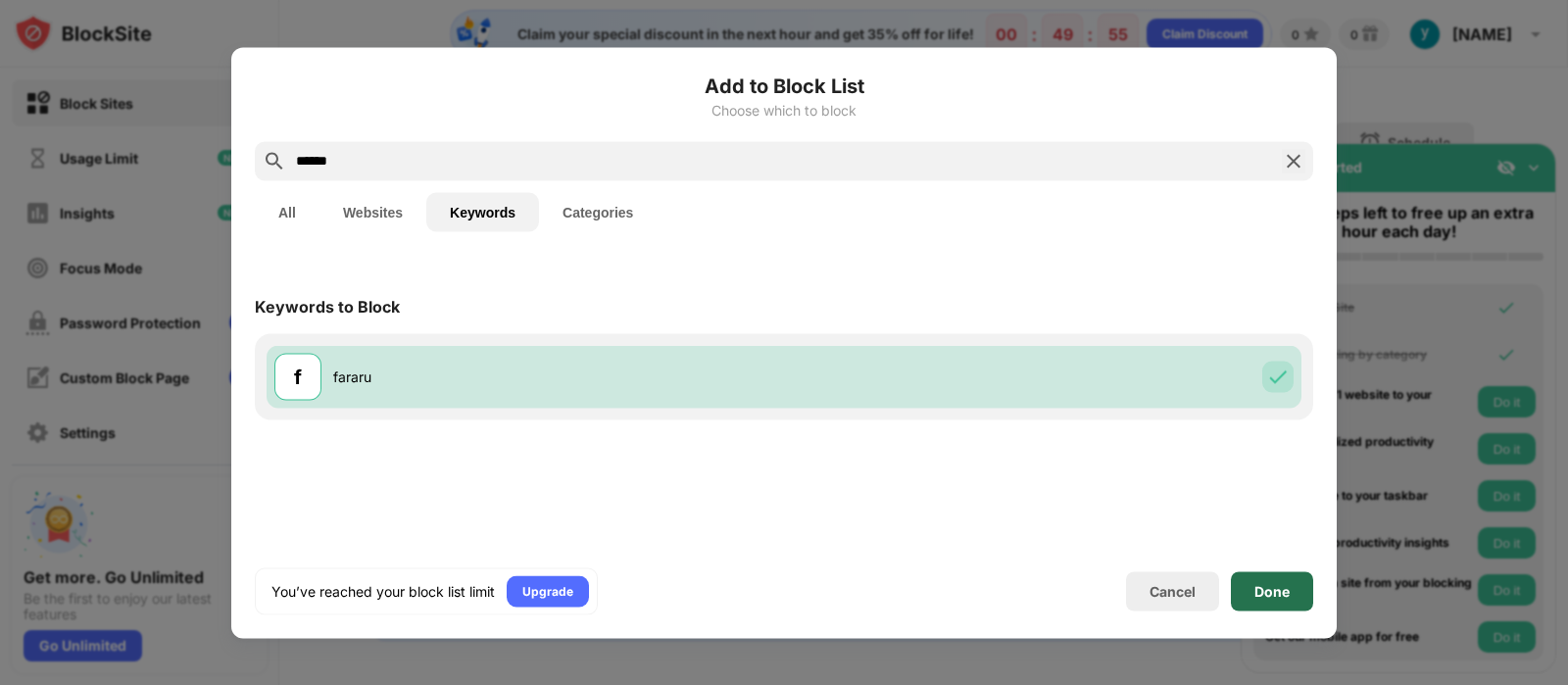 click on "Done" at bounding box center [1272, 591] 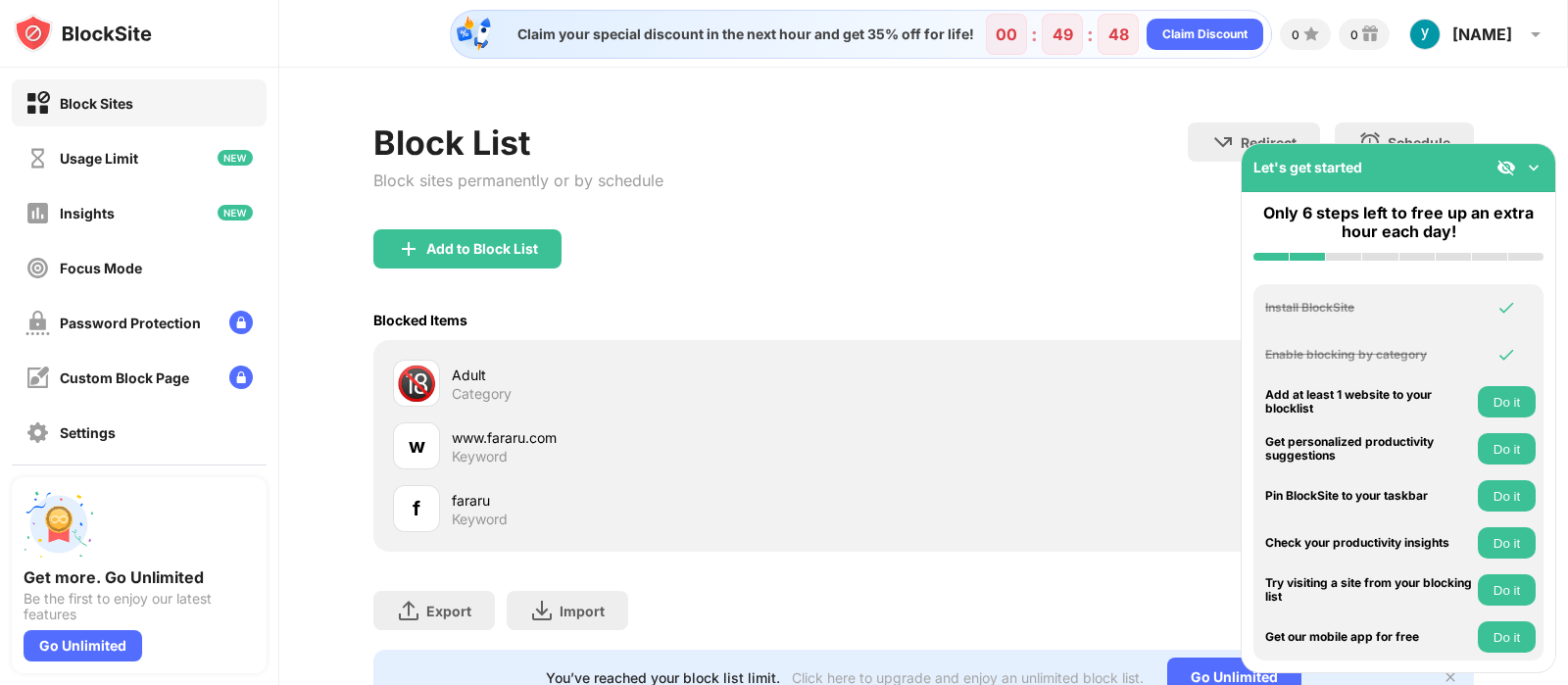 scroll, scrollTop: 93, scrollLeft: 0, axis: vertical 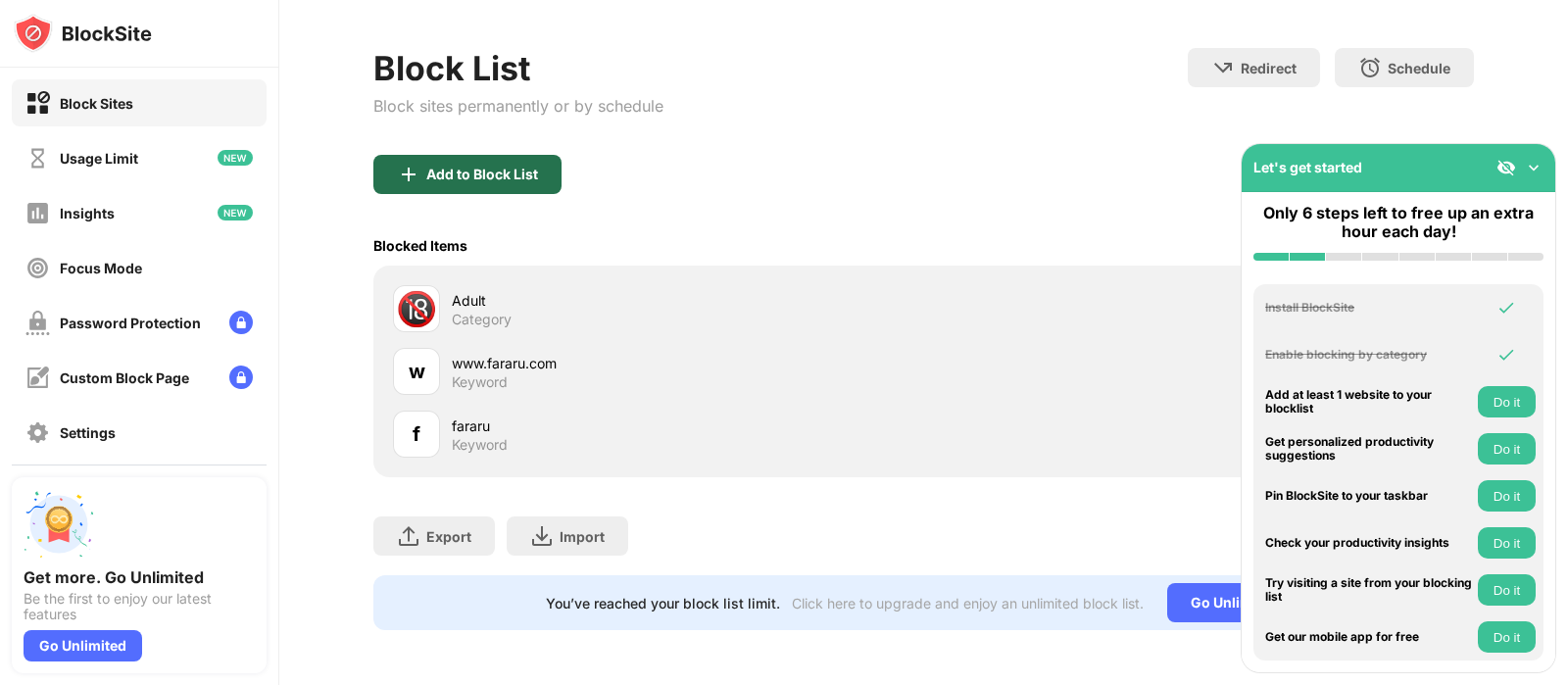 click on "Add to Block List" at bounding box center [467, 174] 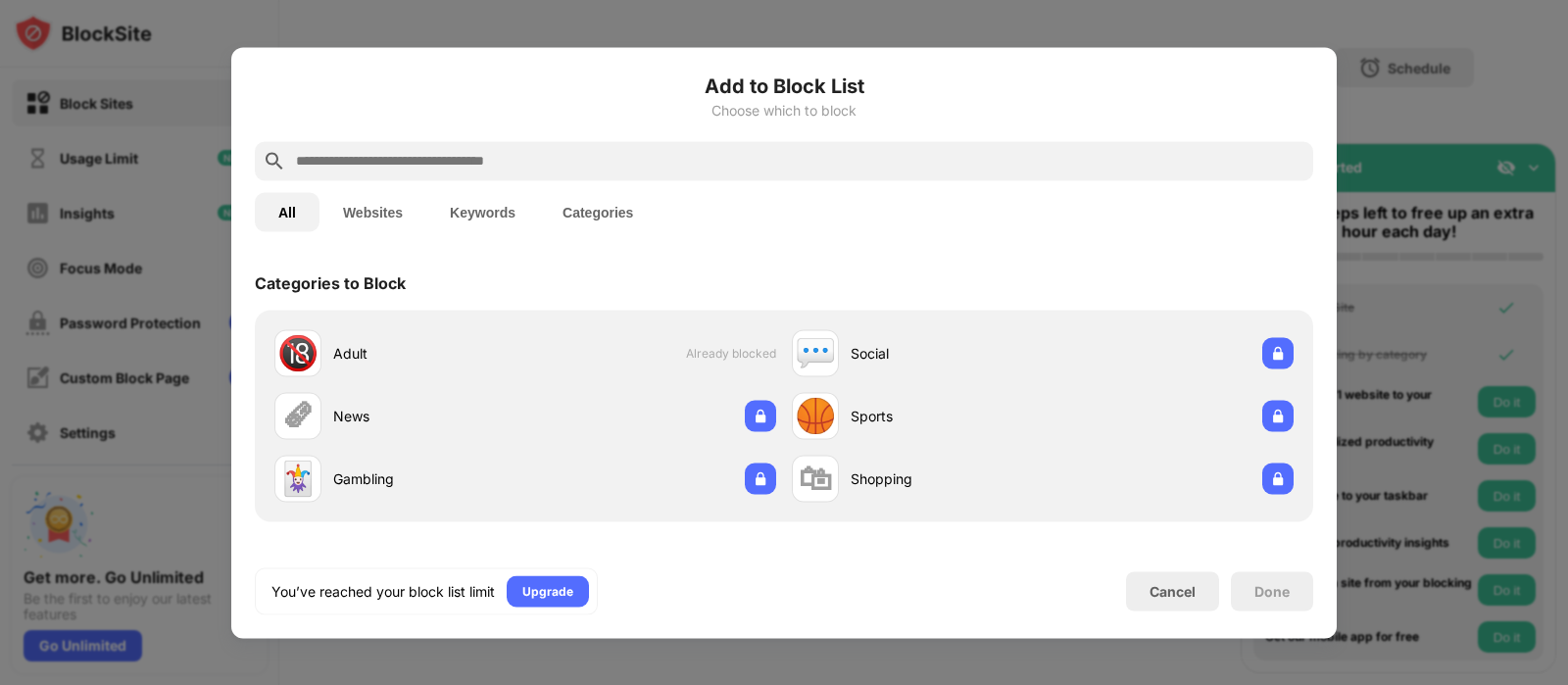 click on "Keywords" at bounding box center (482, 212) 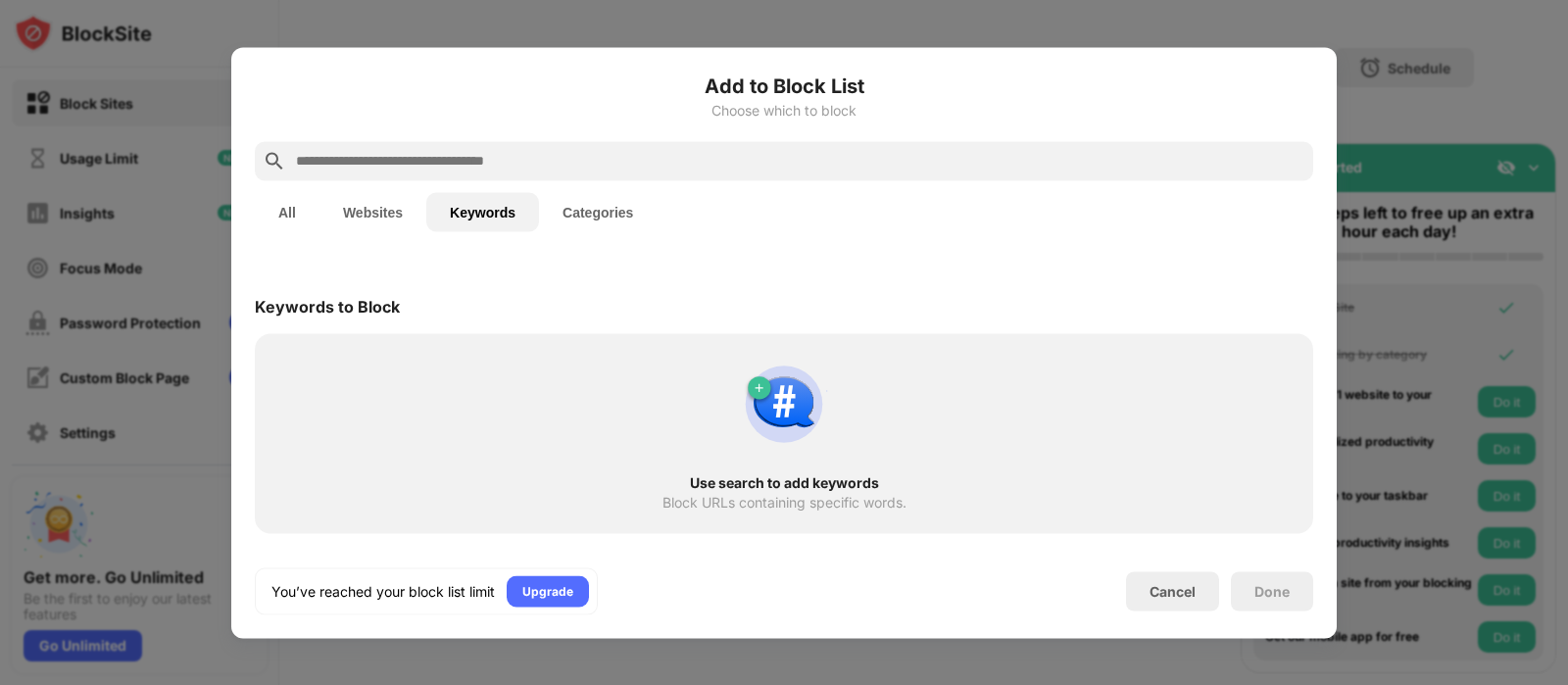 click at bounding box center (800, 161) 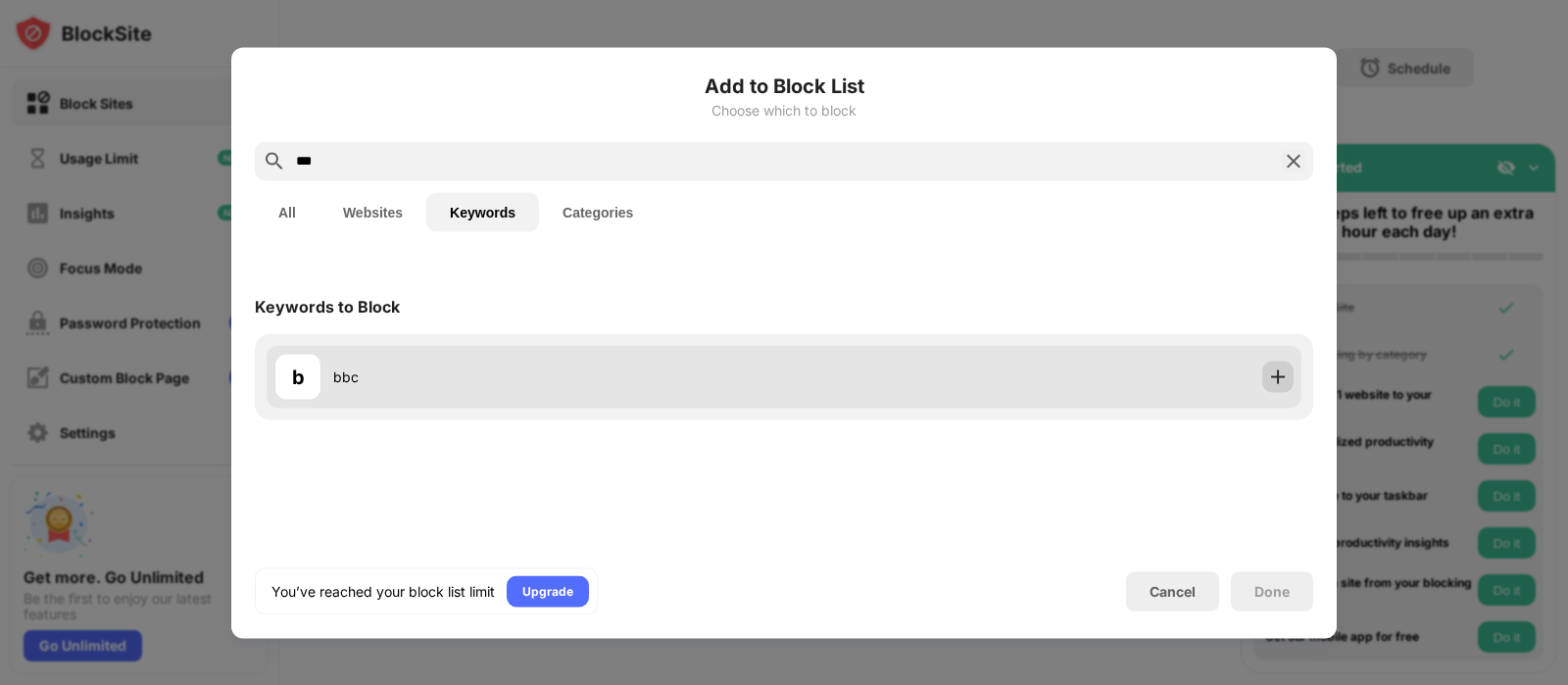 type on "***" 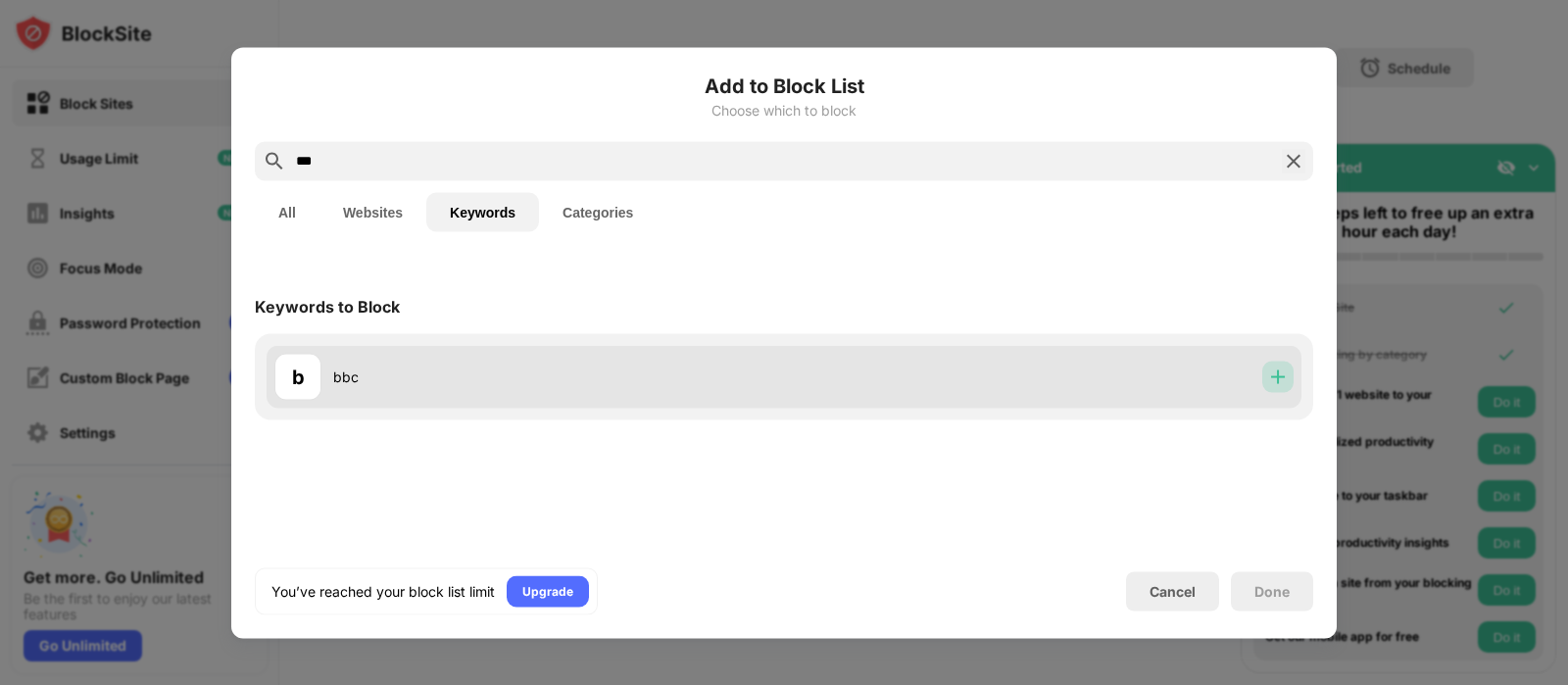 click at bounding box center [1278, 376] 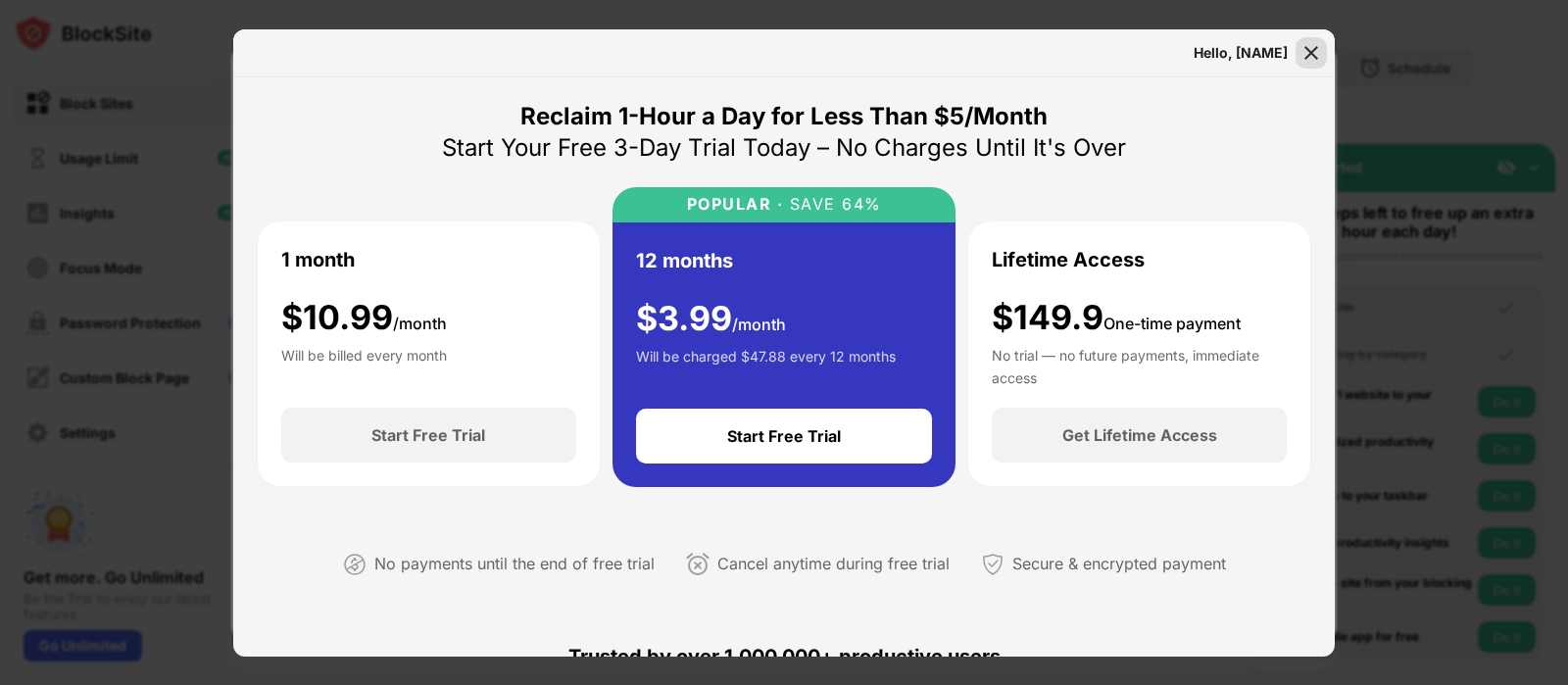 click at bounding box center [1311, 53] 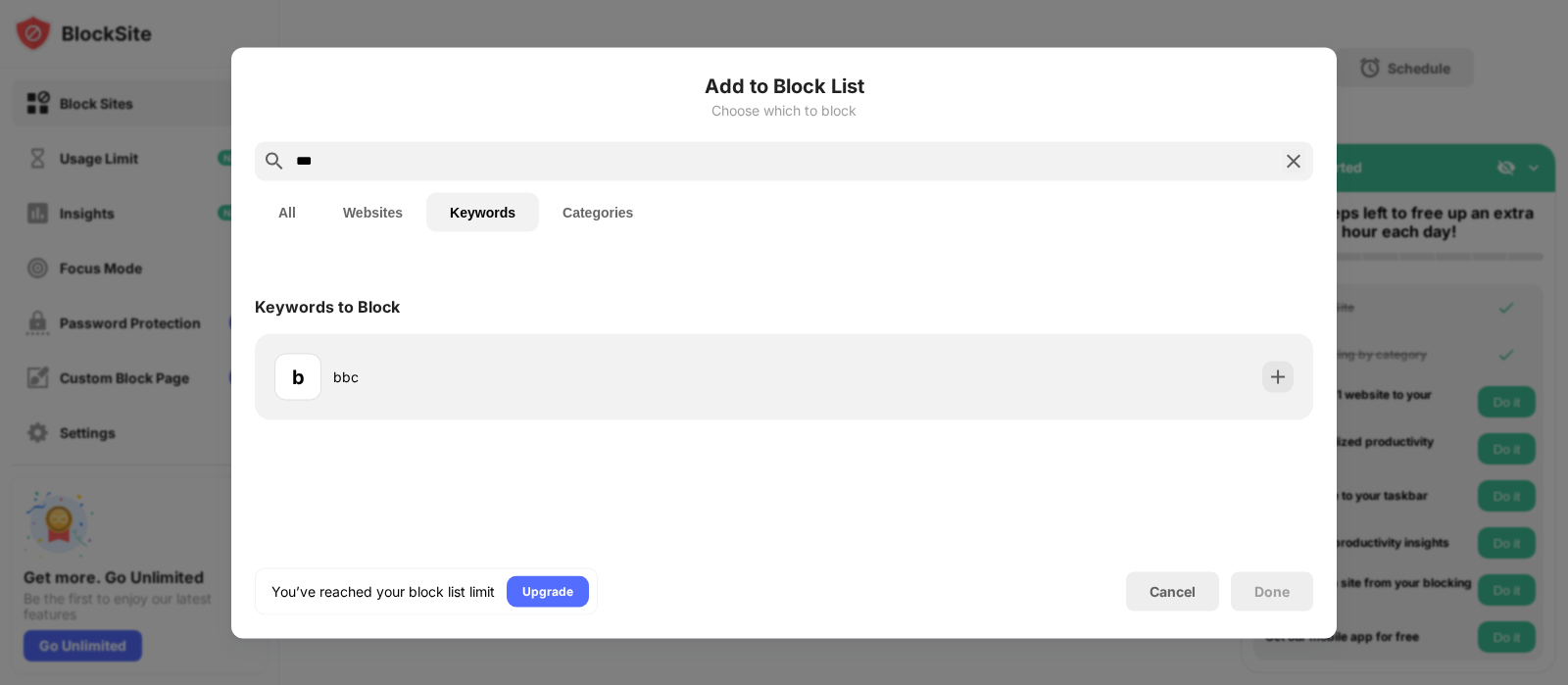 click on "All" at bounding box center (287, 212) 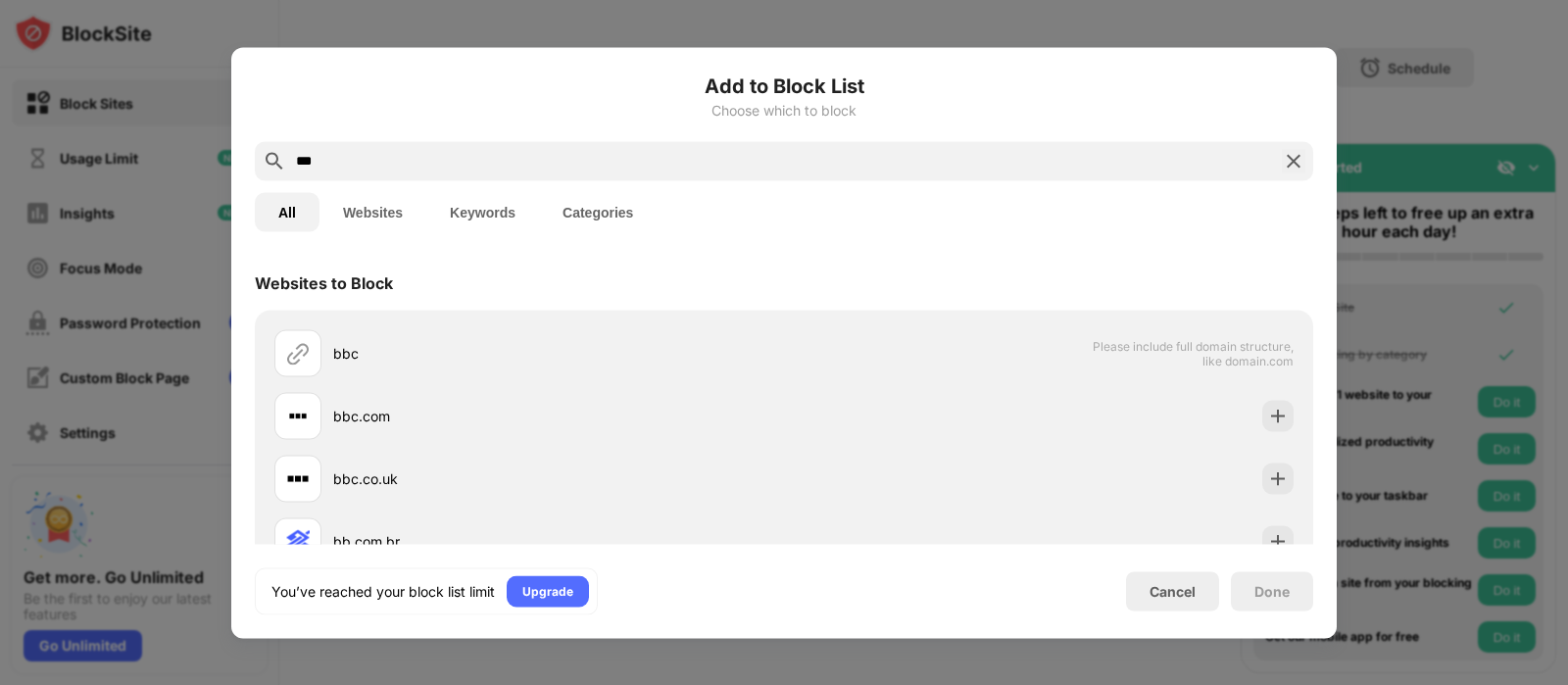 click on "Keywords" at bounding box center [482, 212] 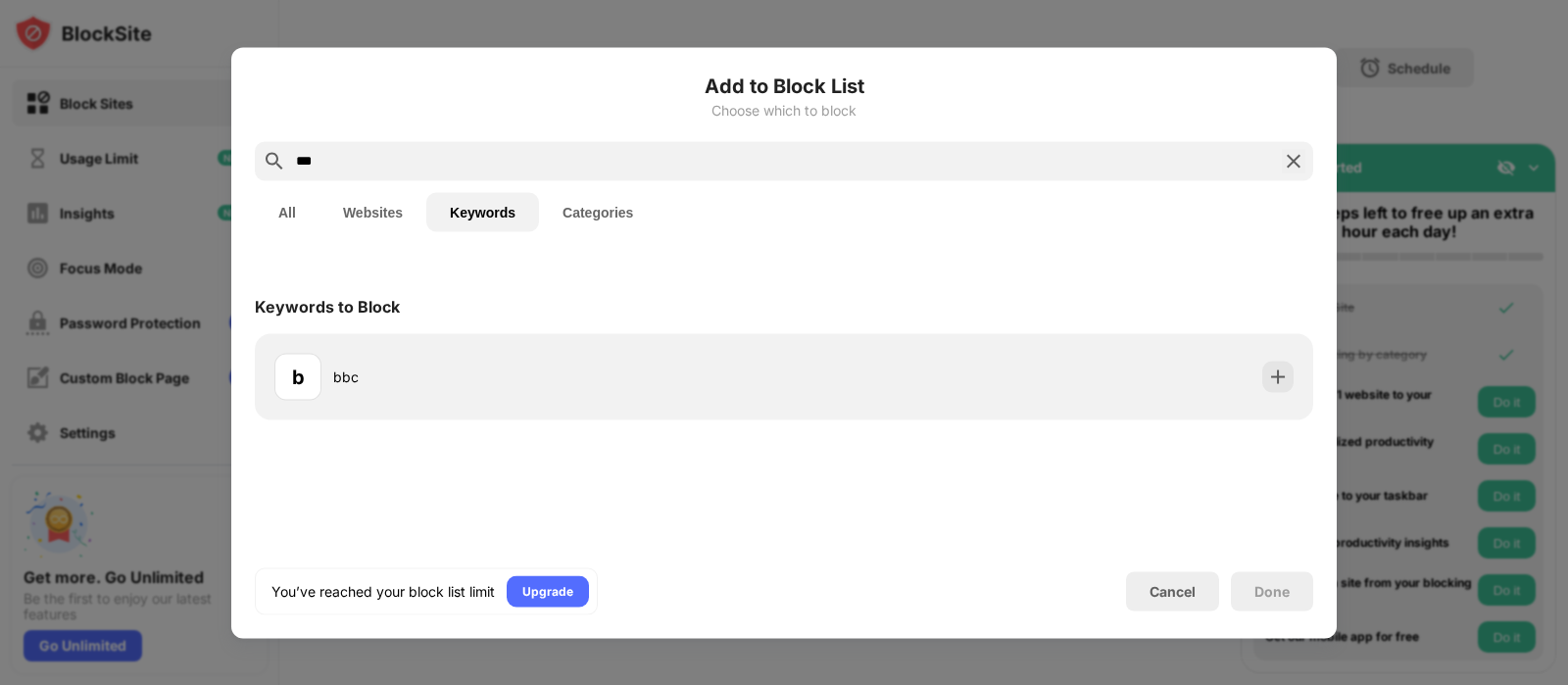 click on "***" at bounding box center (784, 161) 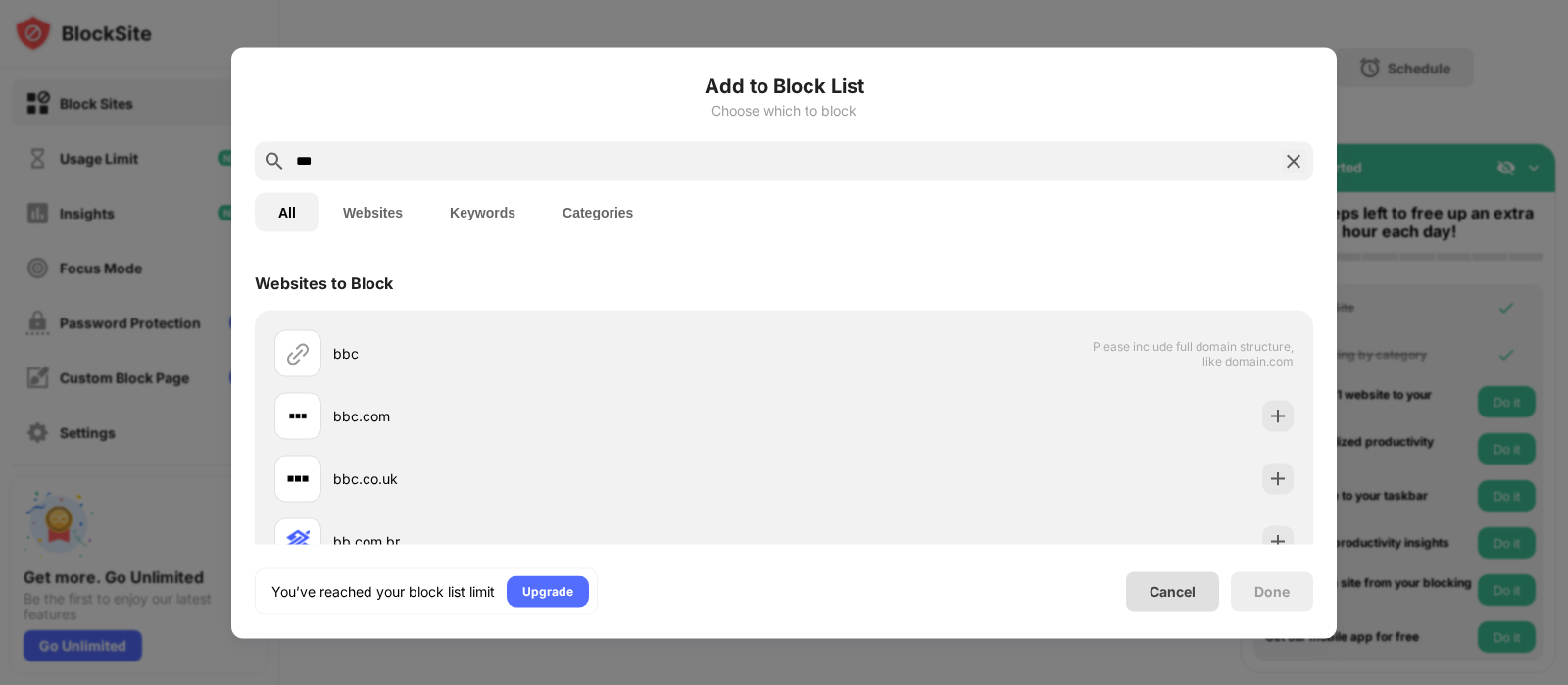 click on "Cancel" at bounding box center [1172, 591] 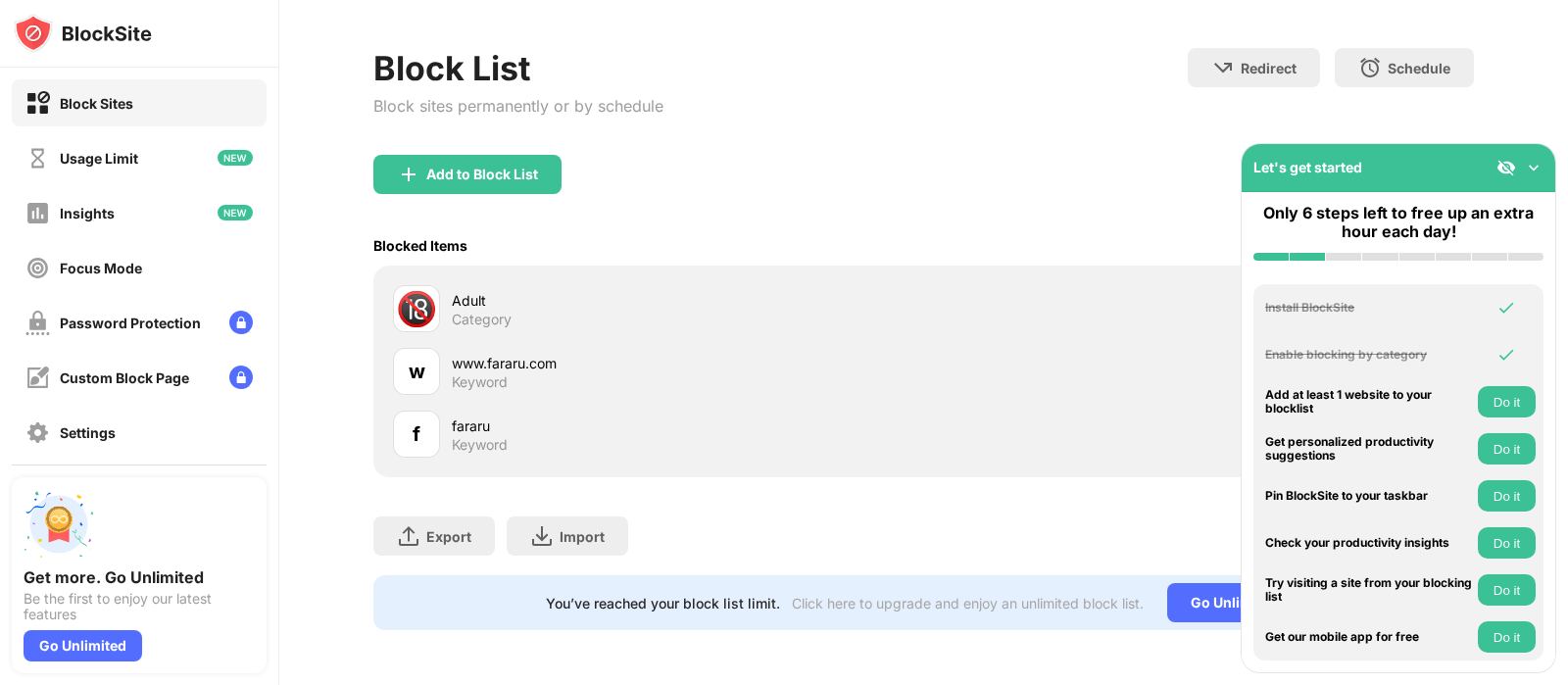 click on "Keyword" at bounding box center [479, 382] 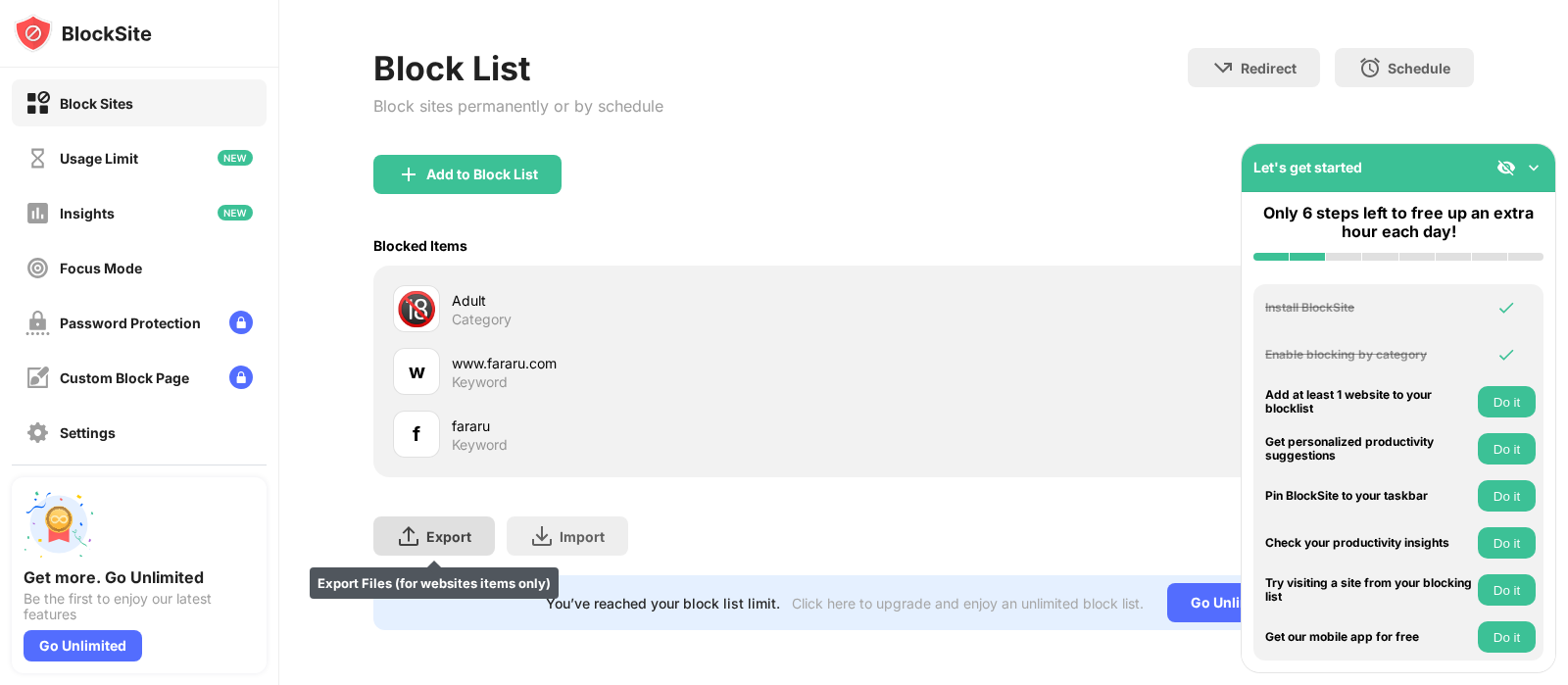 click on "Export Export Files (for websites items only)" at bounding box center (434, 536) 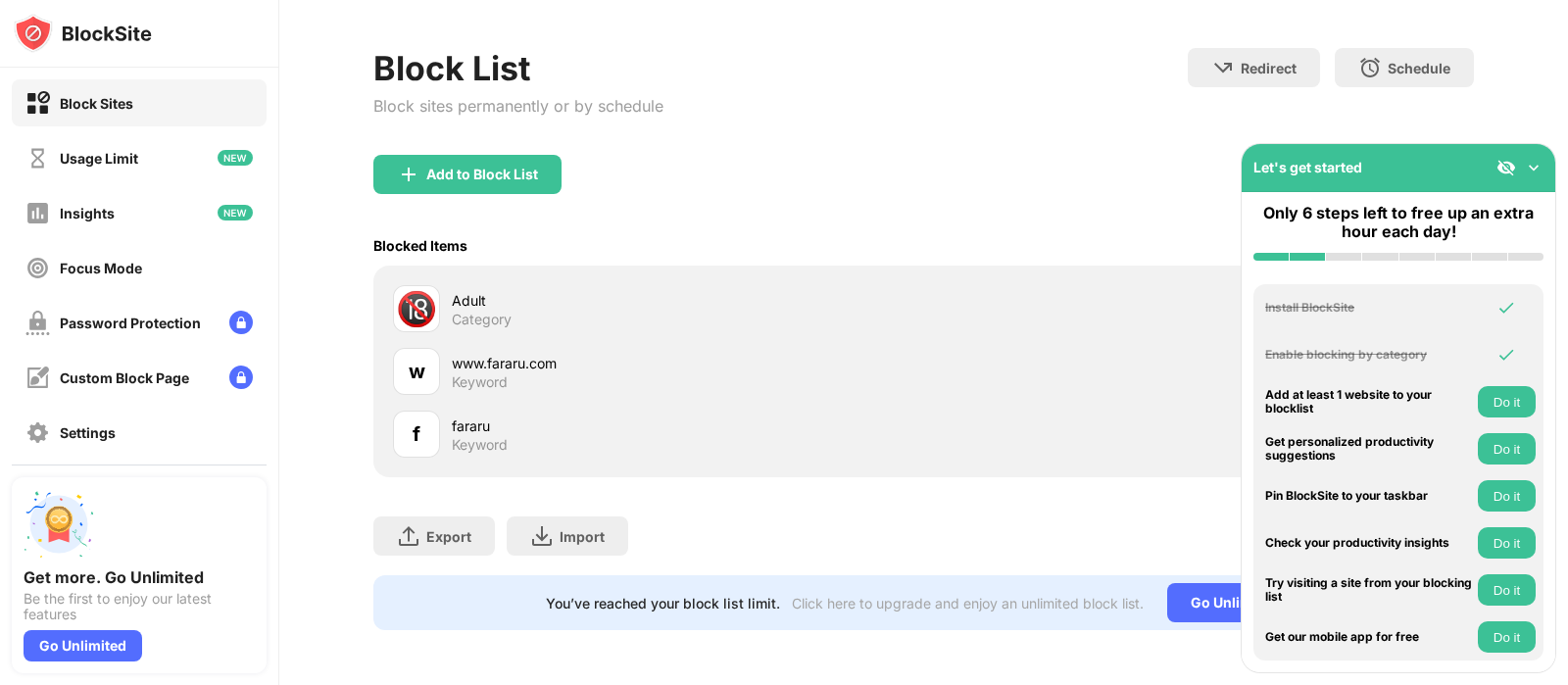 click at bounding box center [1534, 168] 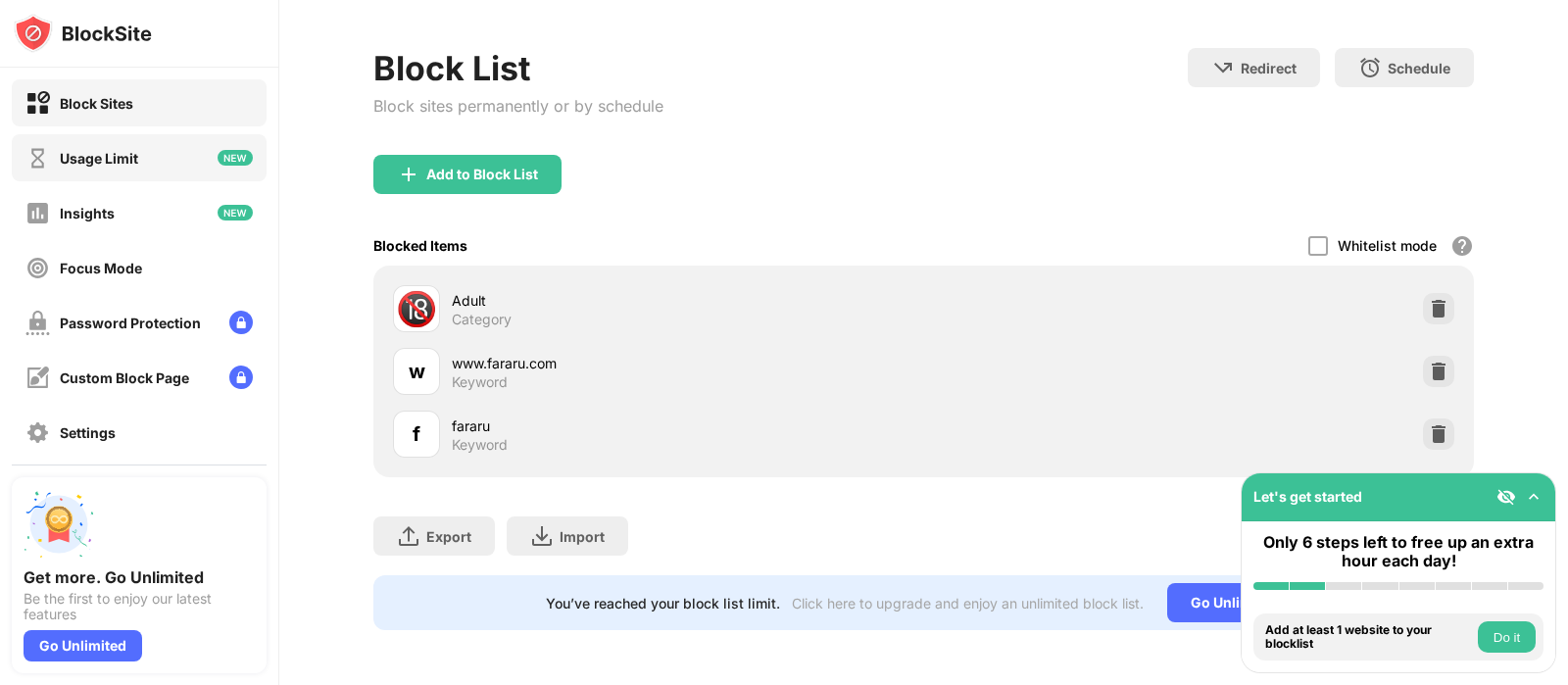 click on "Usage Limit" at bounding box center (99, 158) 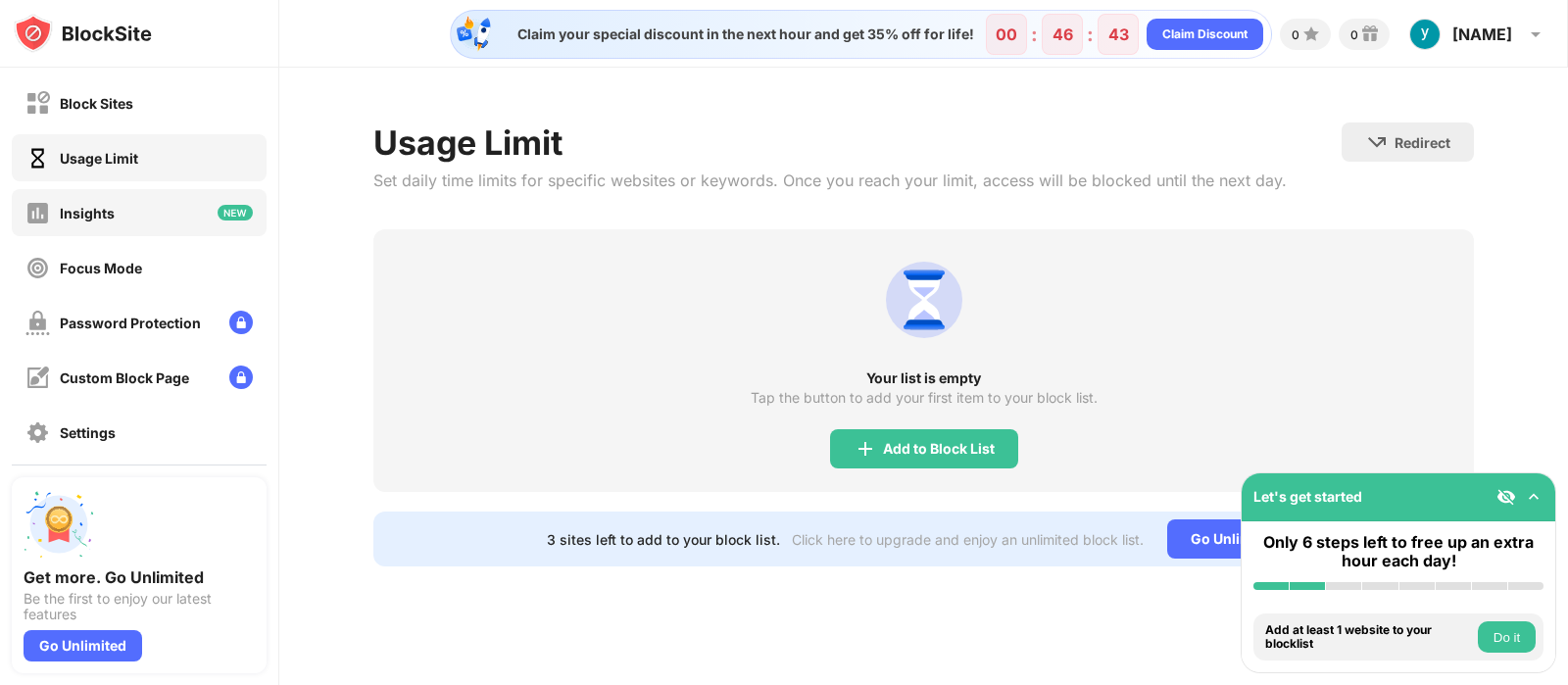 click on "Insights" at bounding box center (87, 213) 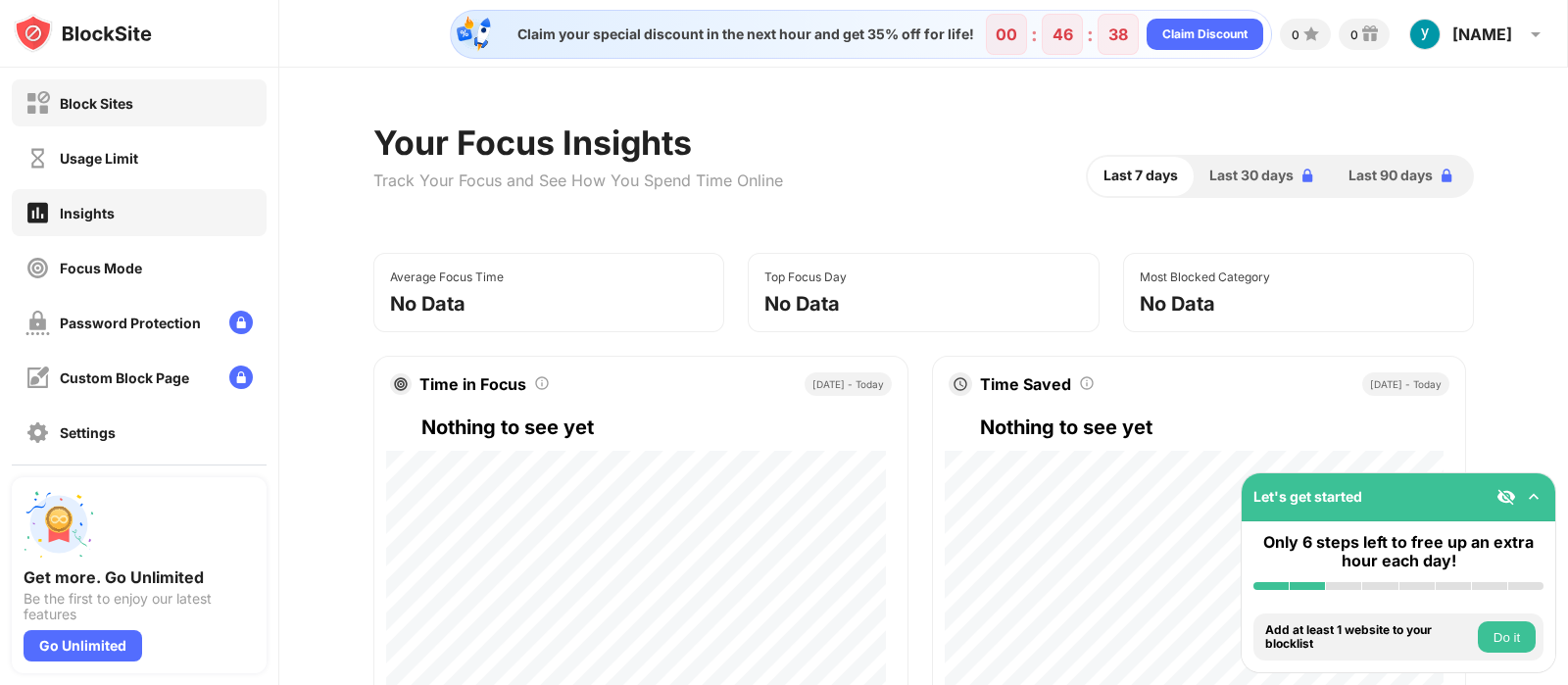 click on "Block Sites" at bounding box center [96, 103] 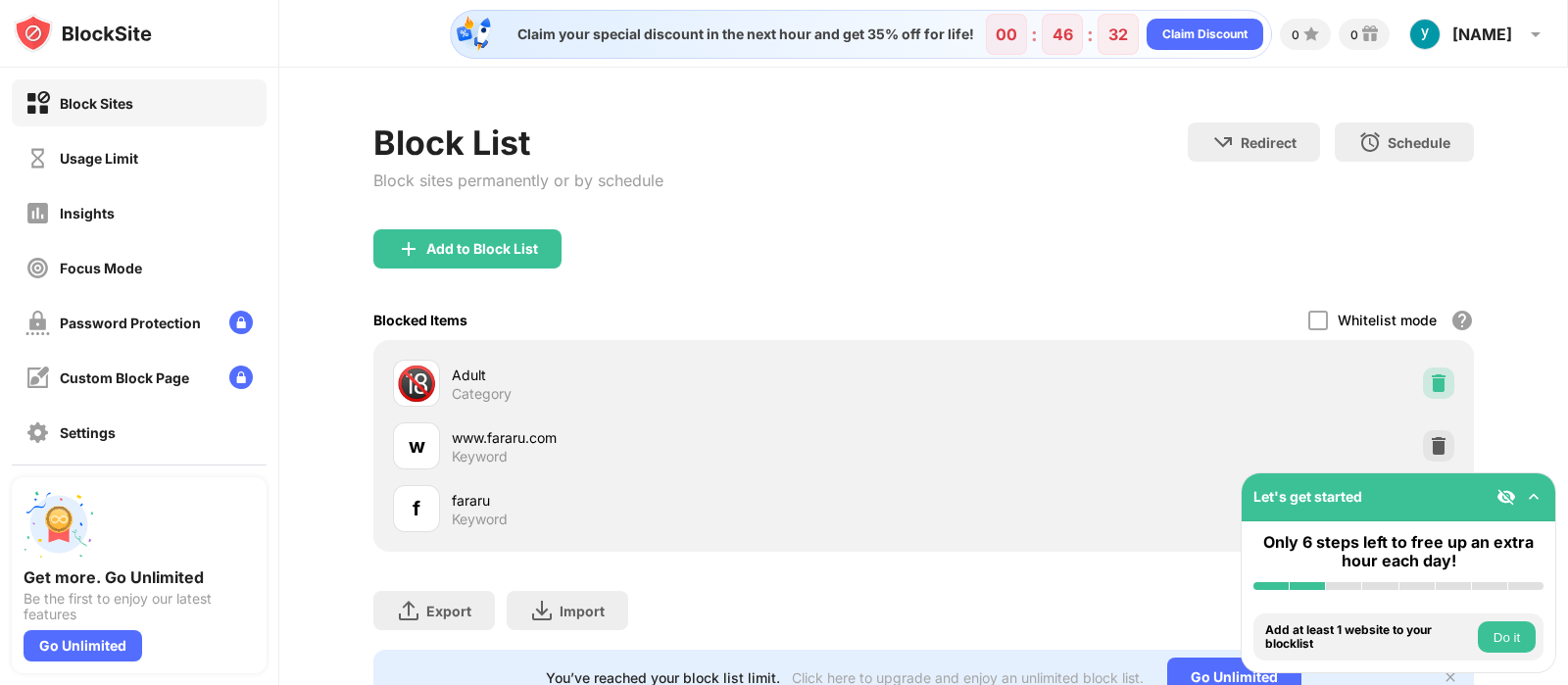 click at bounding box center [1439, 383] 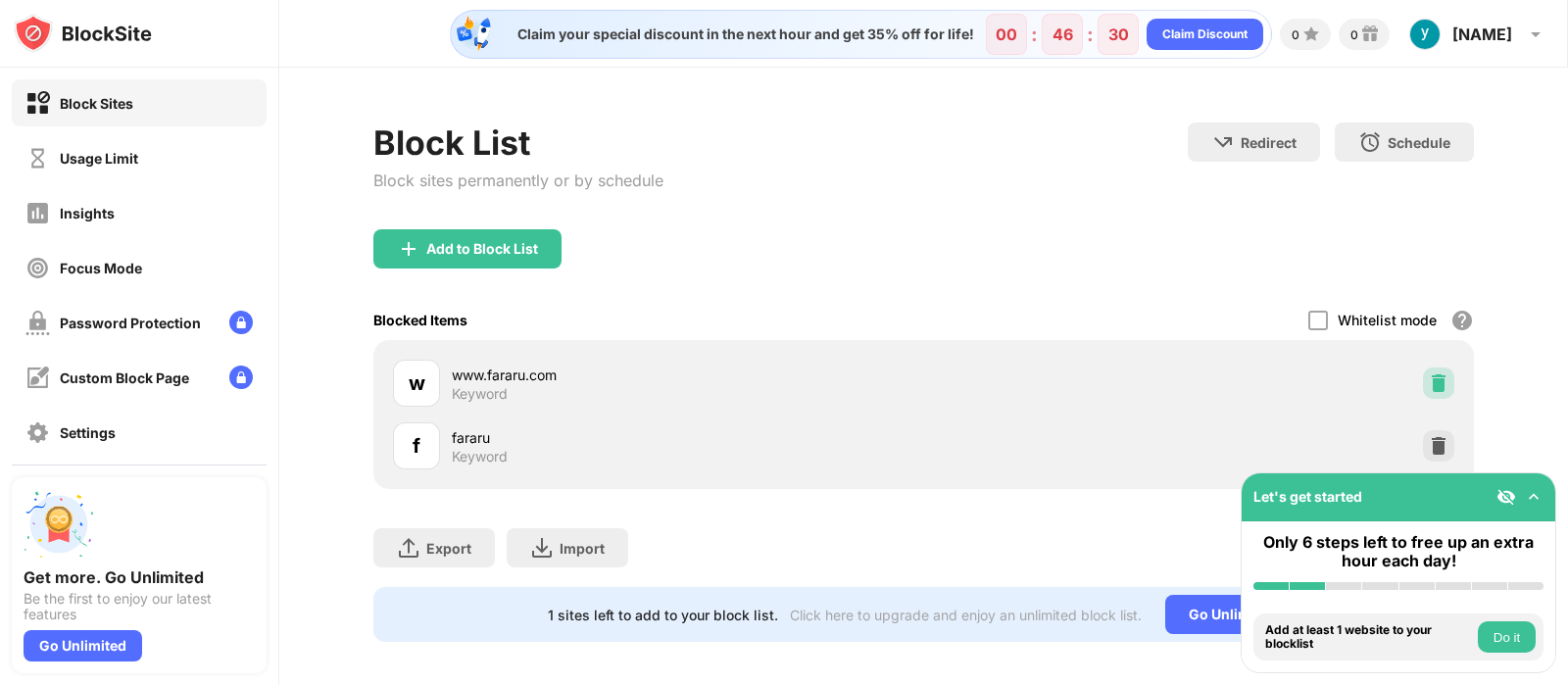 click at bounding box center (1439, 383) 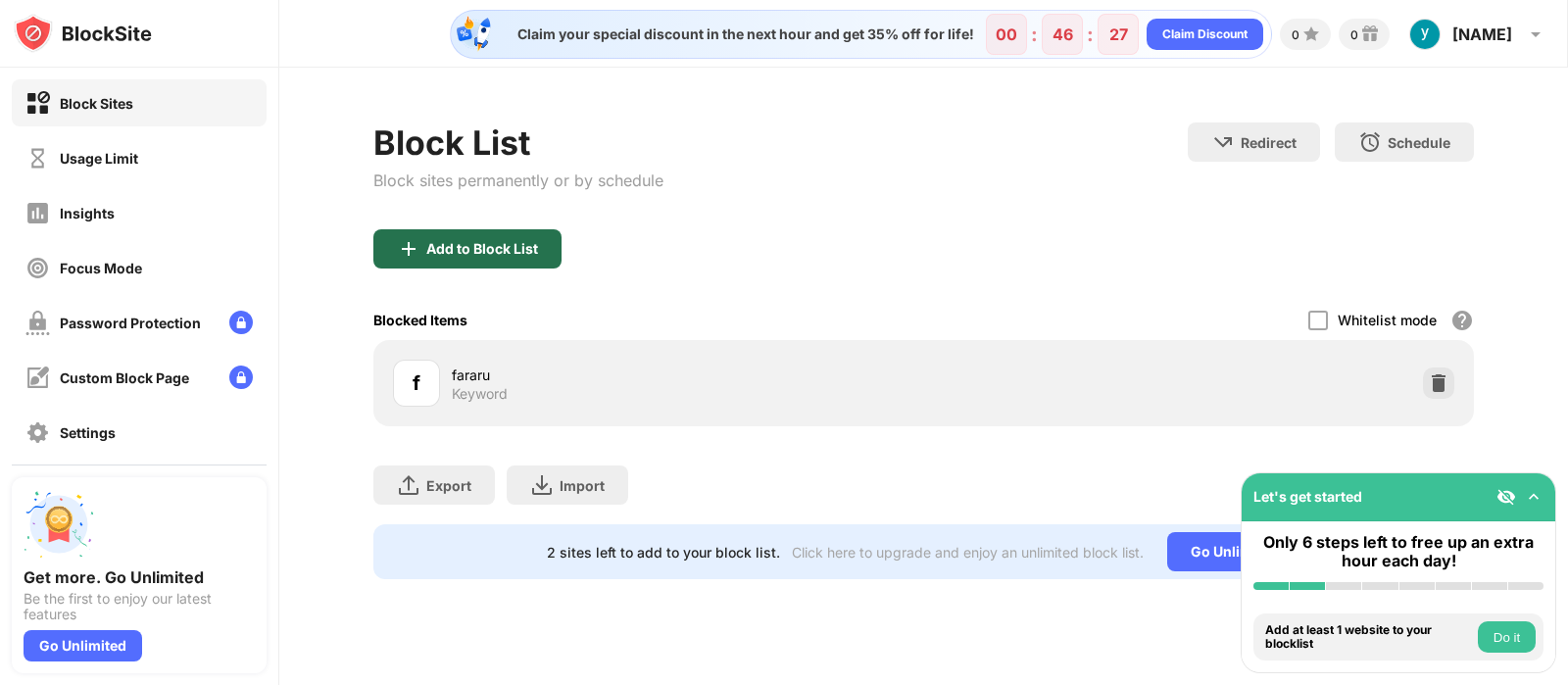 click on "Add to Block List" at bounding box center [482, 249] 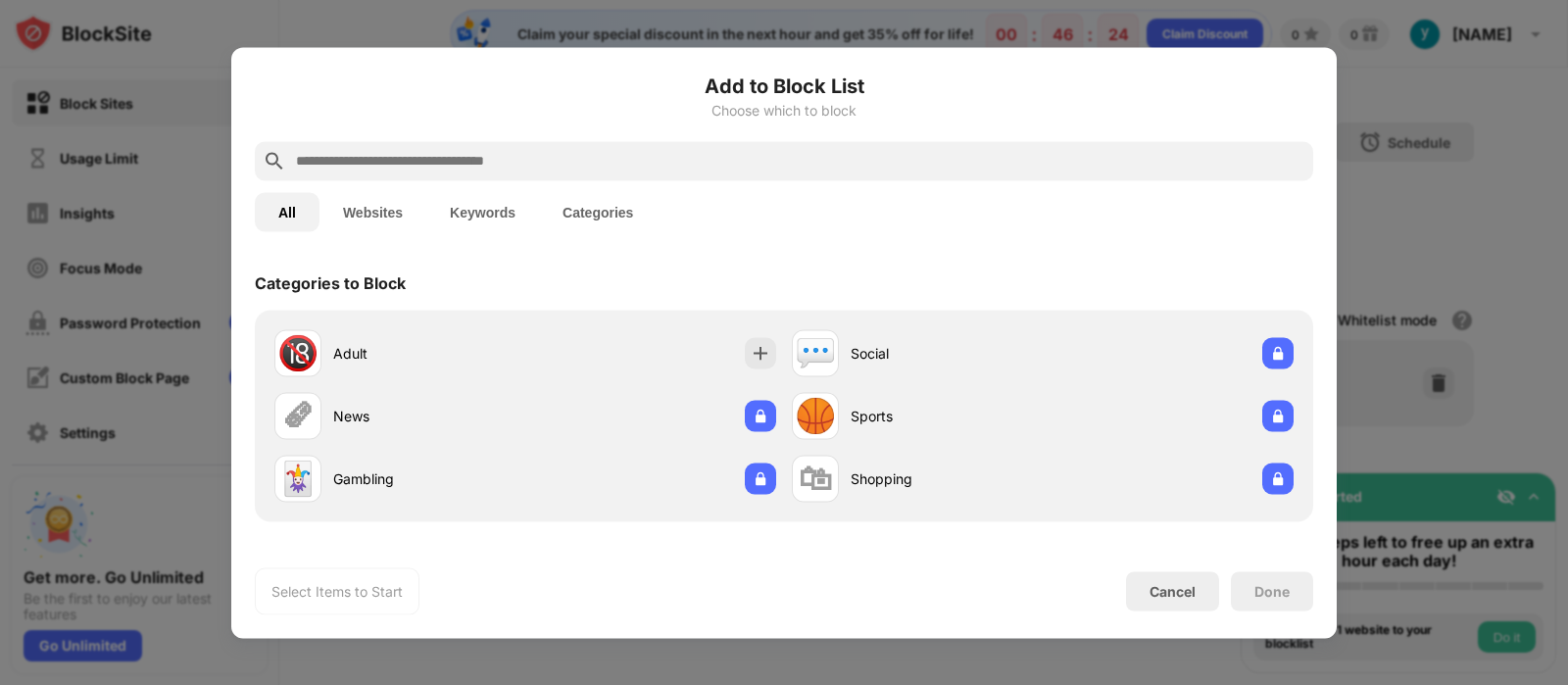 click at bounding box center [800, 161] 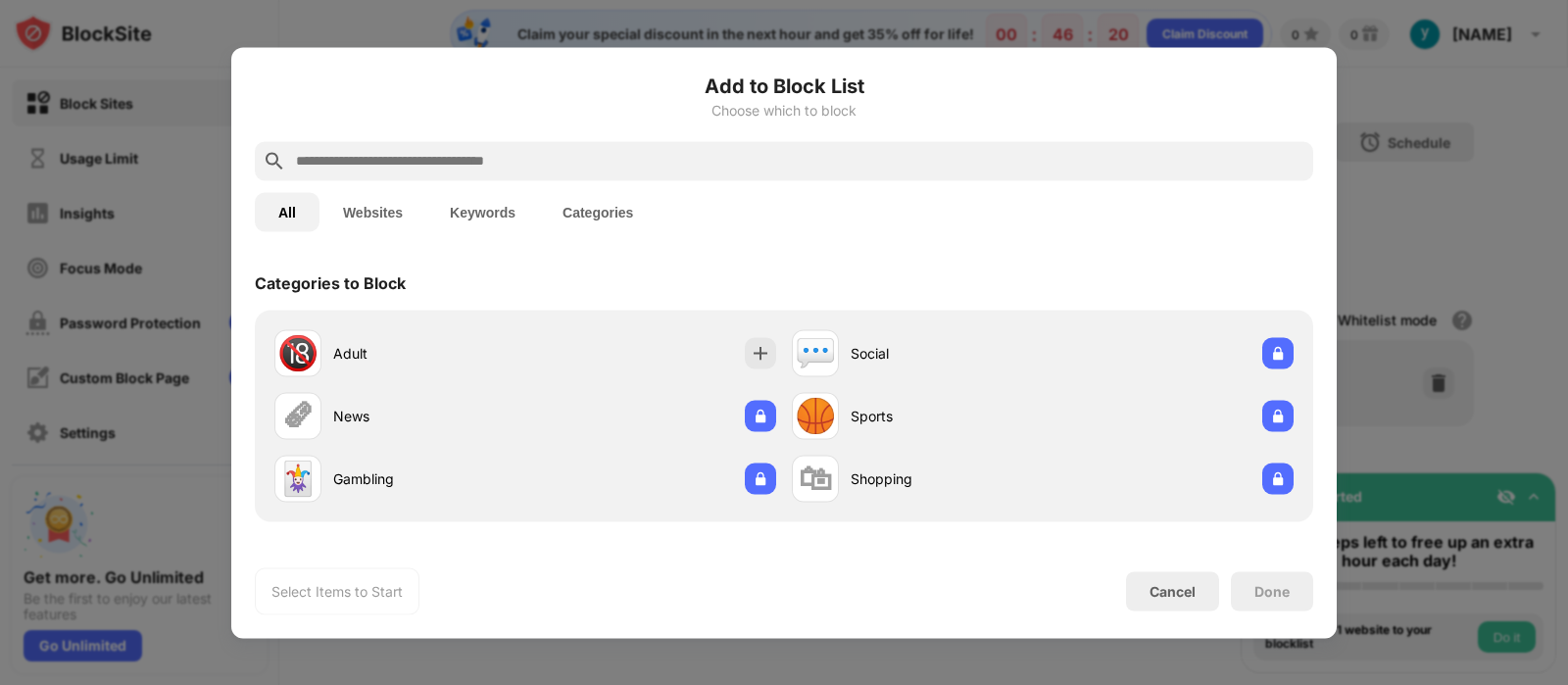 paste on "**********" 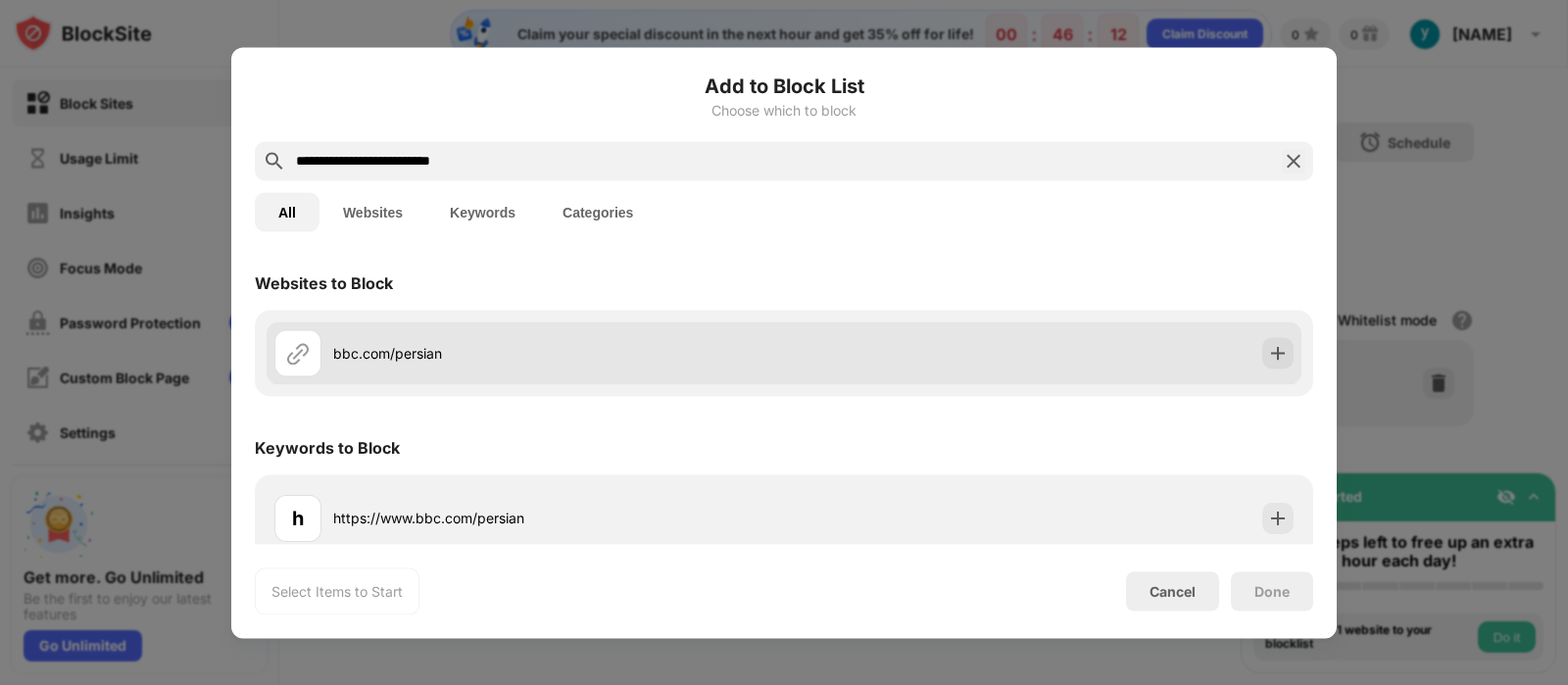 type on "**********" 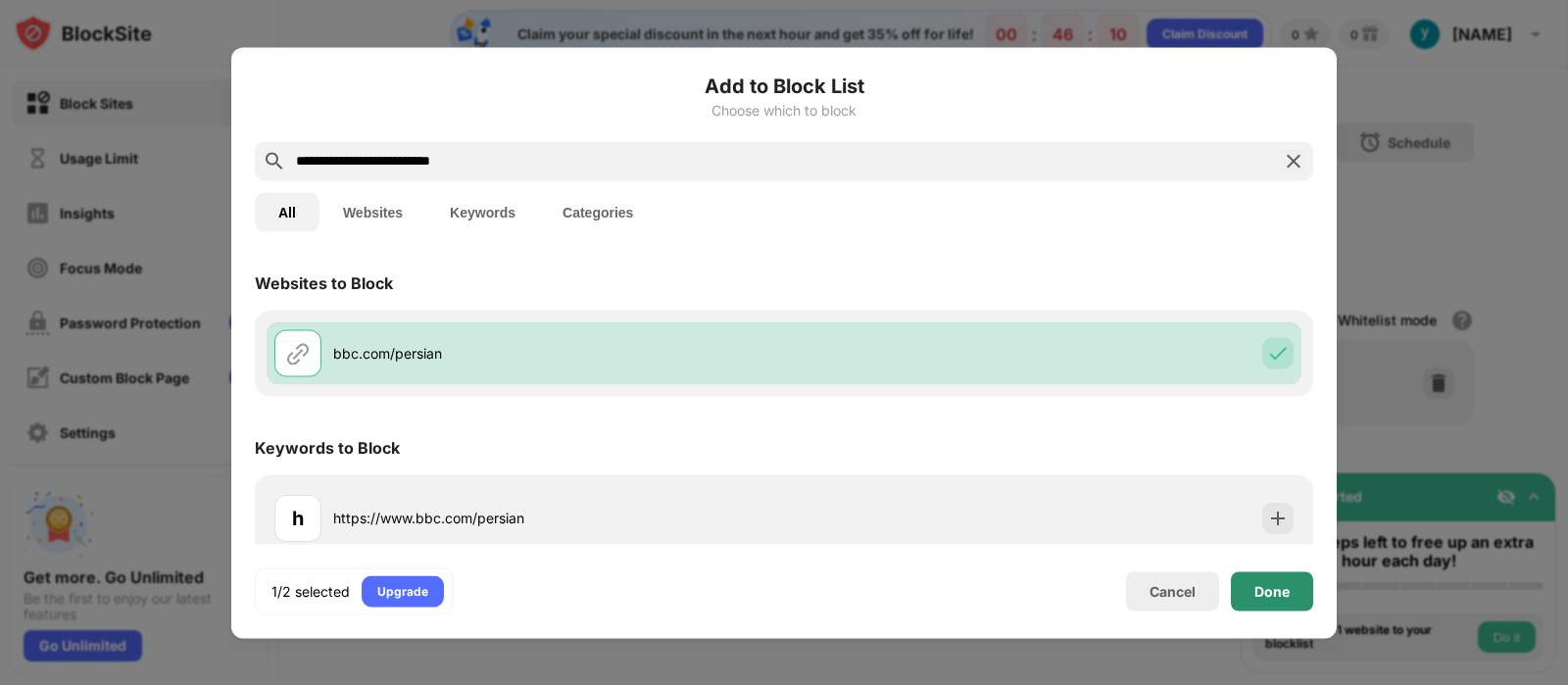 click on "Done" at bounding box center (1272, 591) 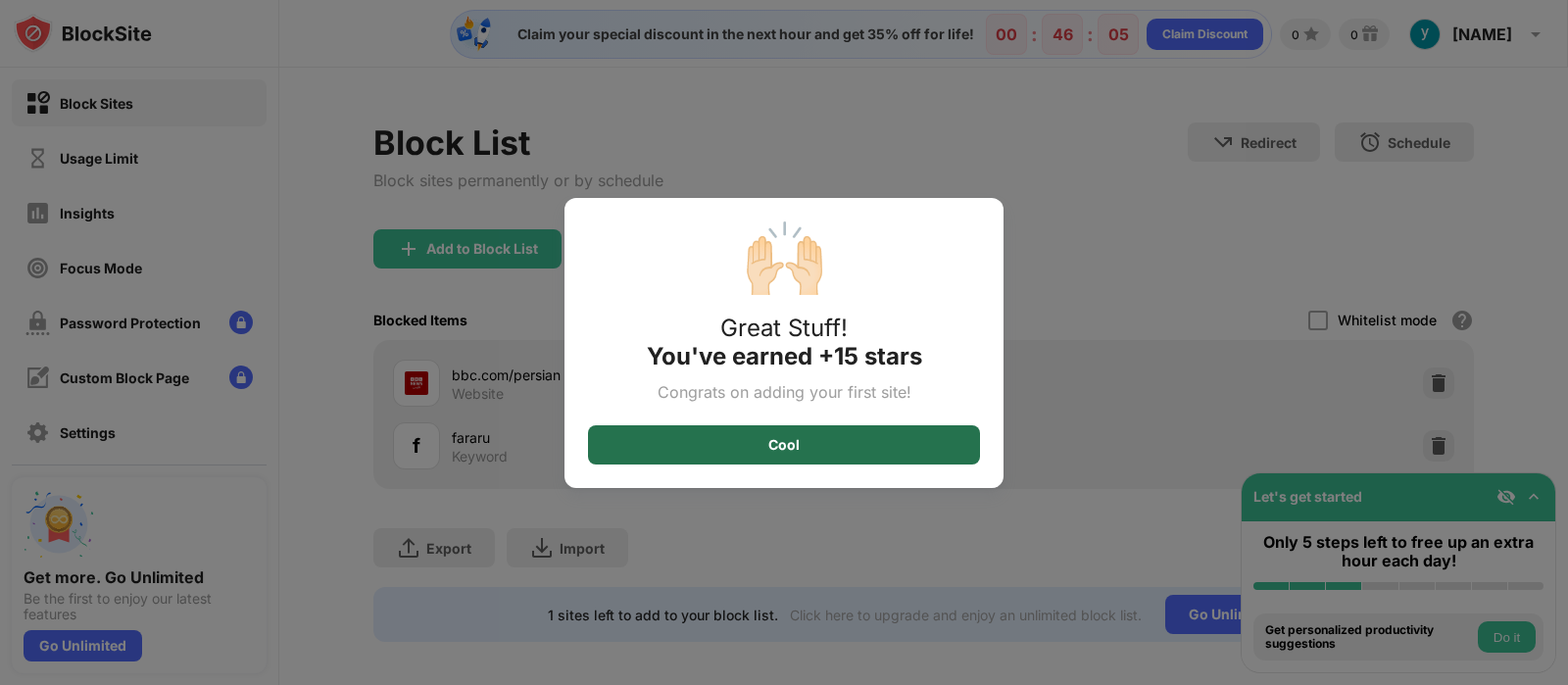 click on "Cool" at bounding box center [784, 445] 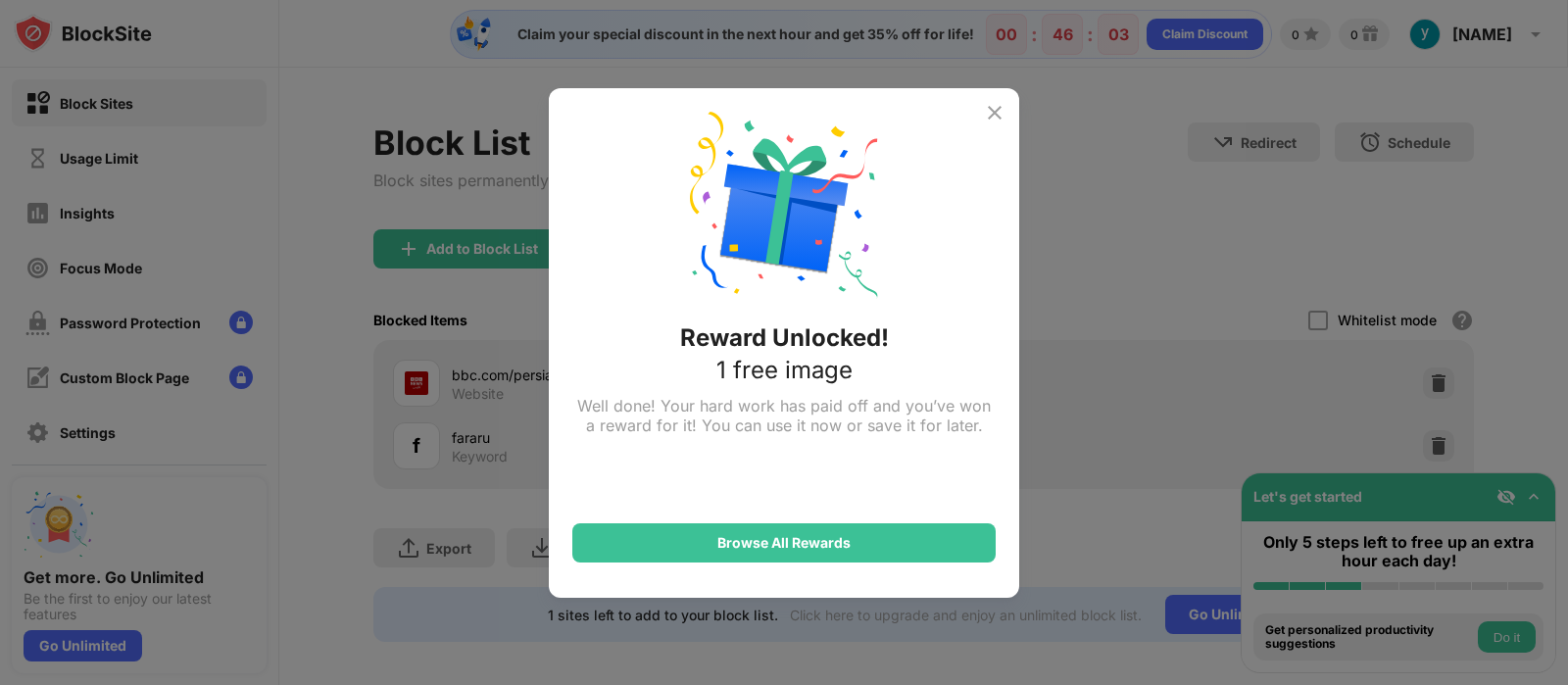 click at bounding box center (995, 113) 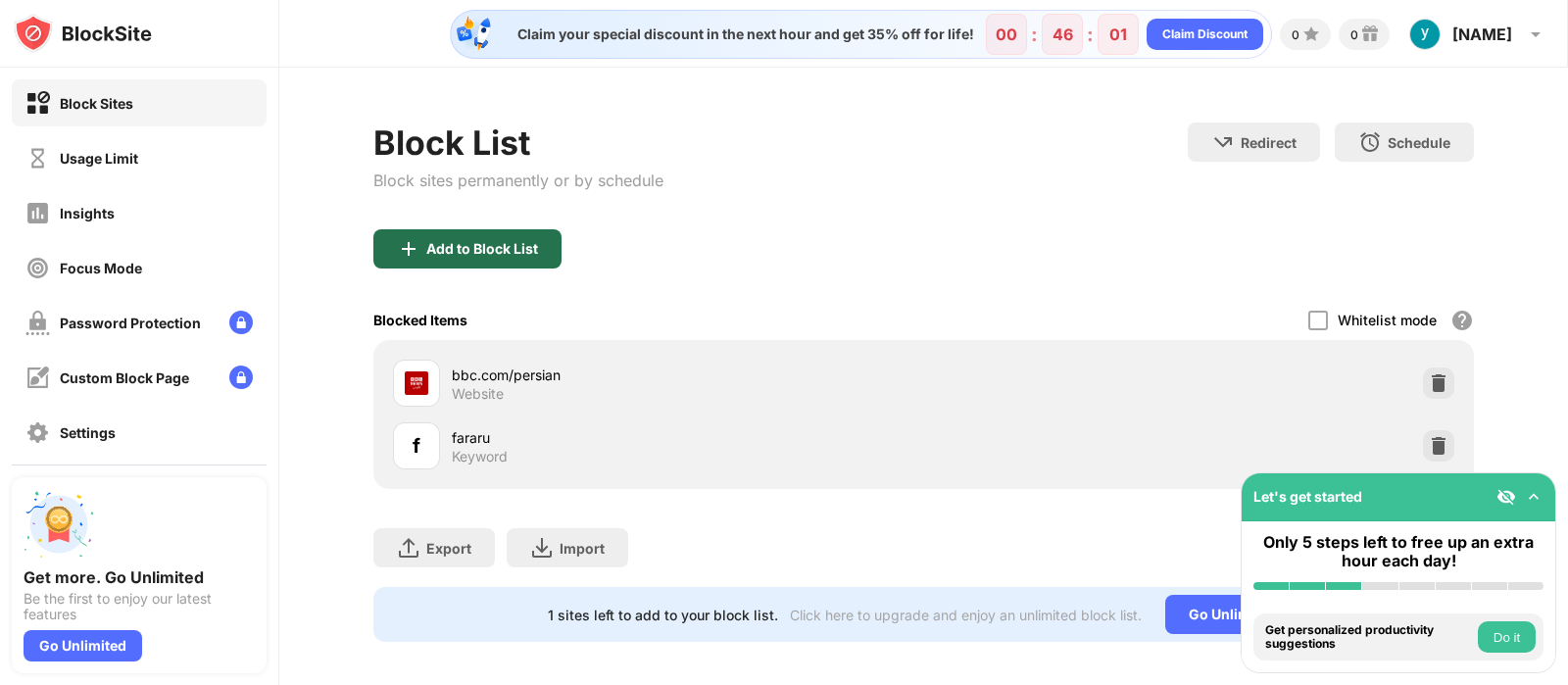 click on "Add to Block List" at bounding box center [482, 249] 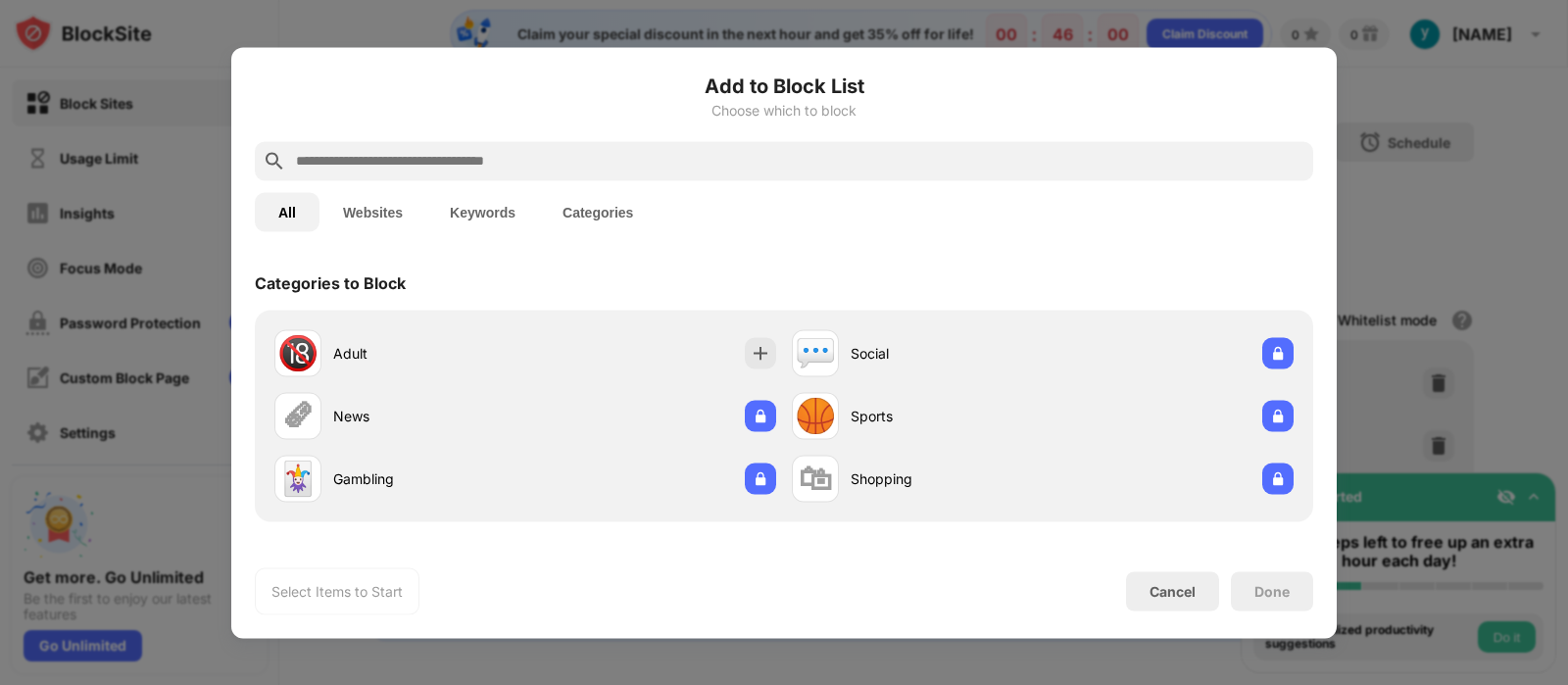 click at bounding box center [800, 161] 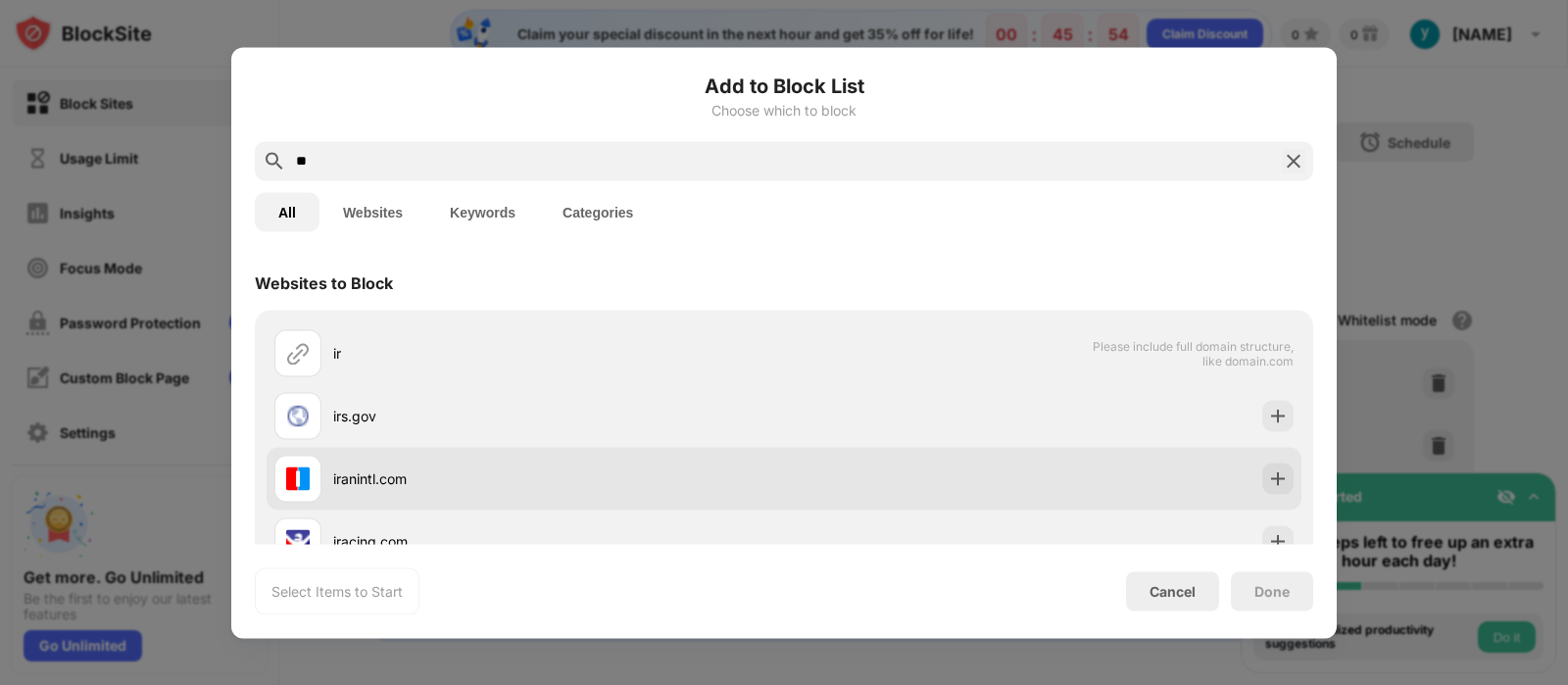 type on "**" 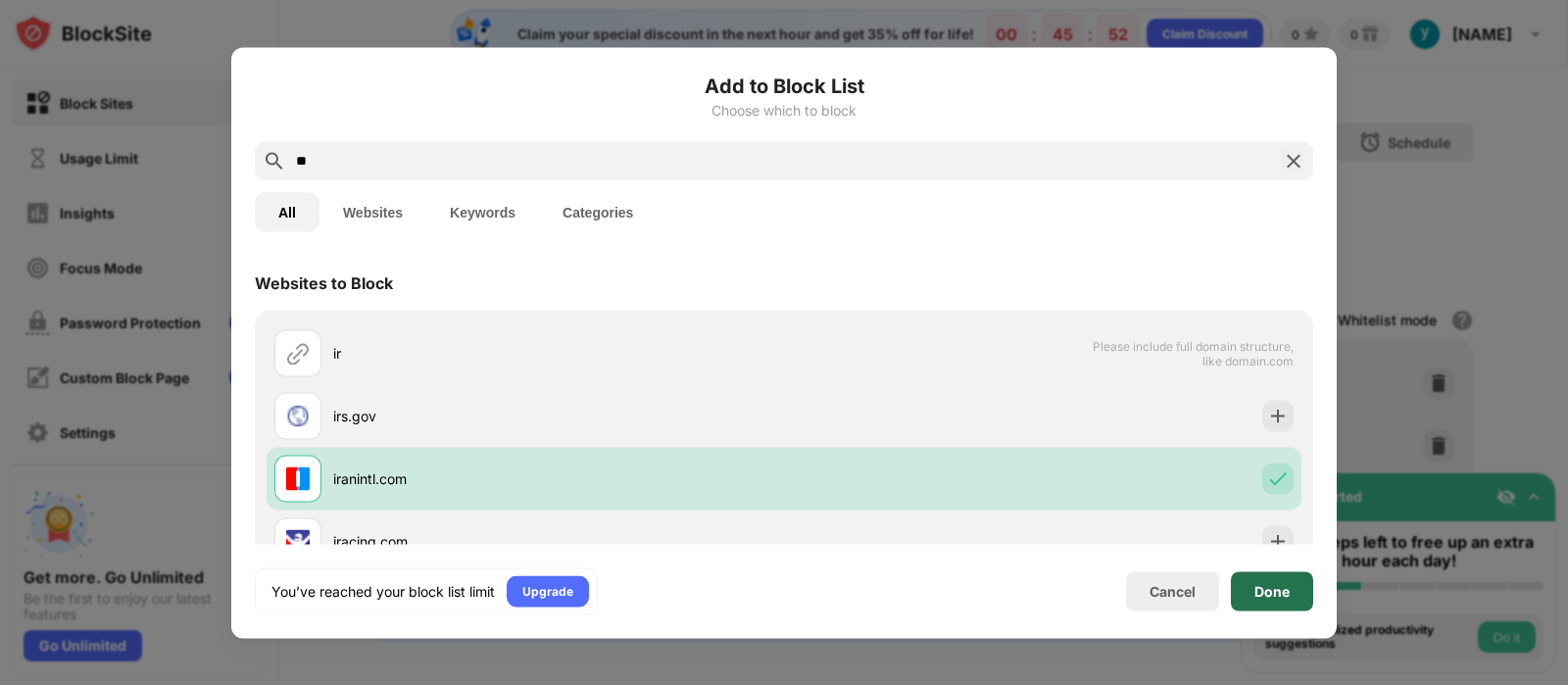 click on "Done" at bounding box center (1272, 591) 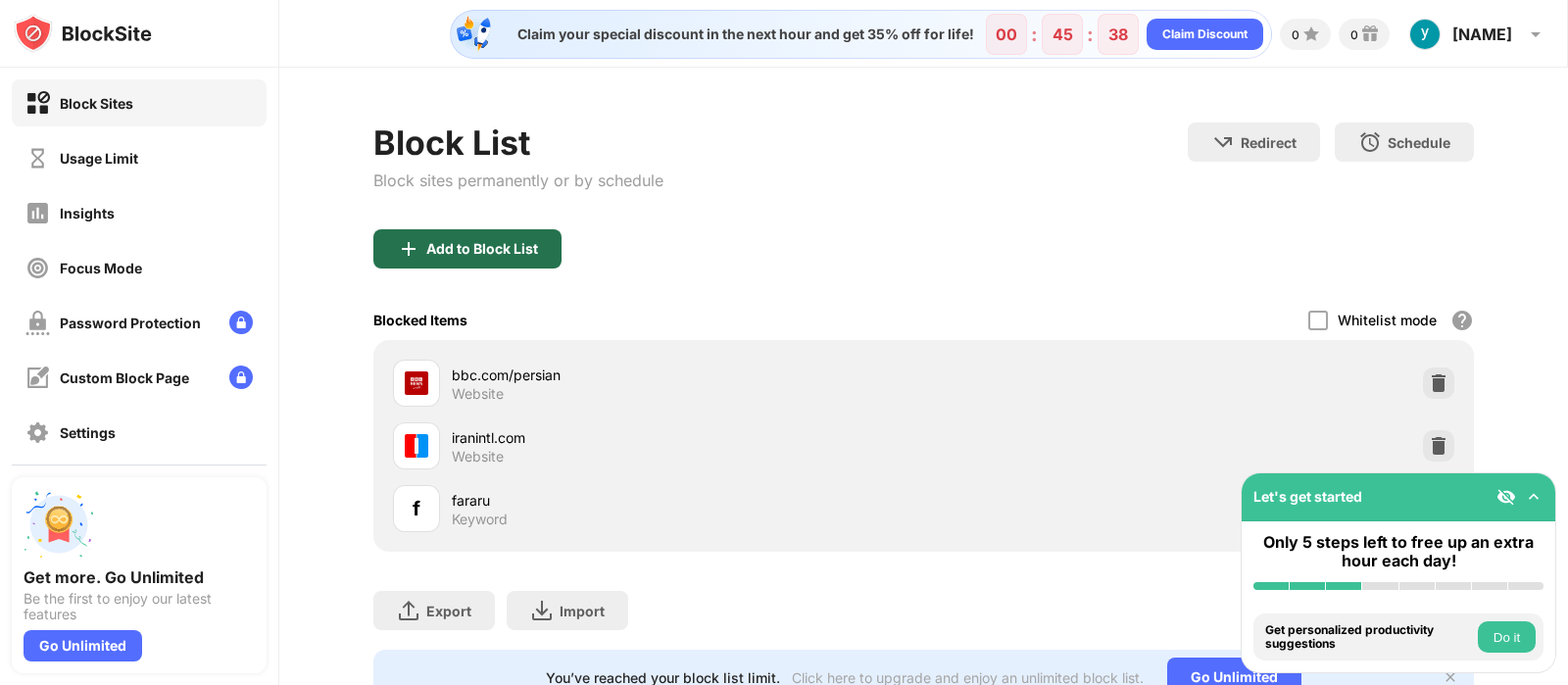 click on "Add to Block List" at bounding box center [482, 249] 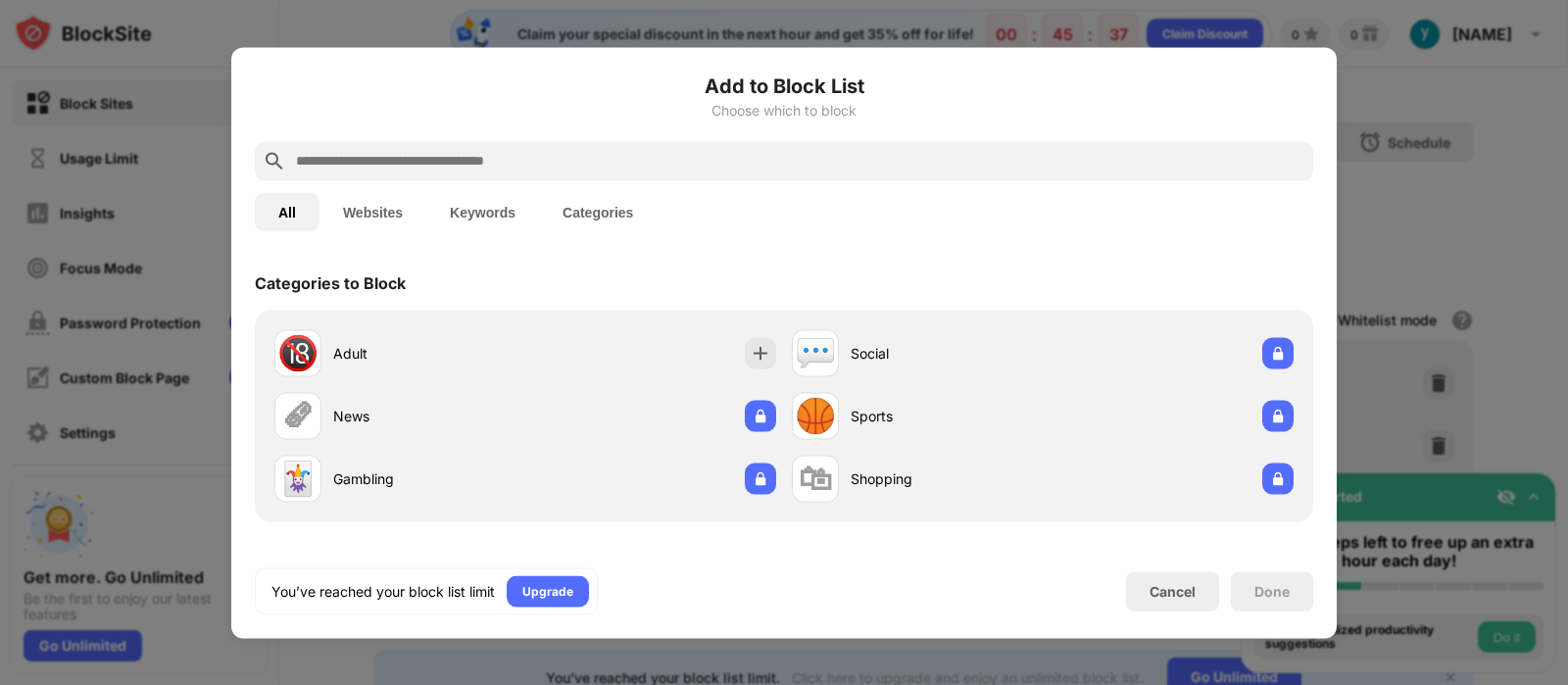 click at bounding box center [800, 161] 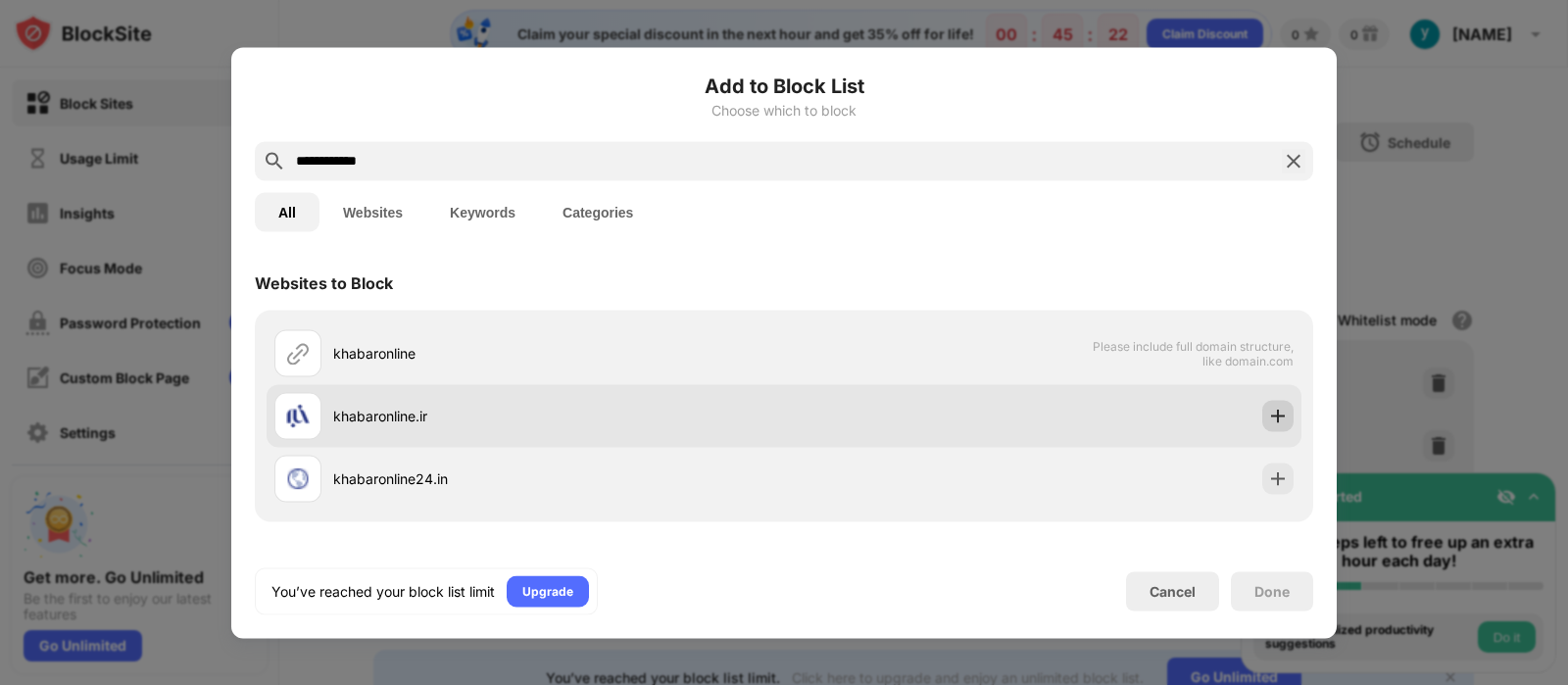 type on "**********" 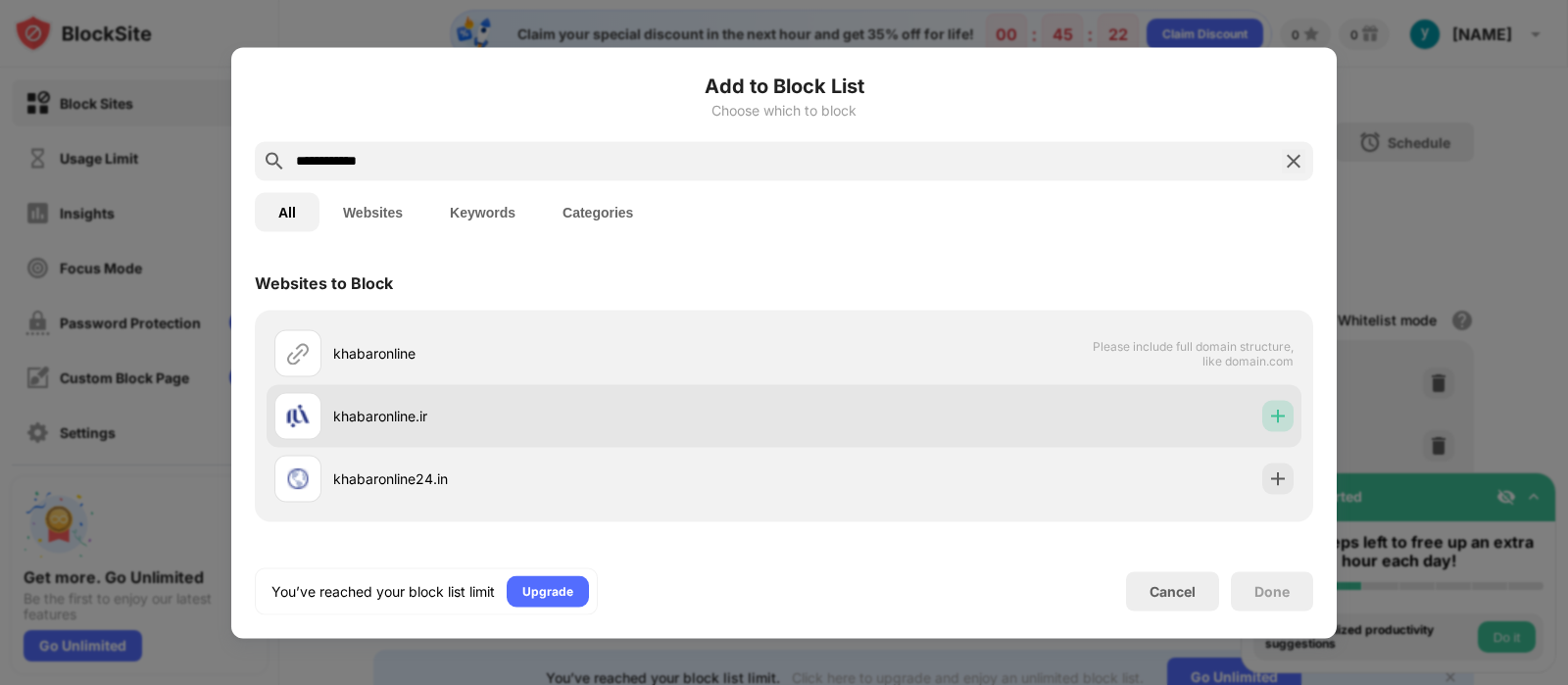 click at bounding box center [1278, 416] 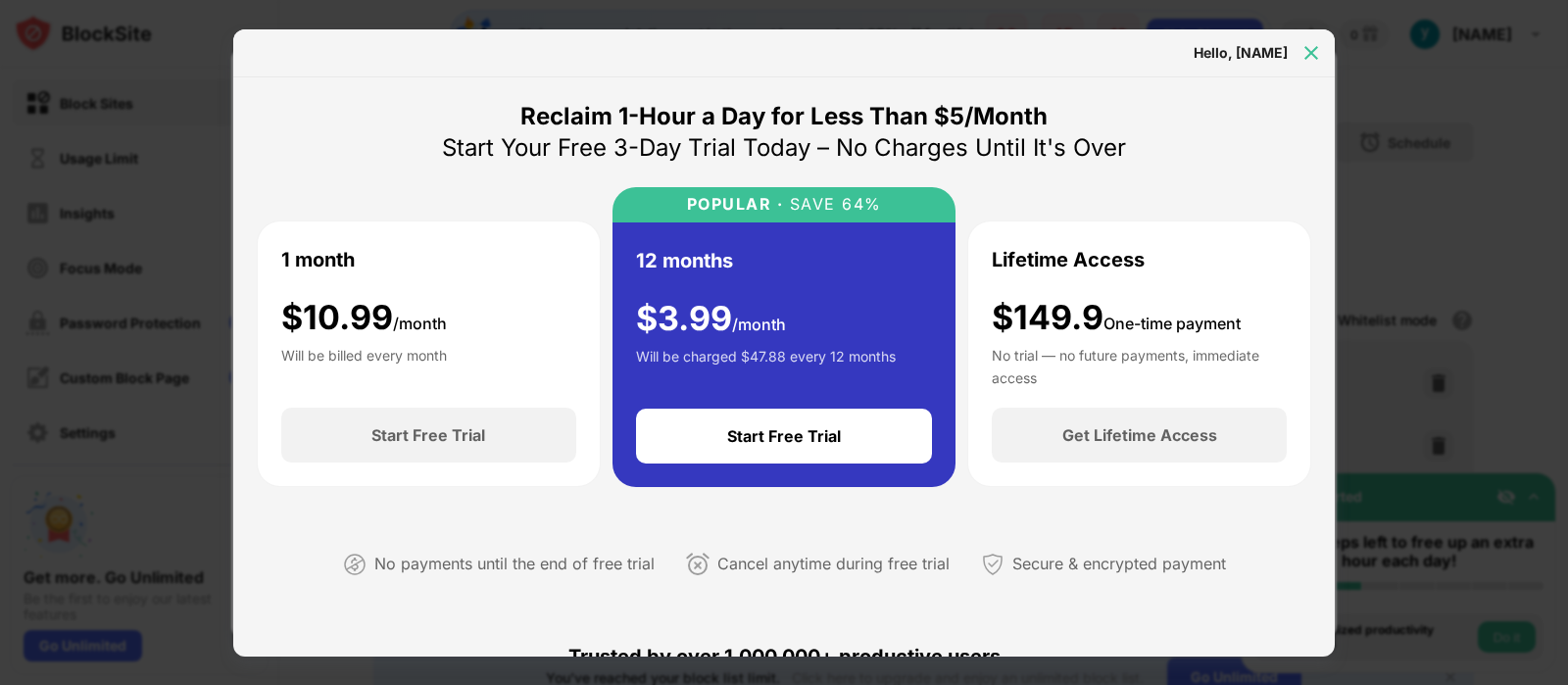 click at bounding box center [1311, 53] 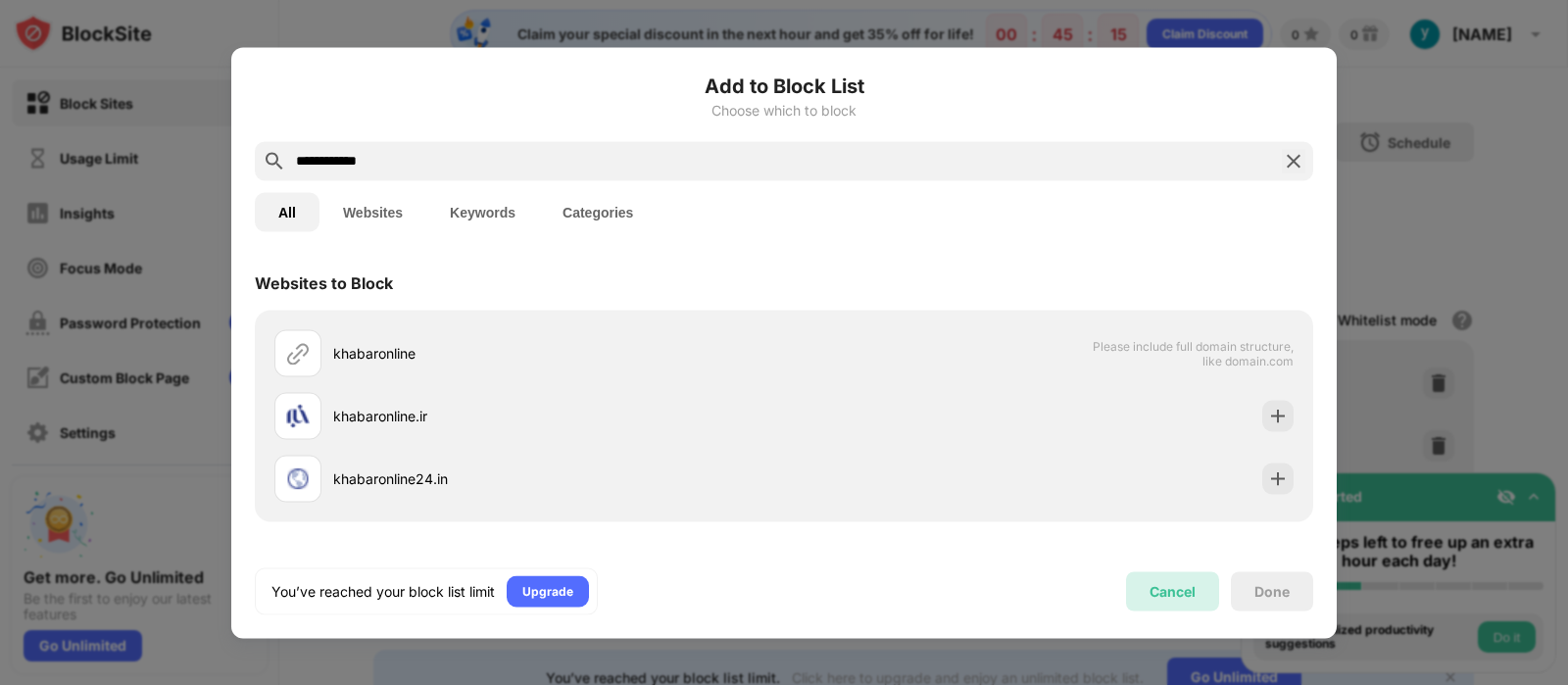click on "Cancel" at bounding box center [1172, 591] 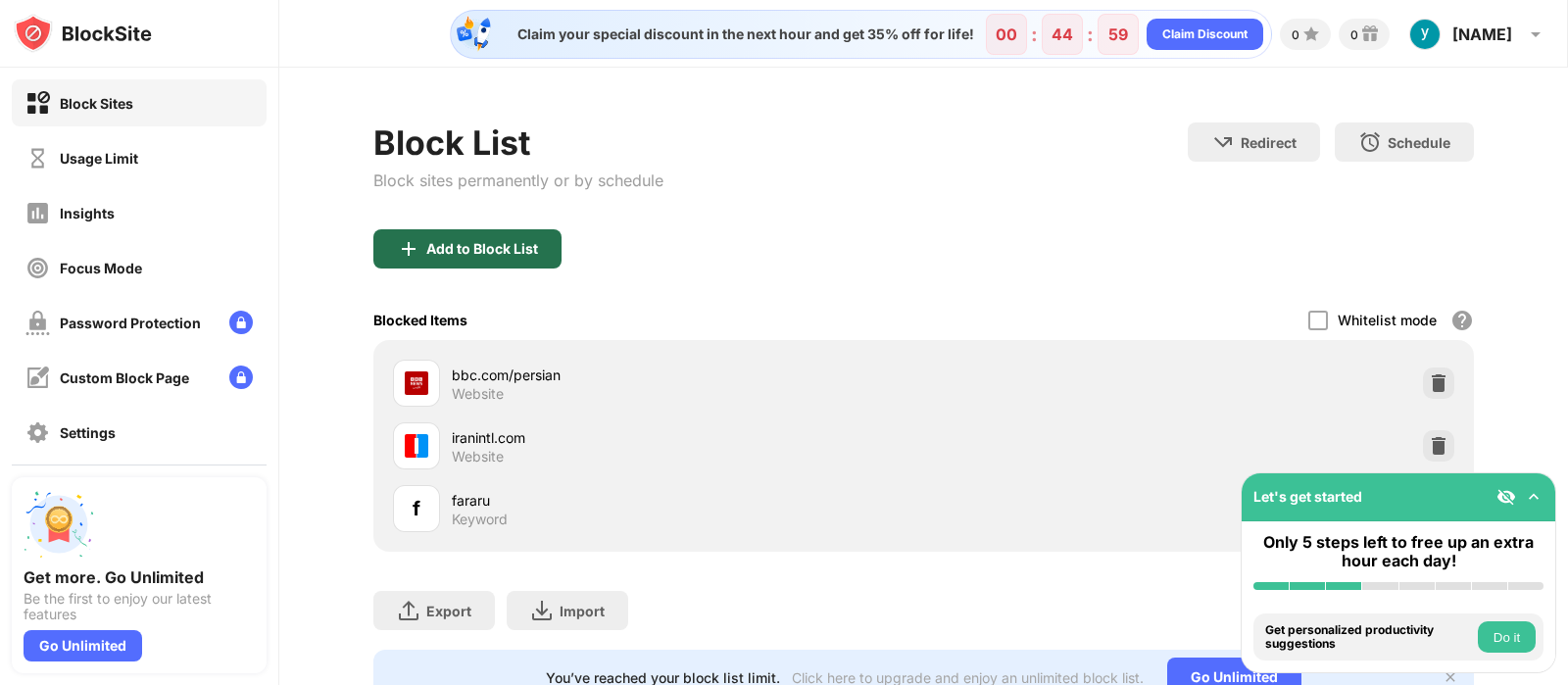 click on "Add to Block List" at bounding box center (482, 249) 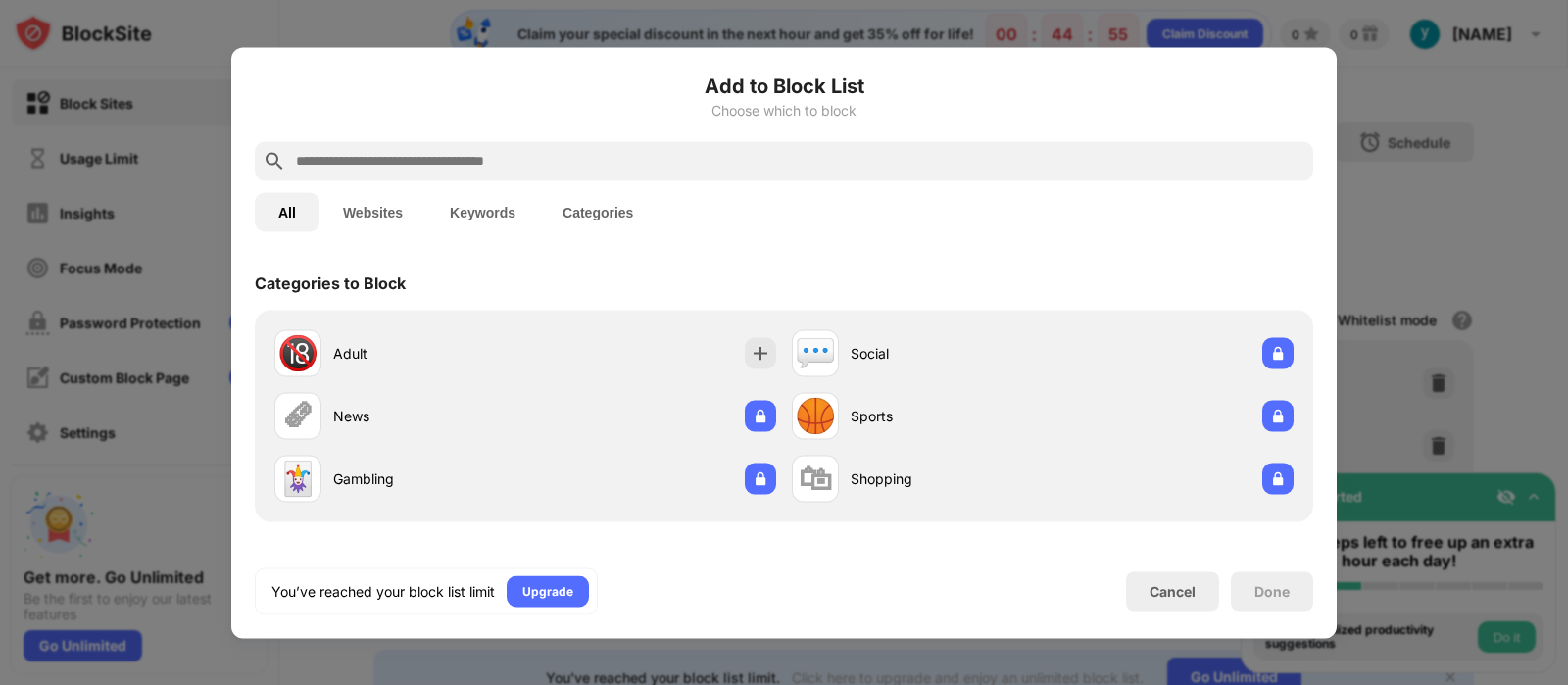 click on "Categories" at bounding box center [598, 212] 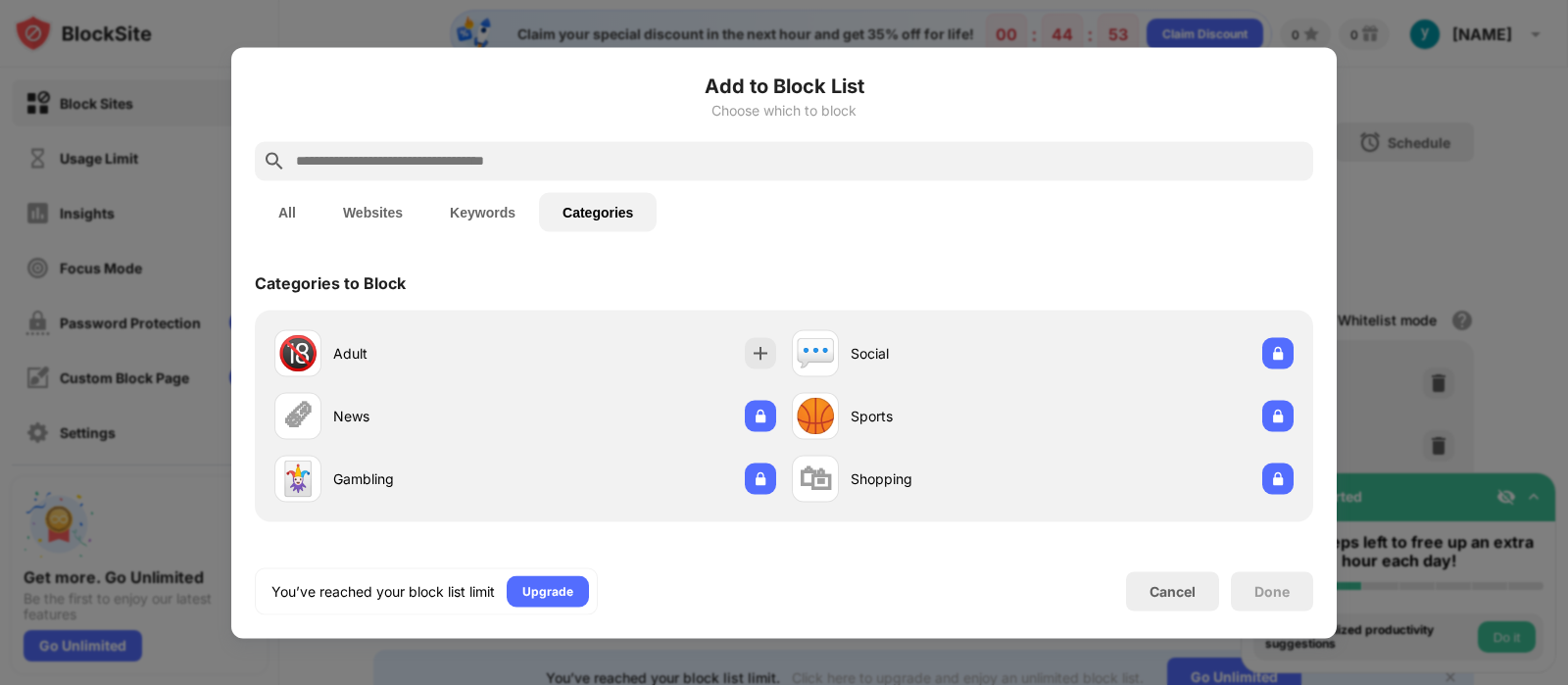 click on "Keywords" at bounding box center (482, 212) 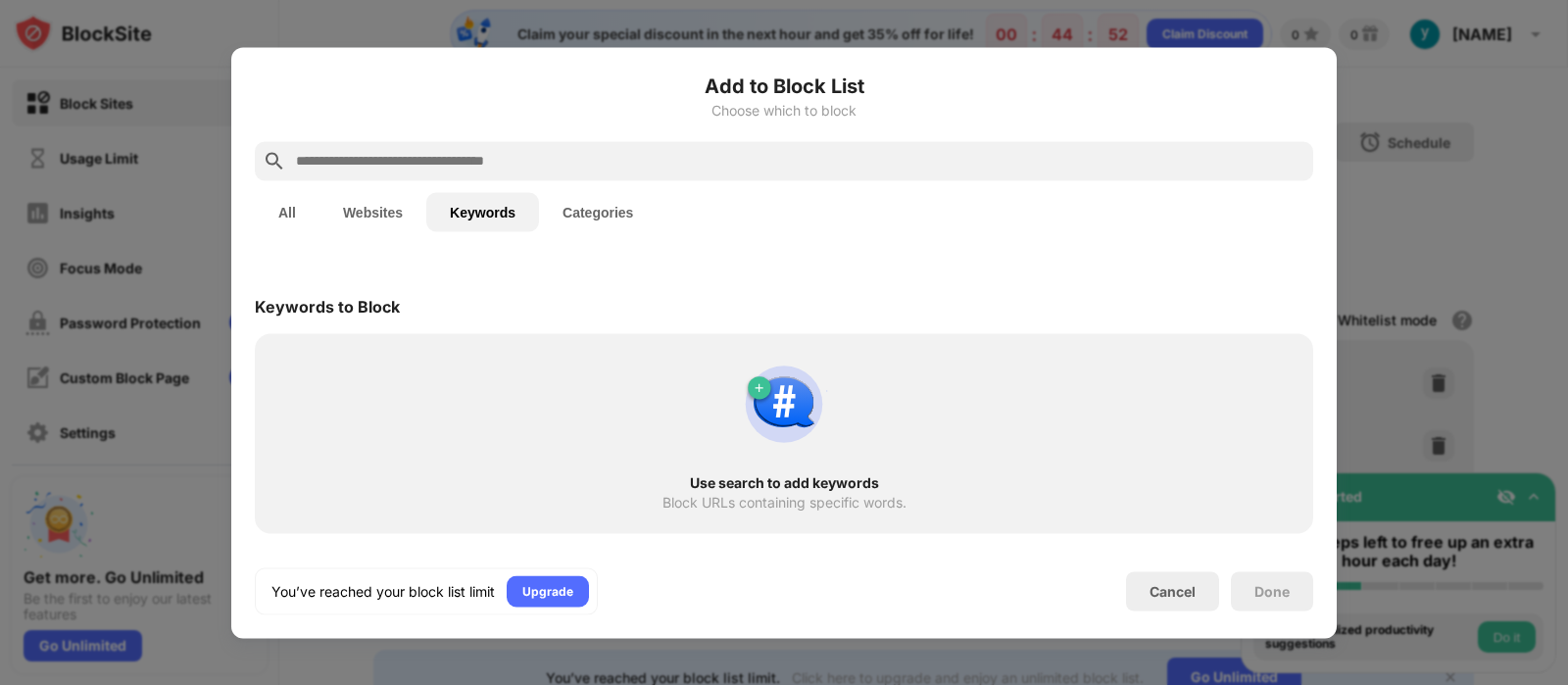 click on "Websites" at bounding box center (372, 212) 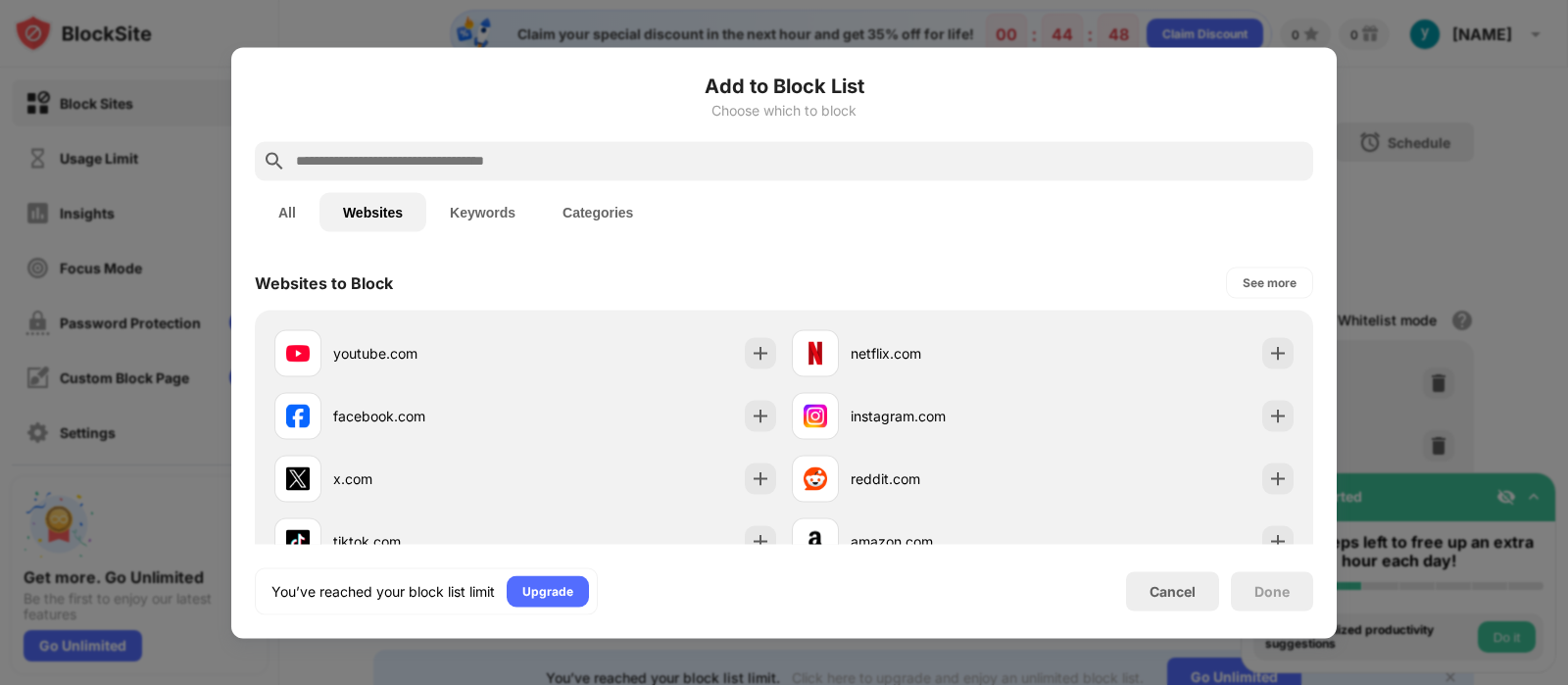 click at bounding box center (784, 342) 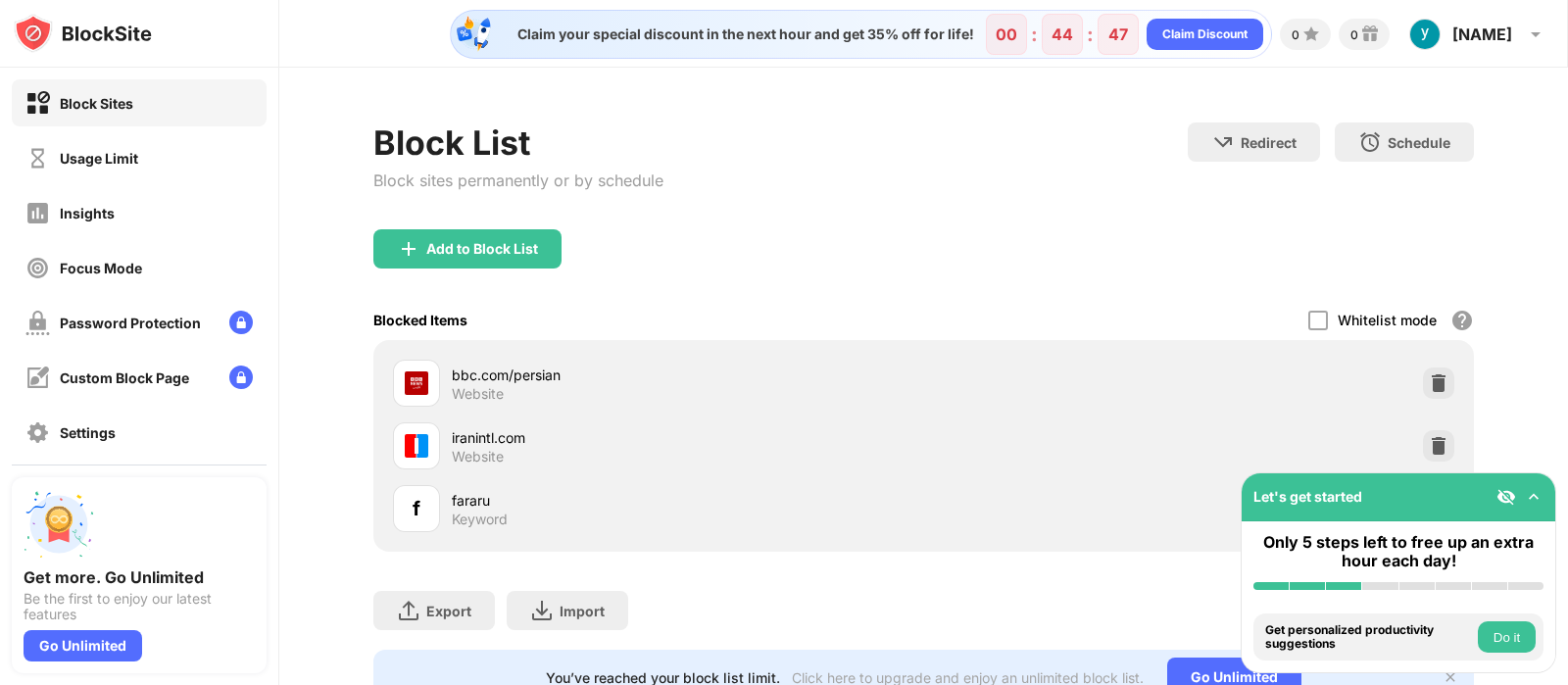 click at bounding box center (784, 342) 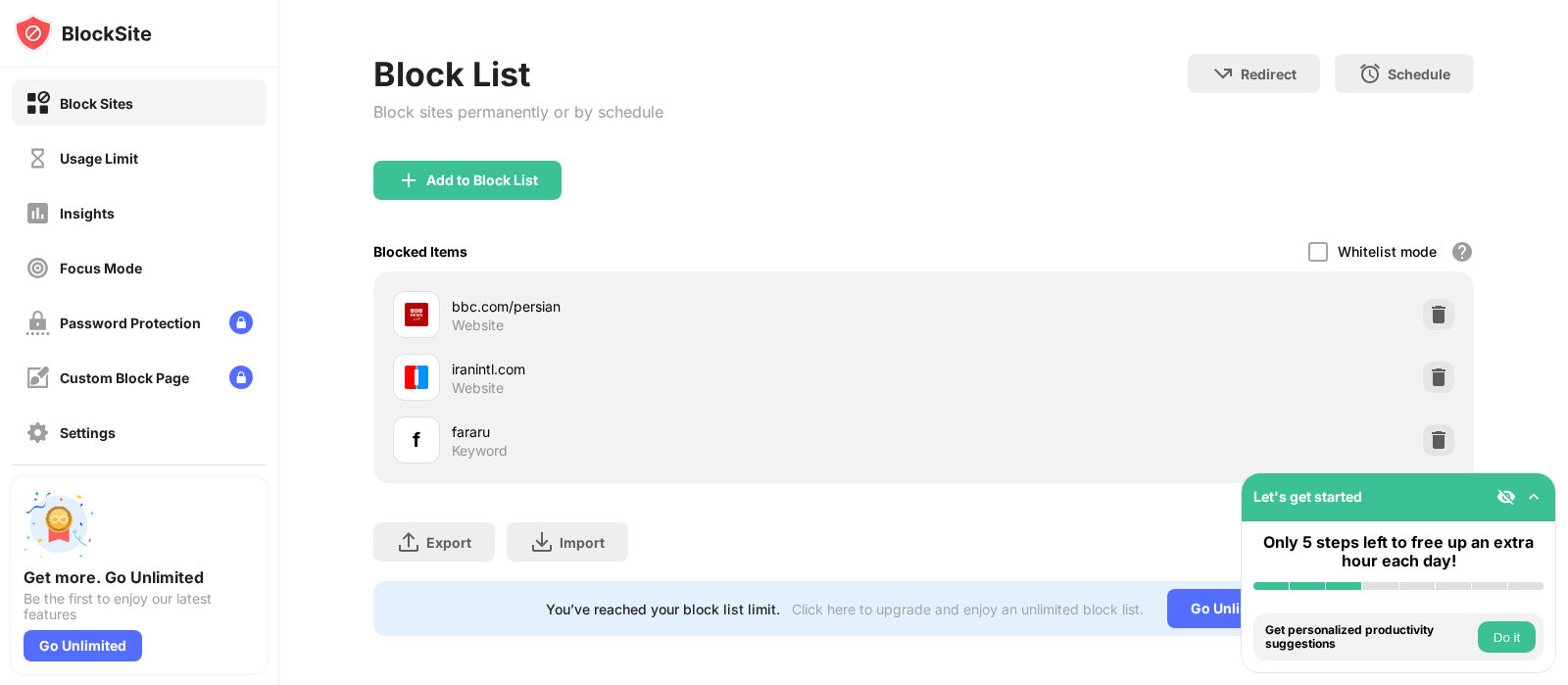 scroll, scrollTop: 93, scrollLeft: 0, axis: vertical 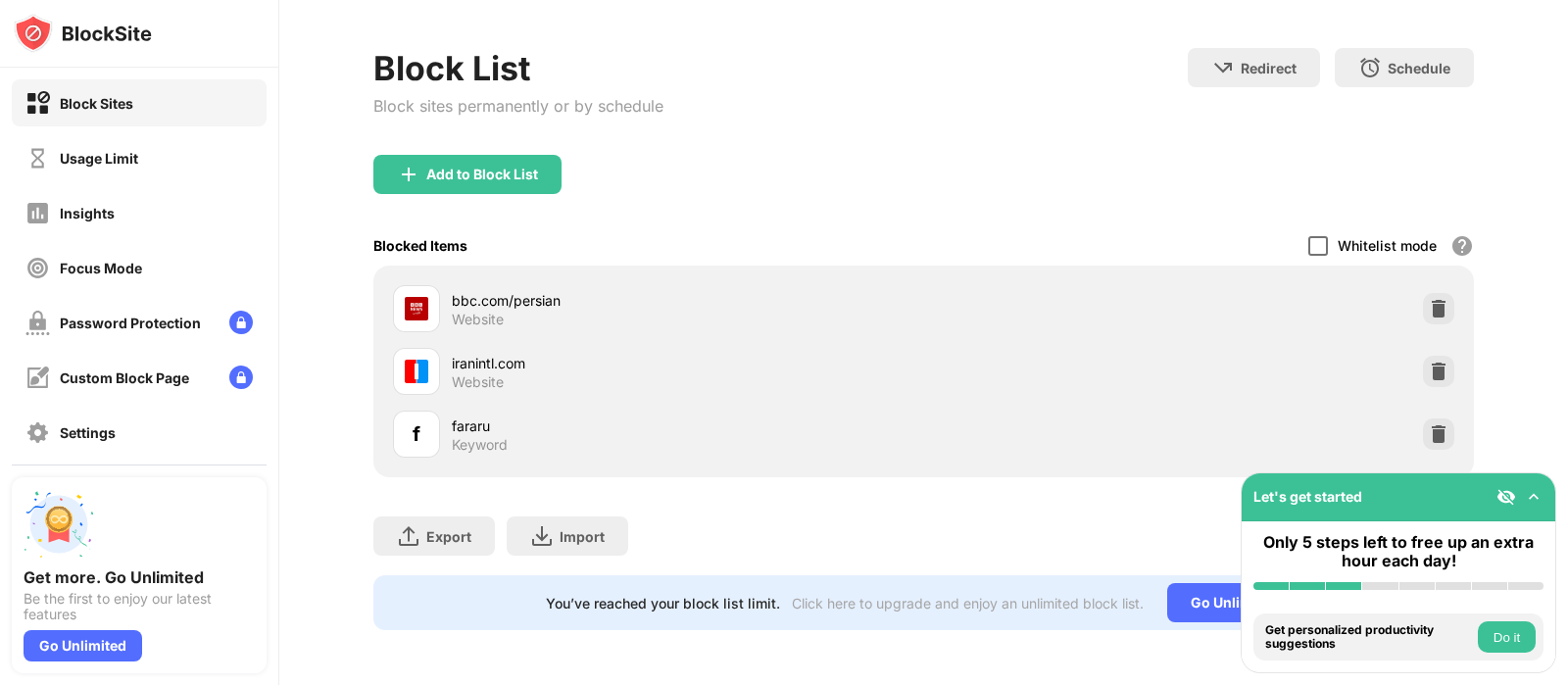 click at bounding box center (1318, 246) 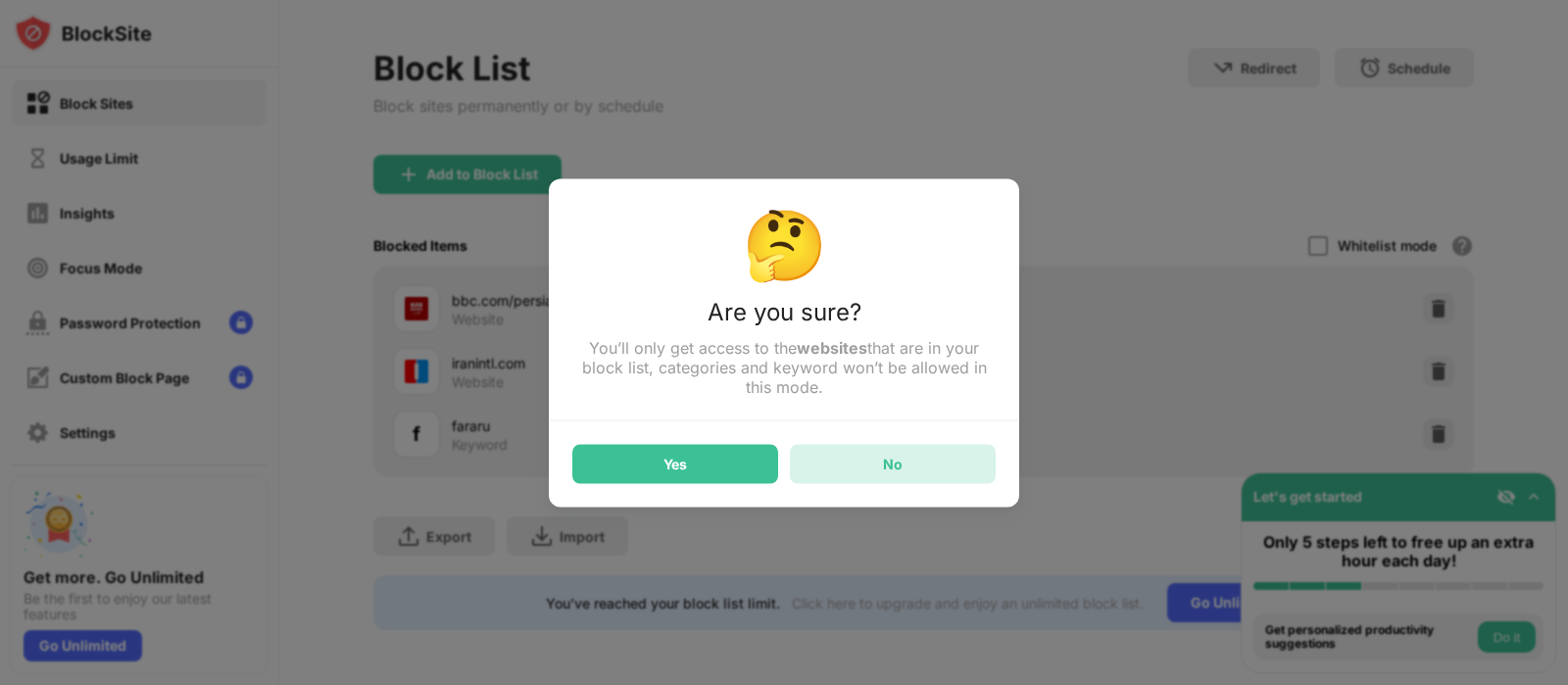 click on "No" at bounding box center [893, 464] 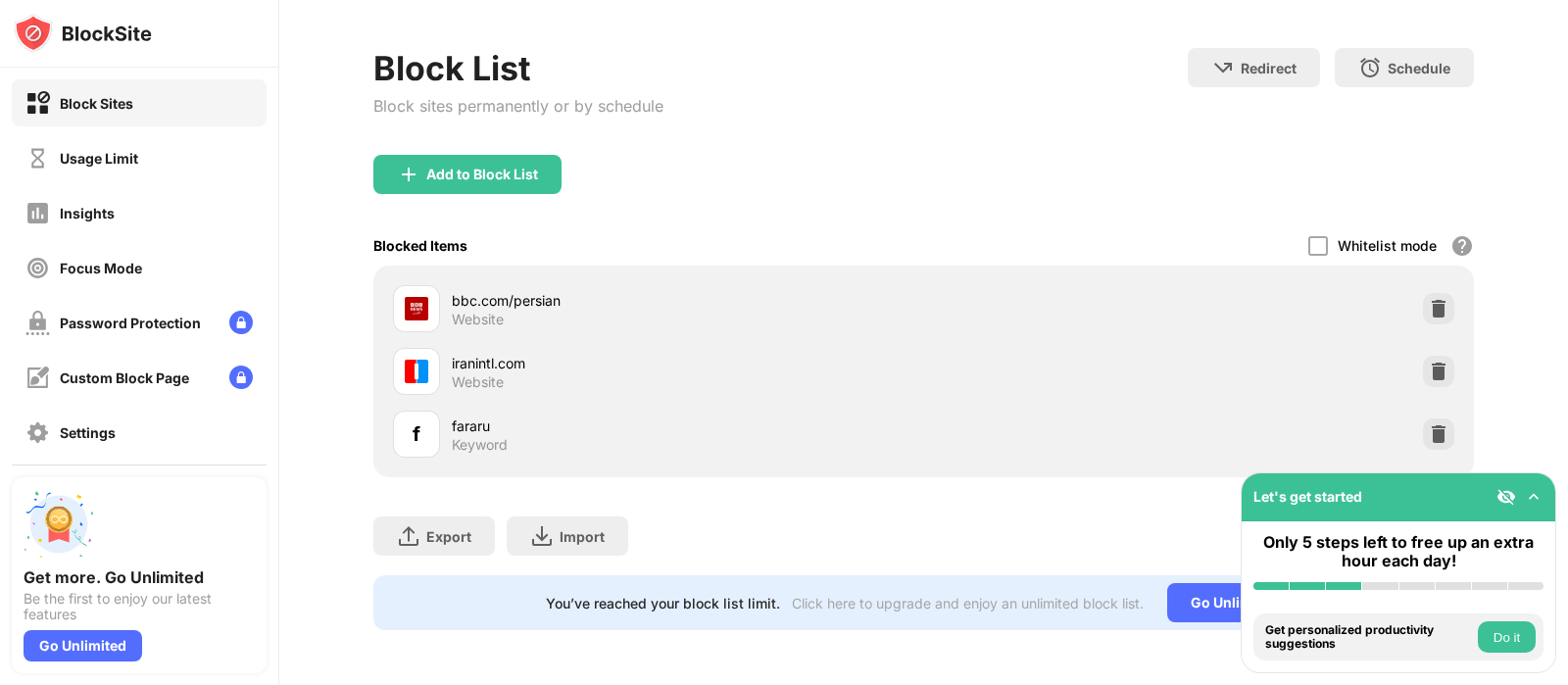 click on "No" at bounding box center [893, 464] 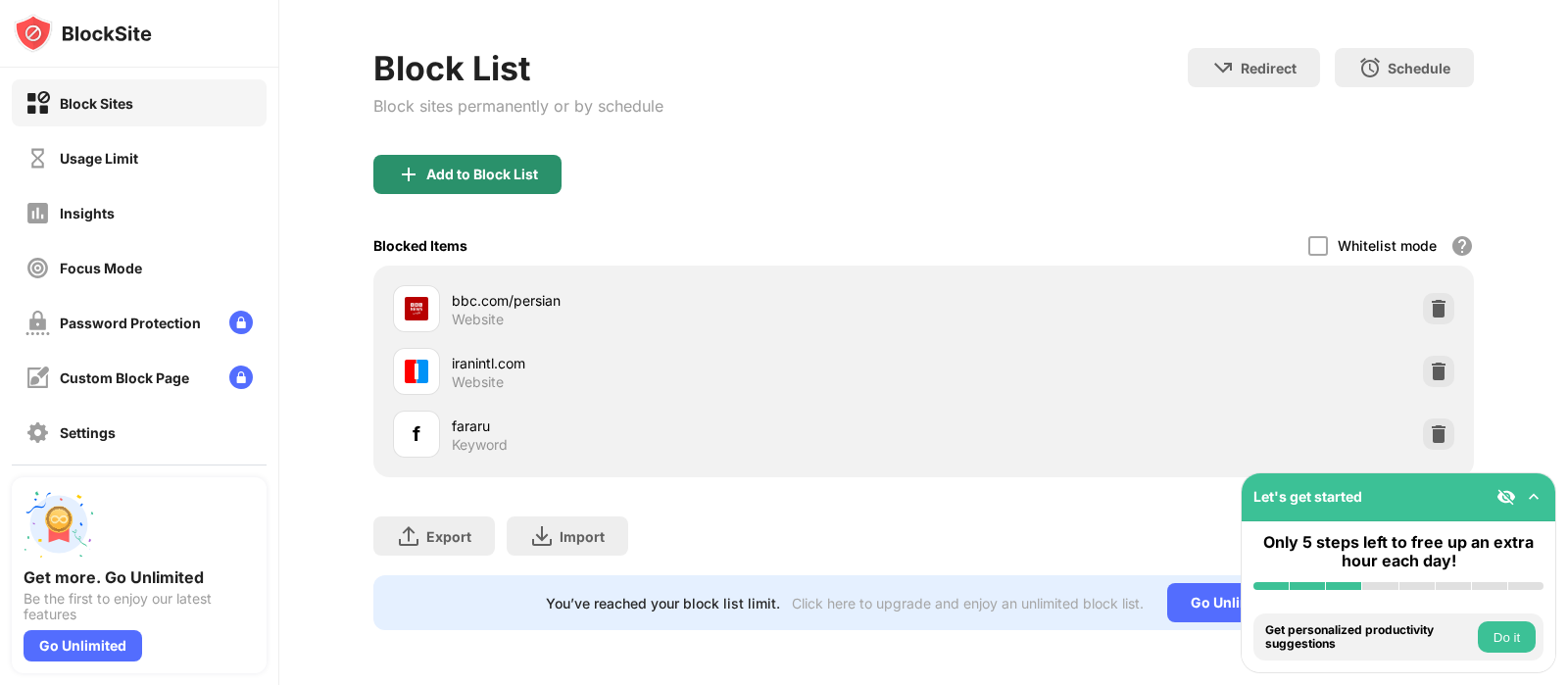 click on "Add to Block List" at bounding box center [482, 174] 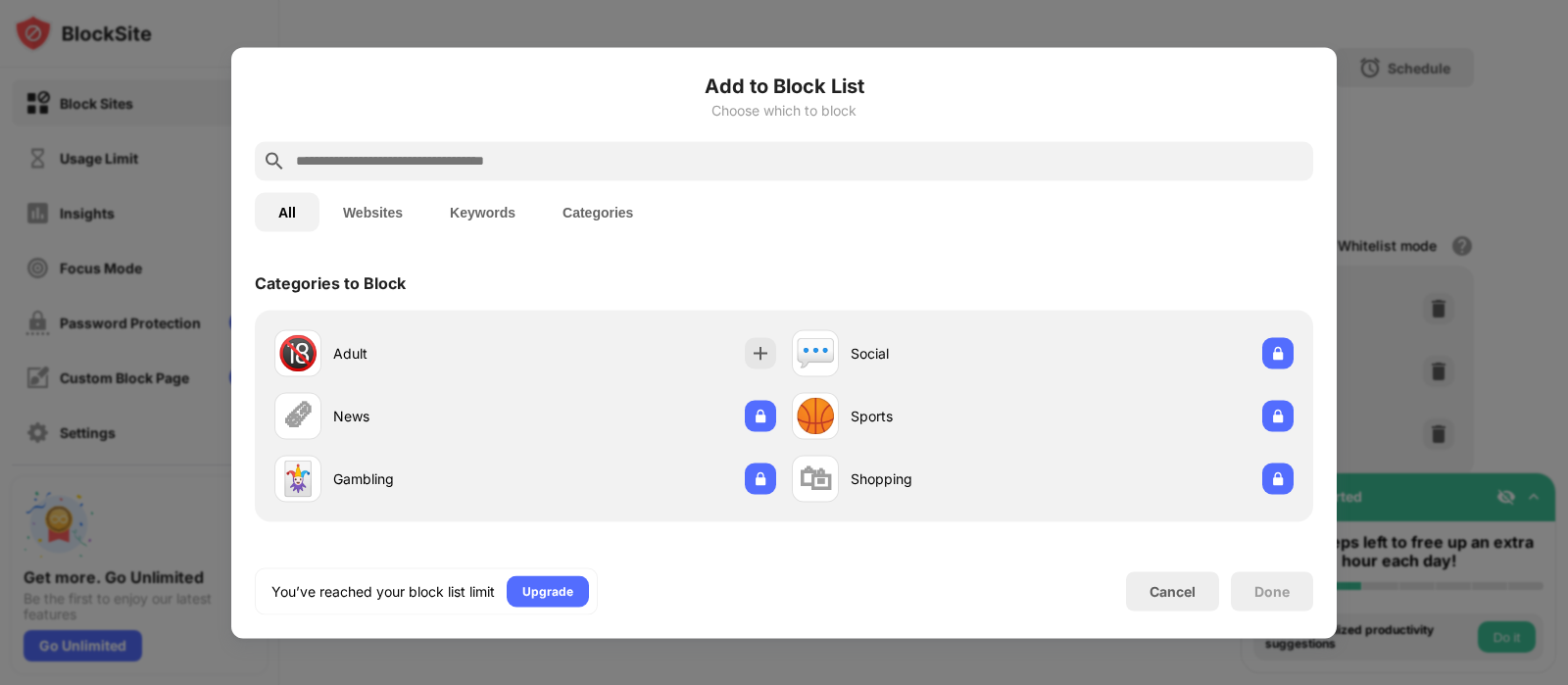 click at bounding box center [800, 161] 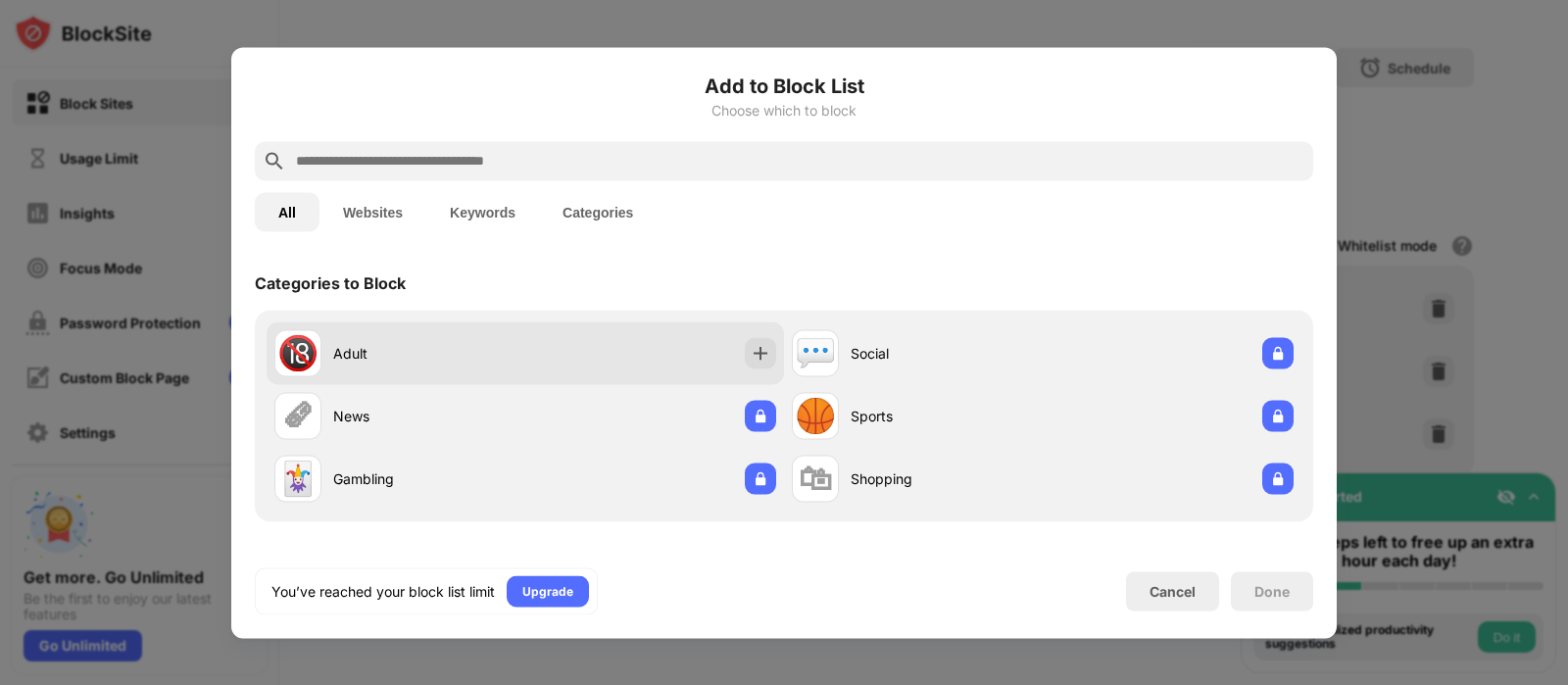 click on "Adult" at bounding box center [429, 353] 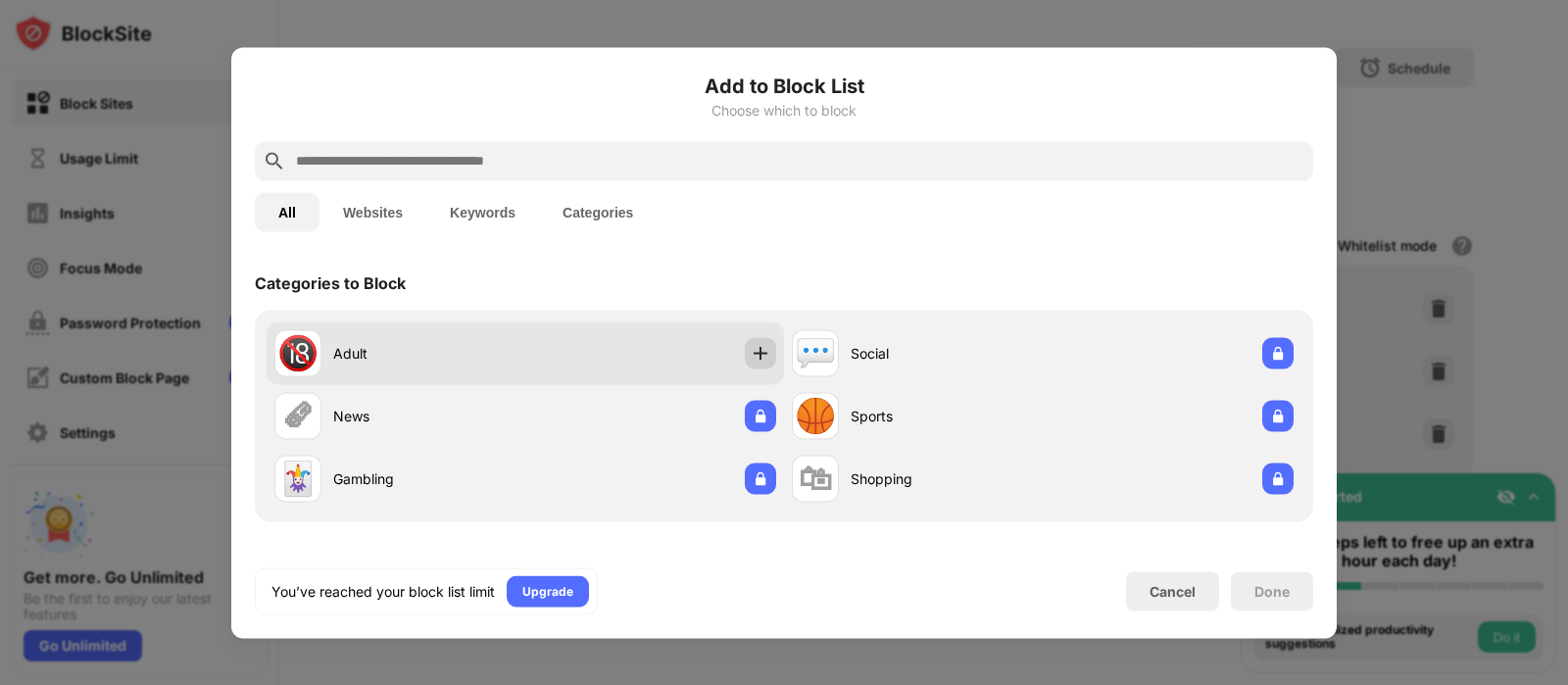 click at bounding box center [760, 353] 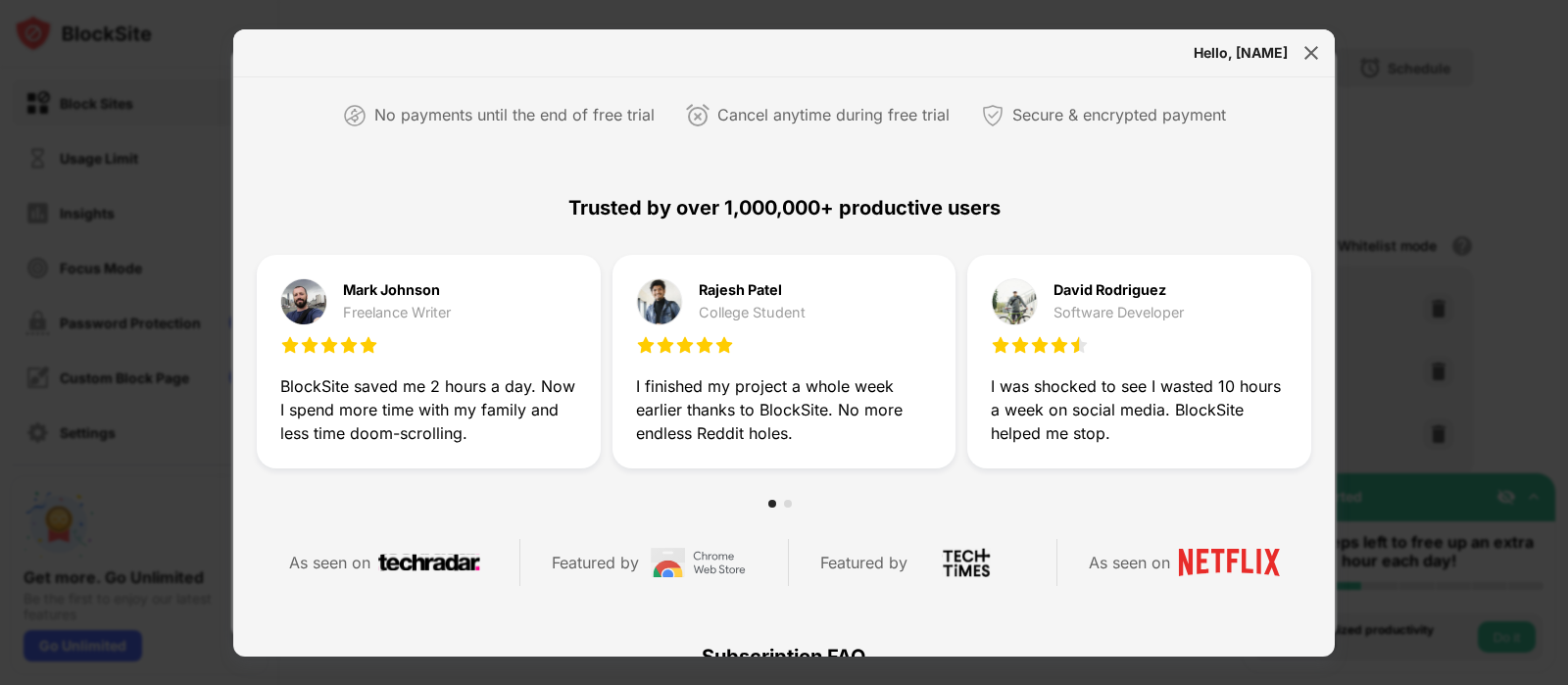 scroll, scrollTop: 0, scrollLeft: 0, axis: both 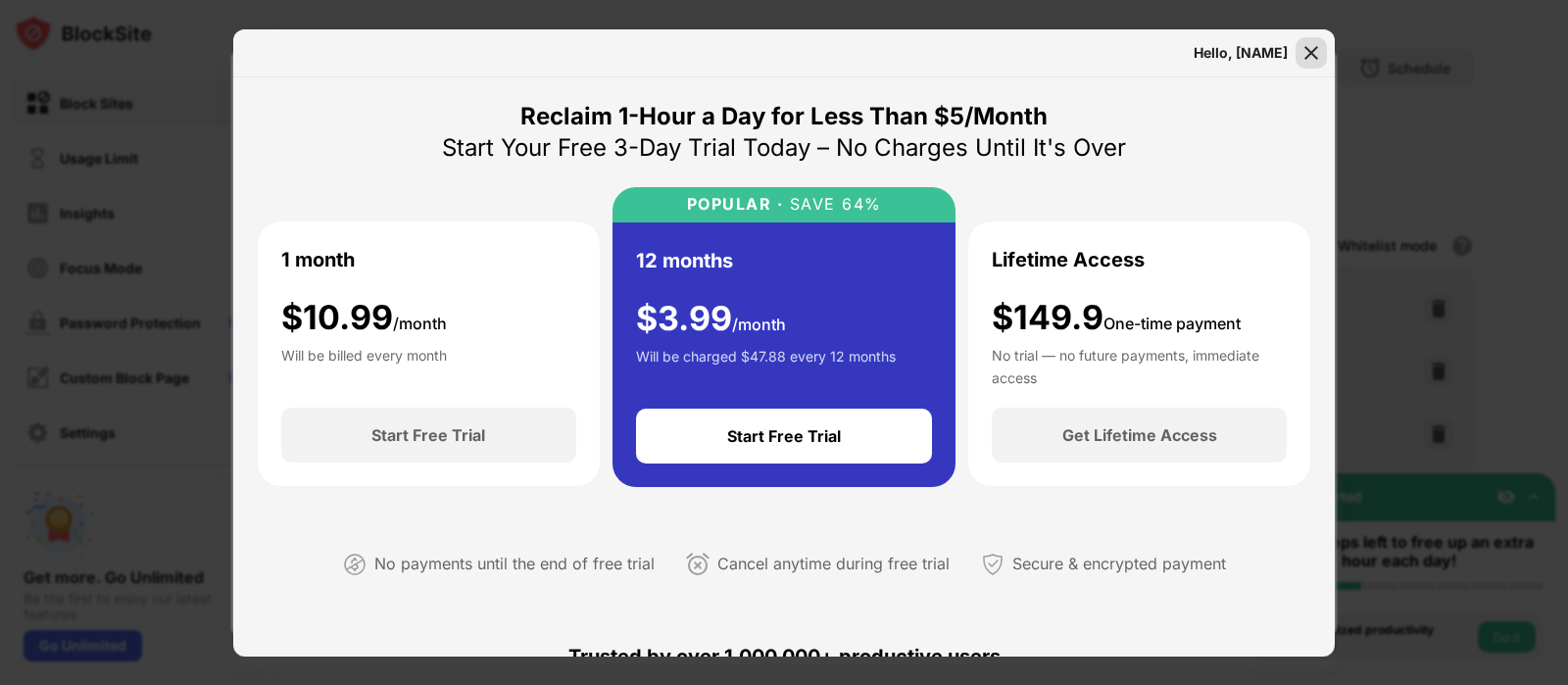 click at bounding box center (1311, 53) 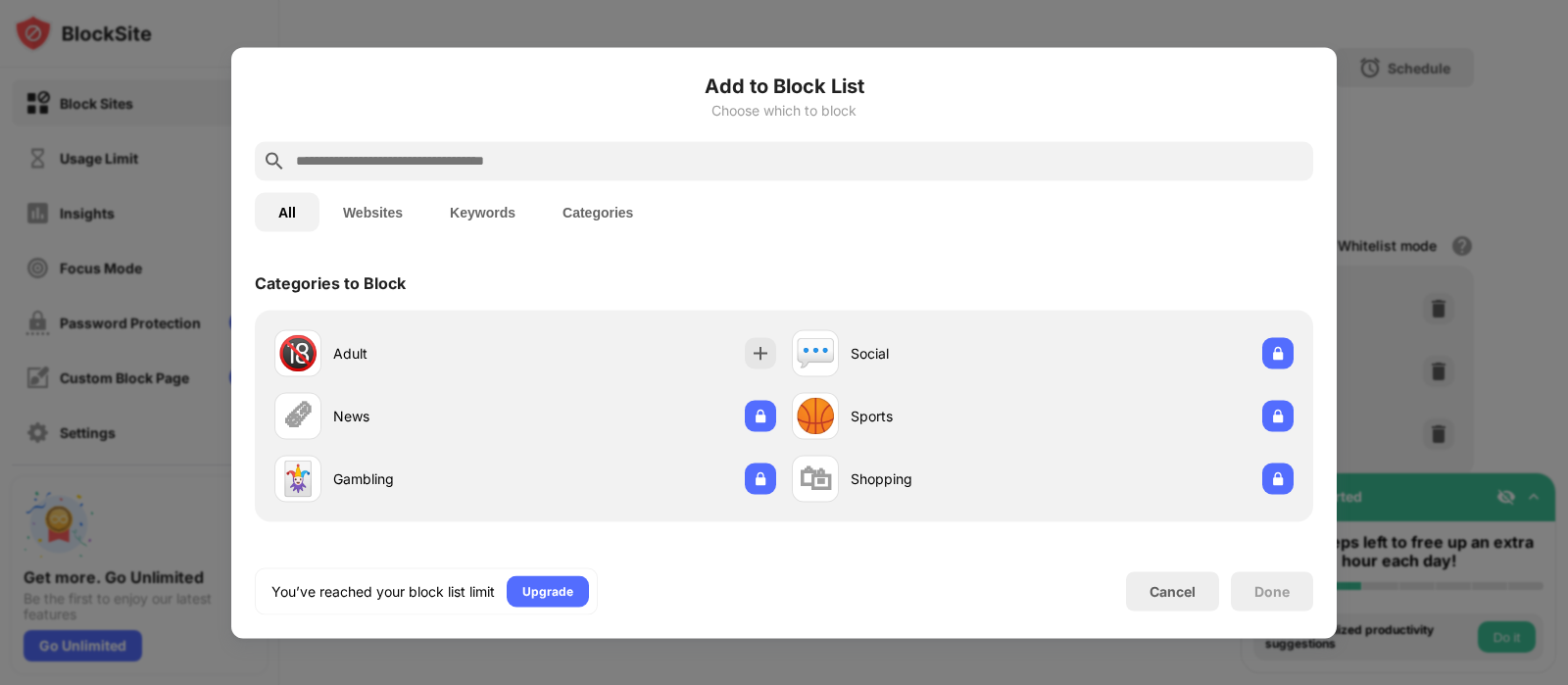 click on "Websites" at bounding box center [372, 212] 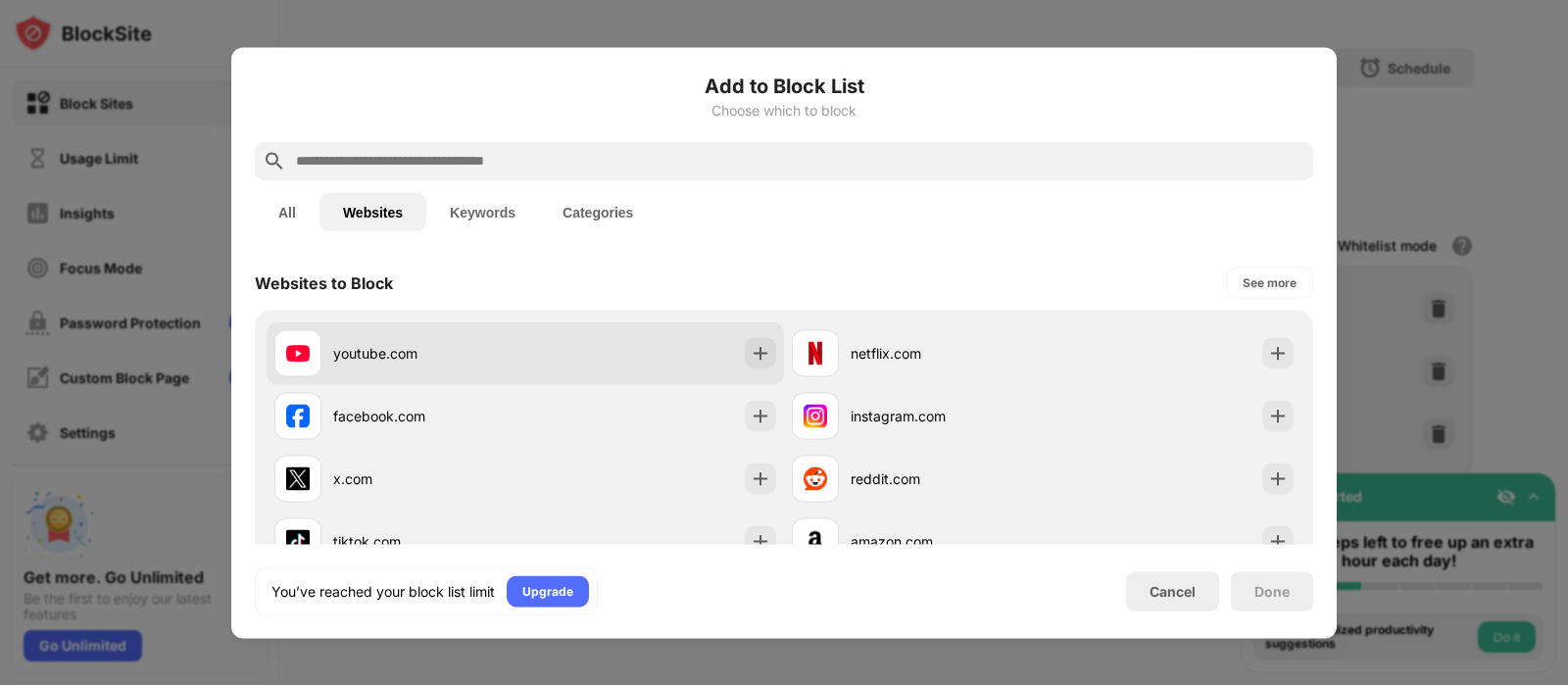 click on "youtube.com" at bounding box center [429, 353] 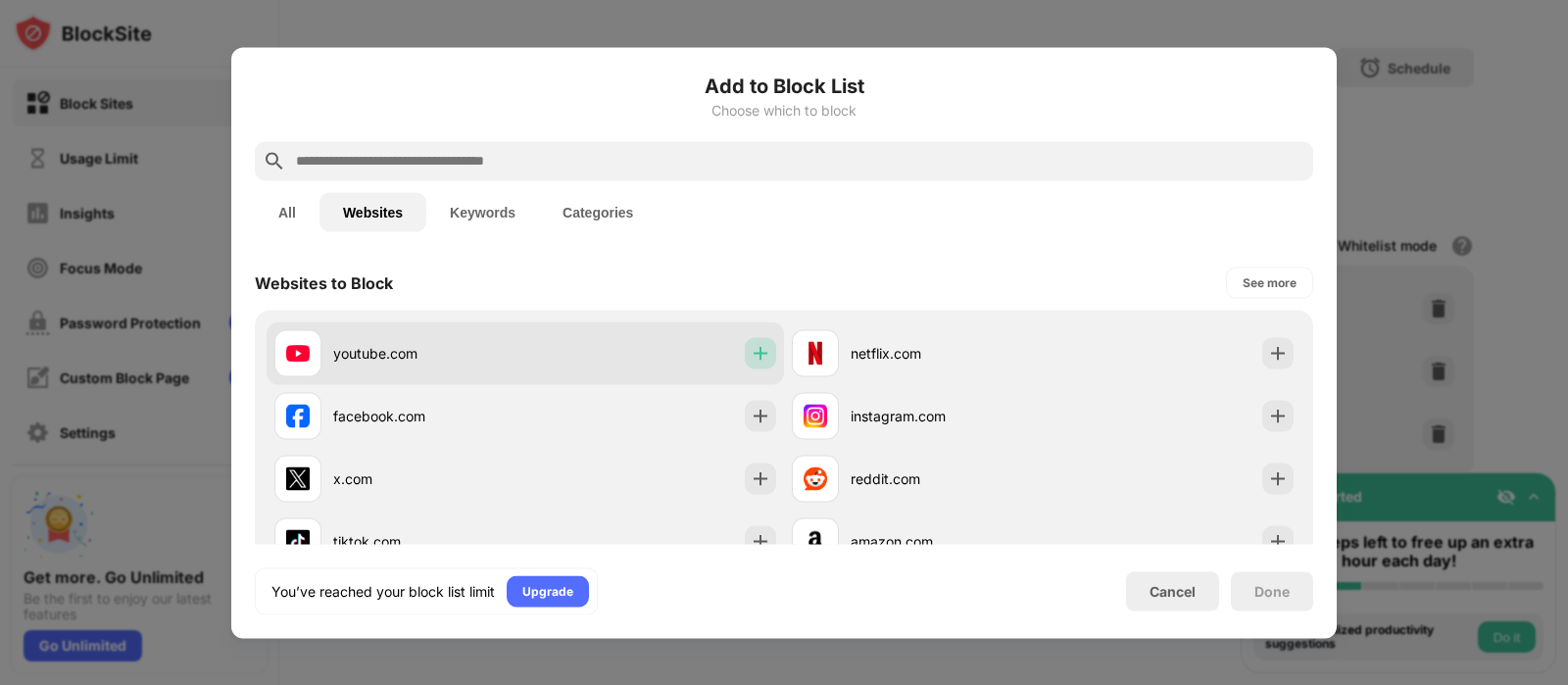 click at bounding box center (760, 353) 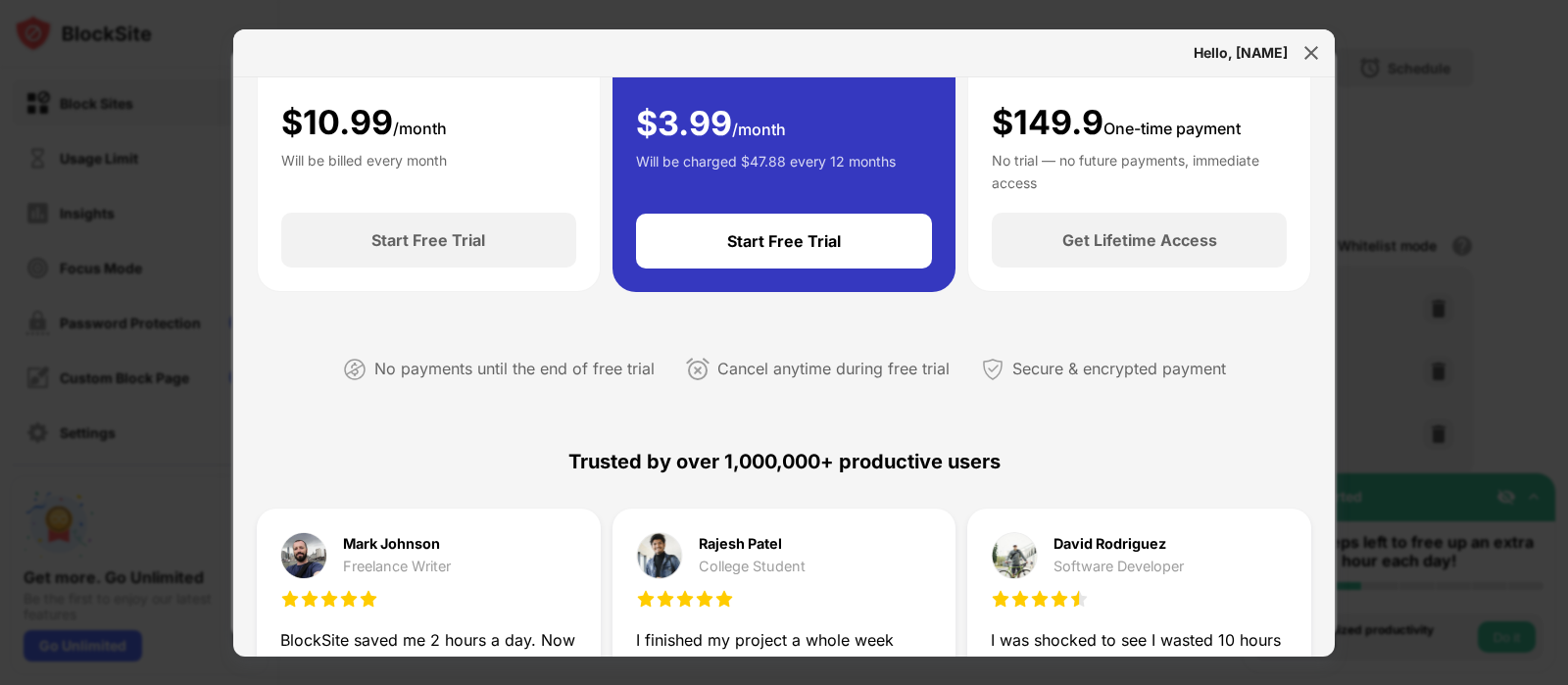 scroll, scrollTop: 207, scrollLeft: 0, axis: vertical 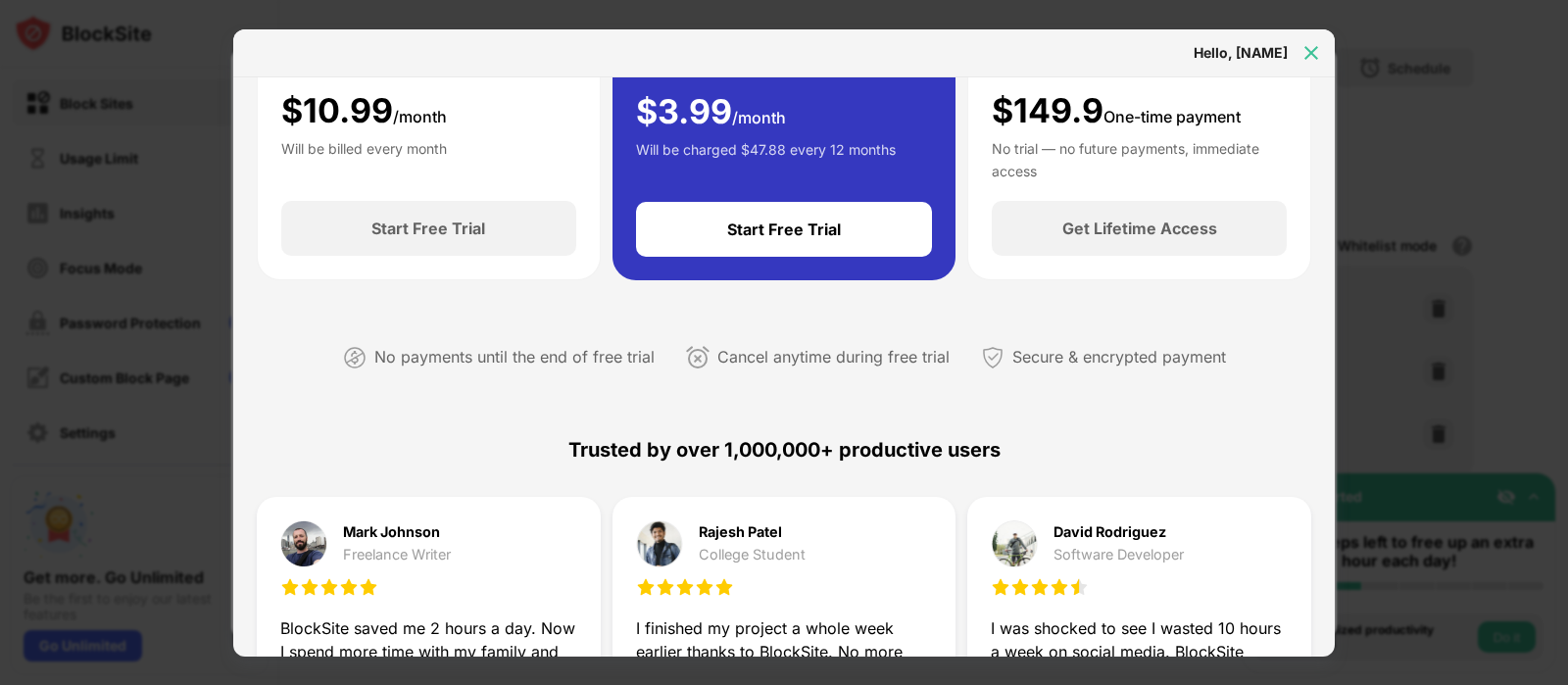 click at bounding box center [1311, 53] 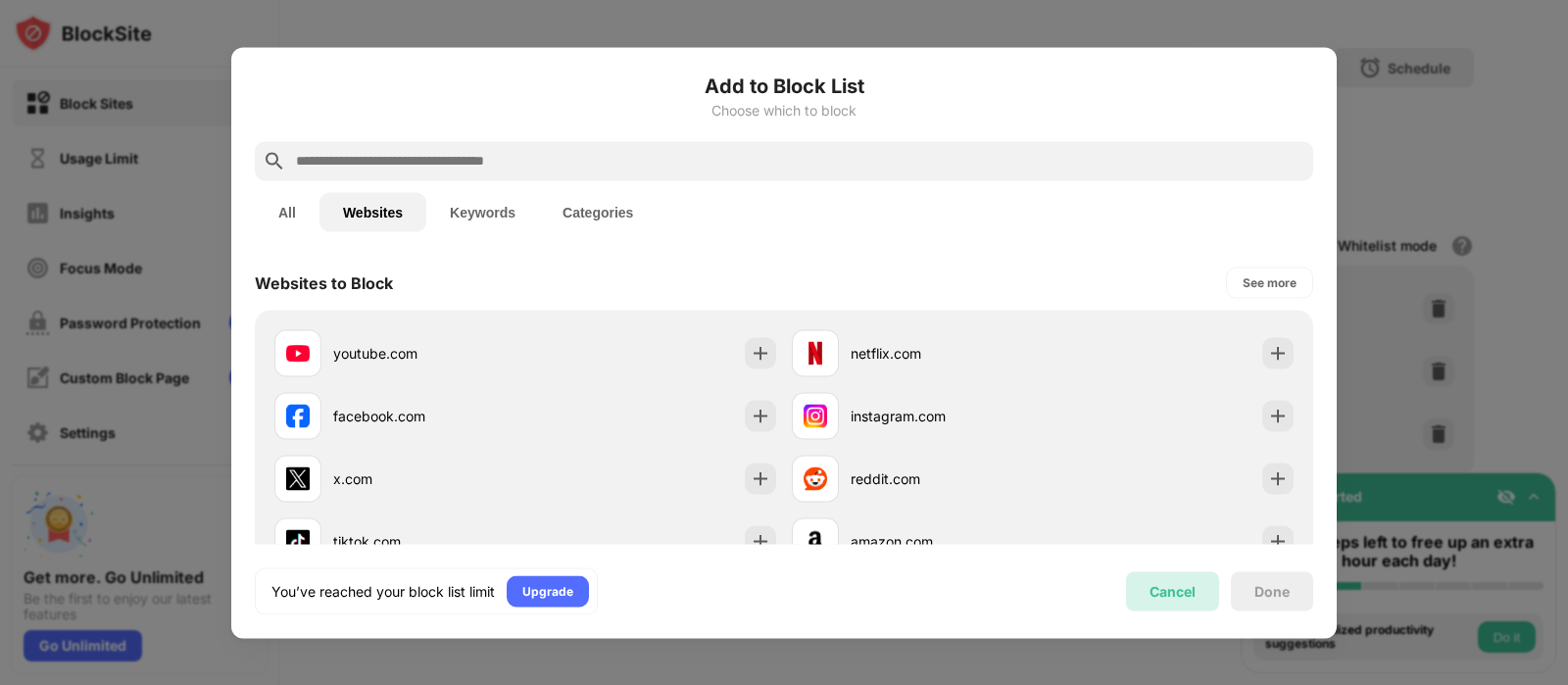 click on "Cancel" at bounding box center (1172, 591) 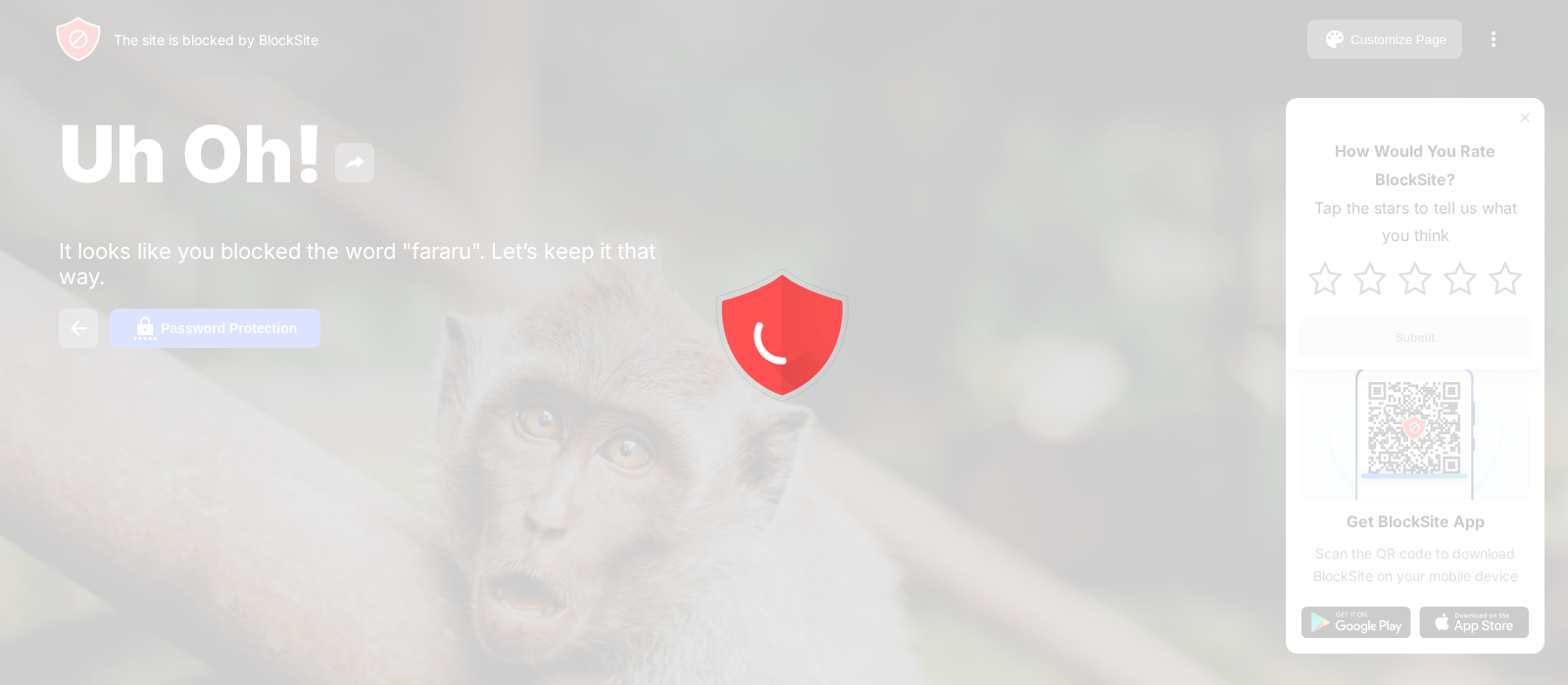scroll, scrollTop: 0, scrollLeft: 0, axis: both 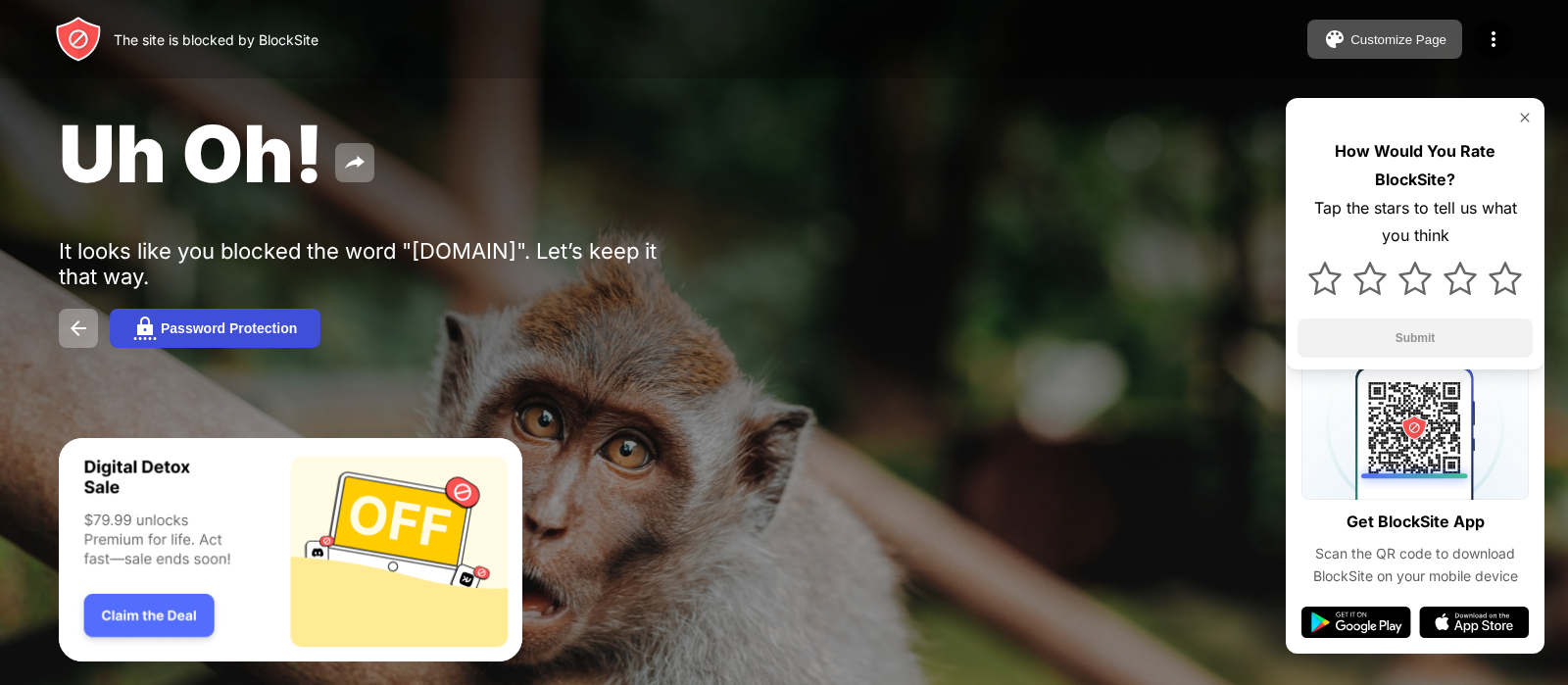 click on "Password Protection" at bounding box center (228, 328) 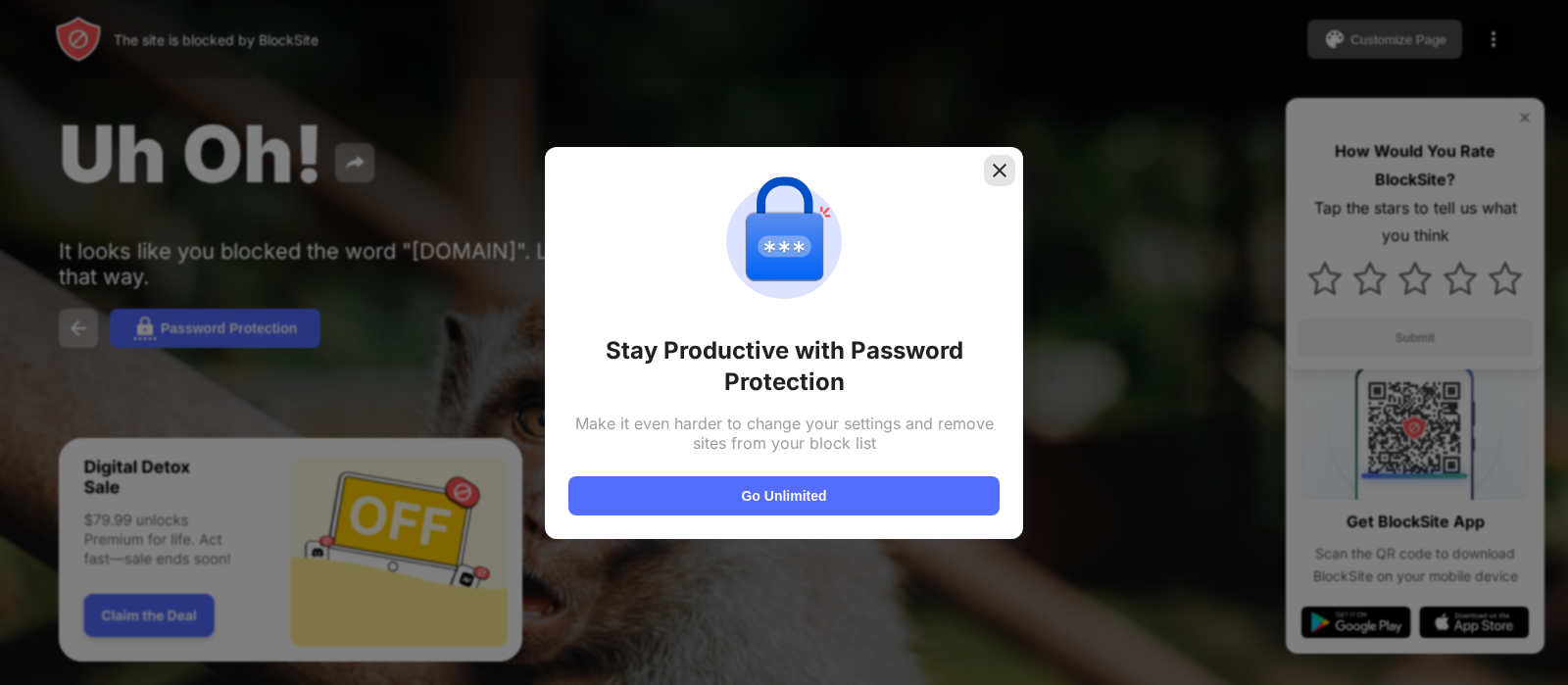 click at bounding box center [1000, 171] 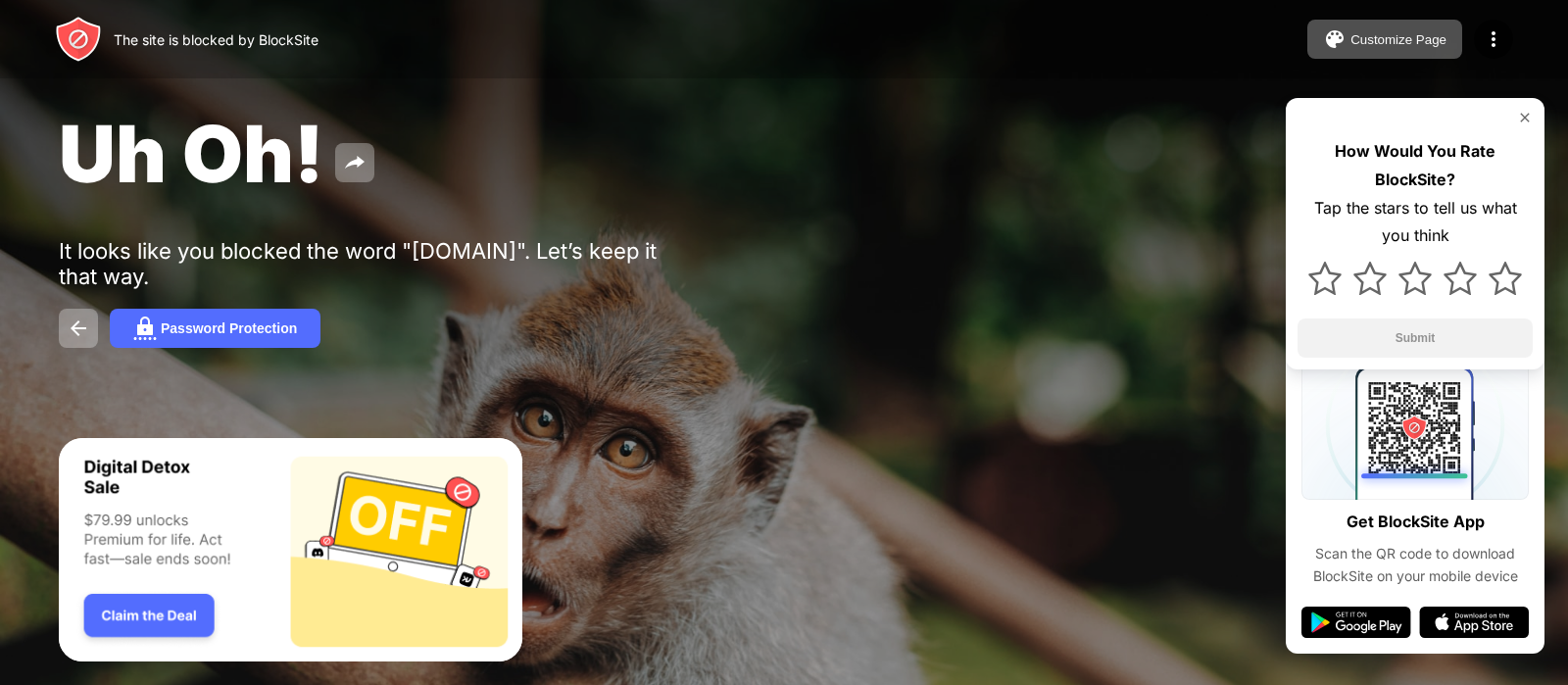 click on "The site is blocked by BlockSite" at bounding box center [216, 39] 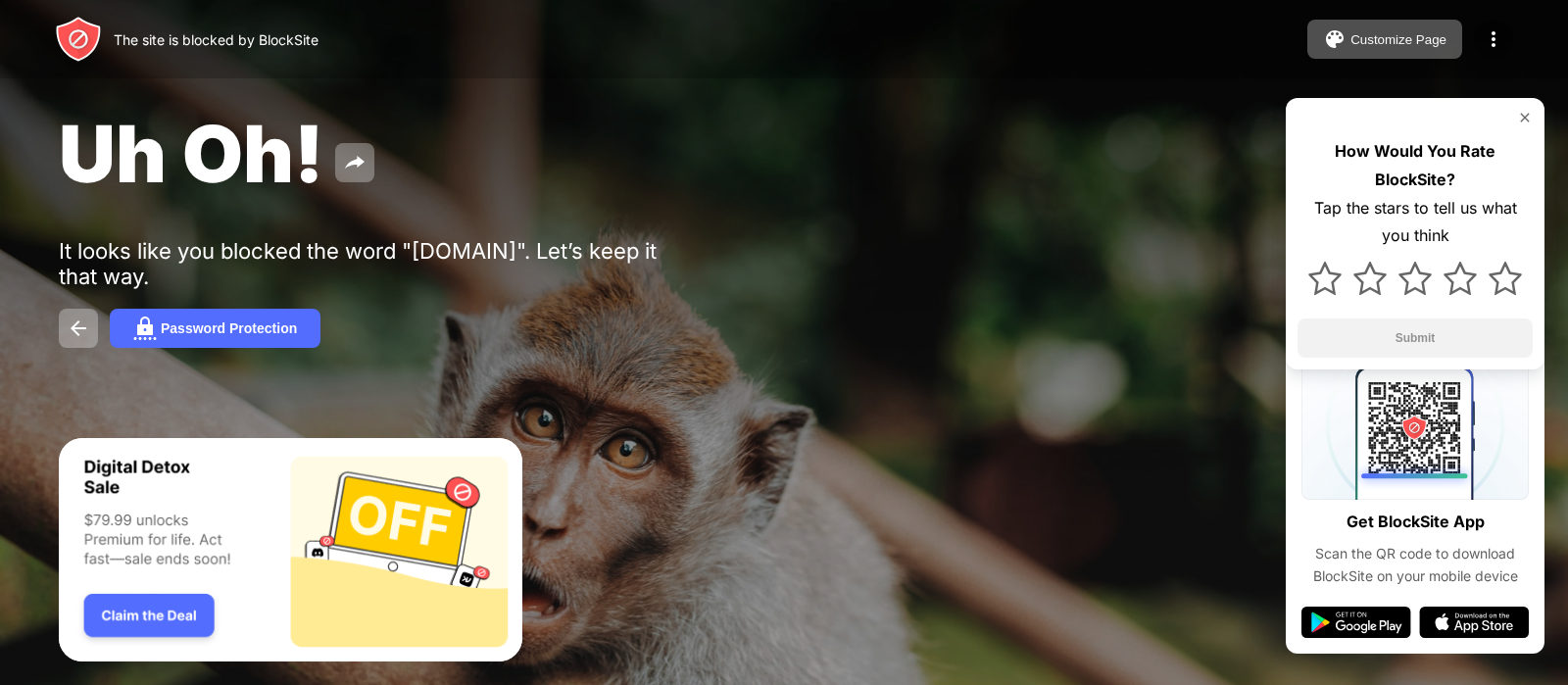 click at bounding box center (1494, 39) 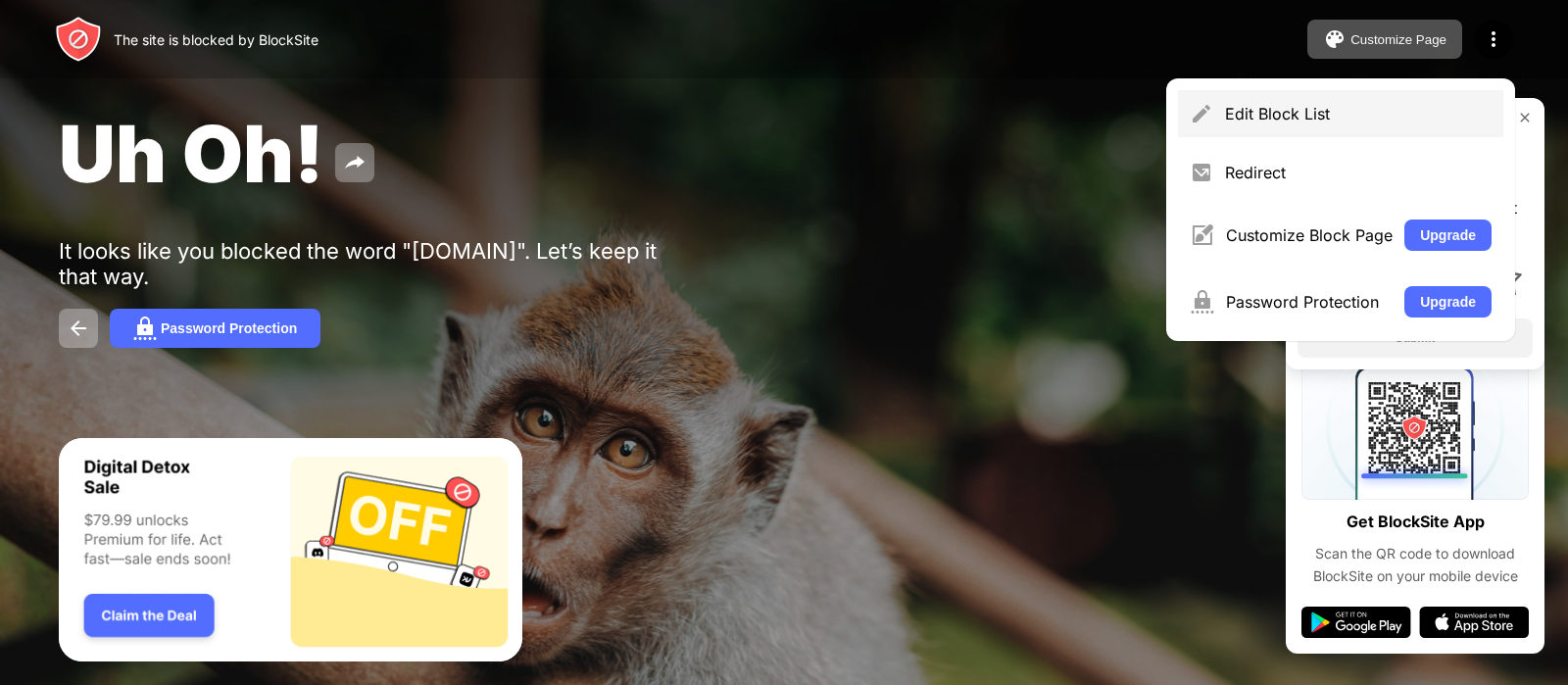 click on "Edit Block List" at bounding box center [1358, 114] 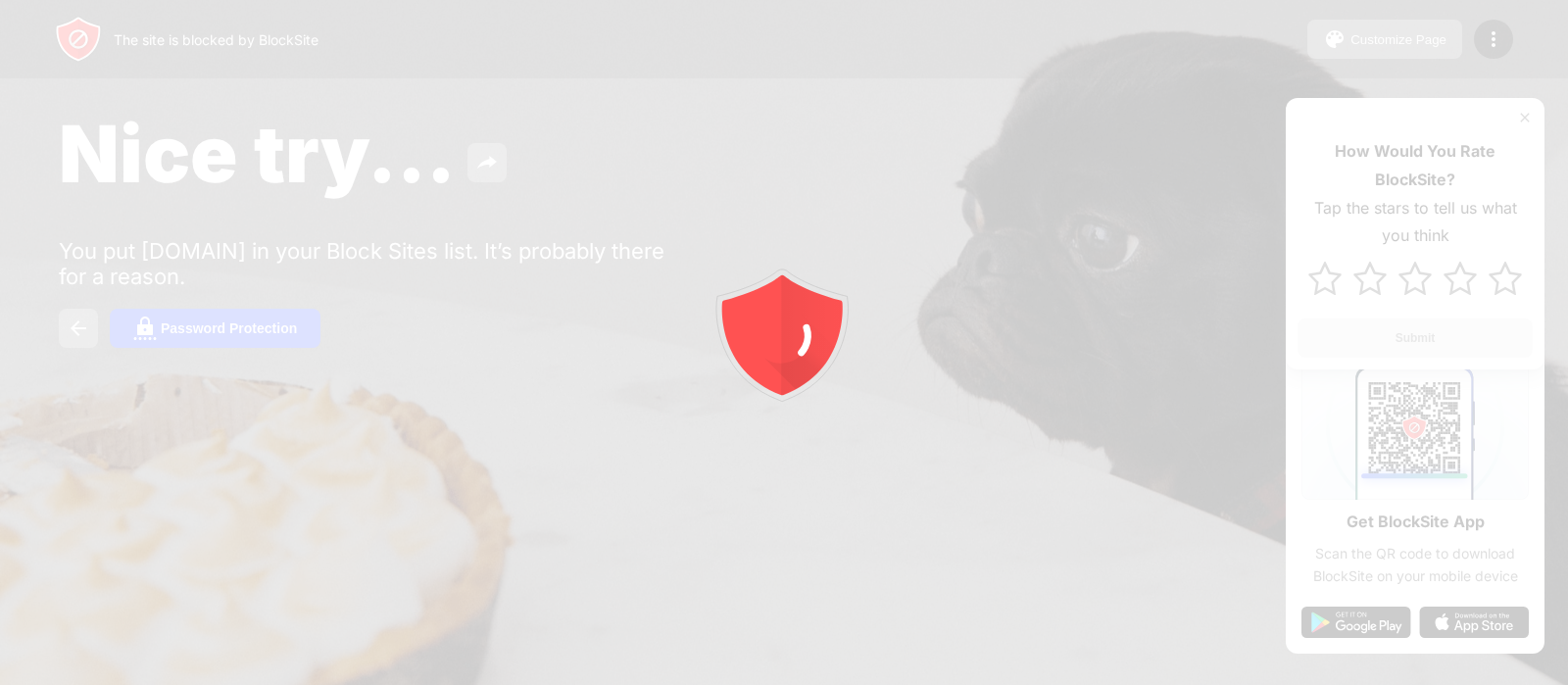 scroll, scrollTop: 0, scrollLeft: 0, axis: both 